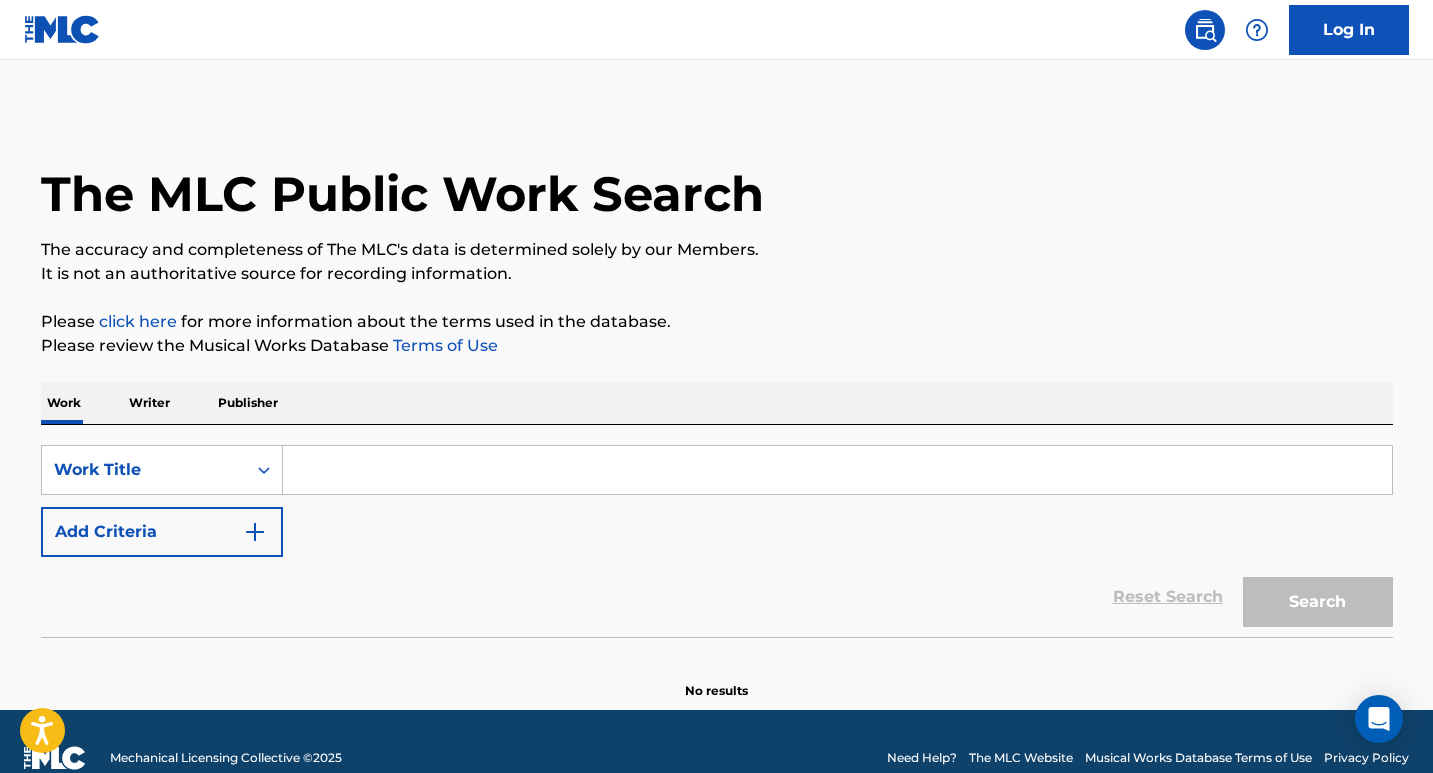 scroll, scrollTop: 0, scrollLeft: 0, axis: both 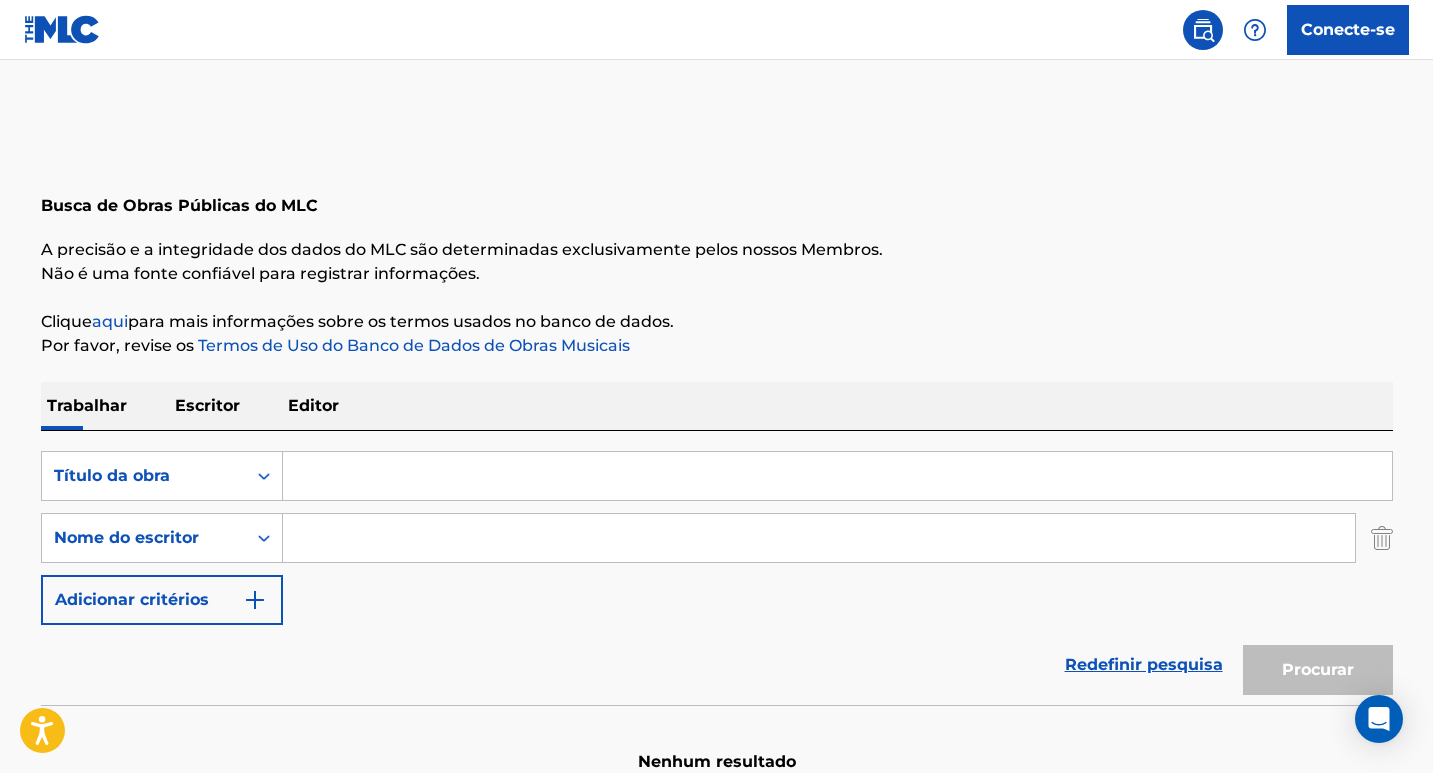 click at bounding box center [837, 476] 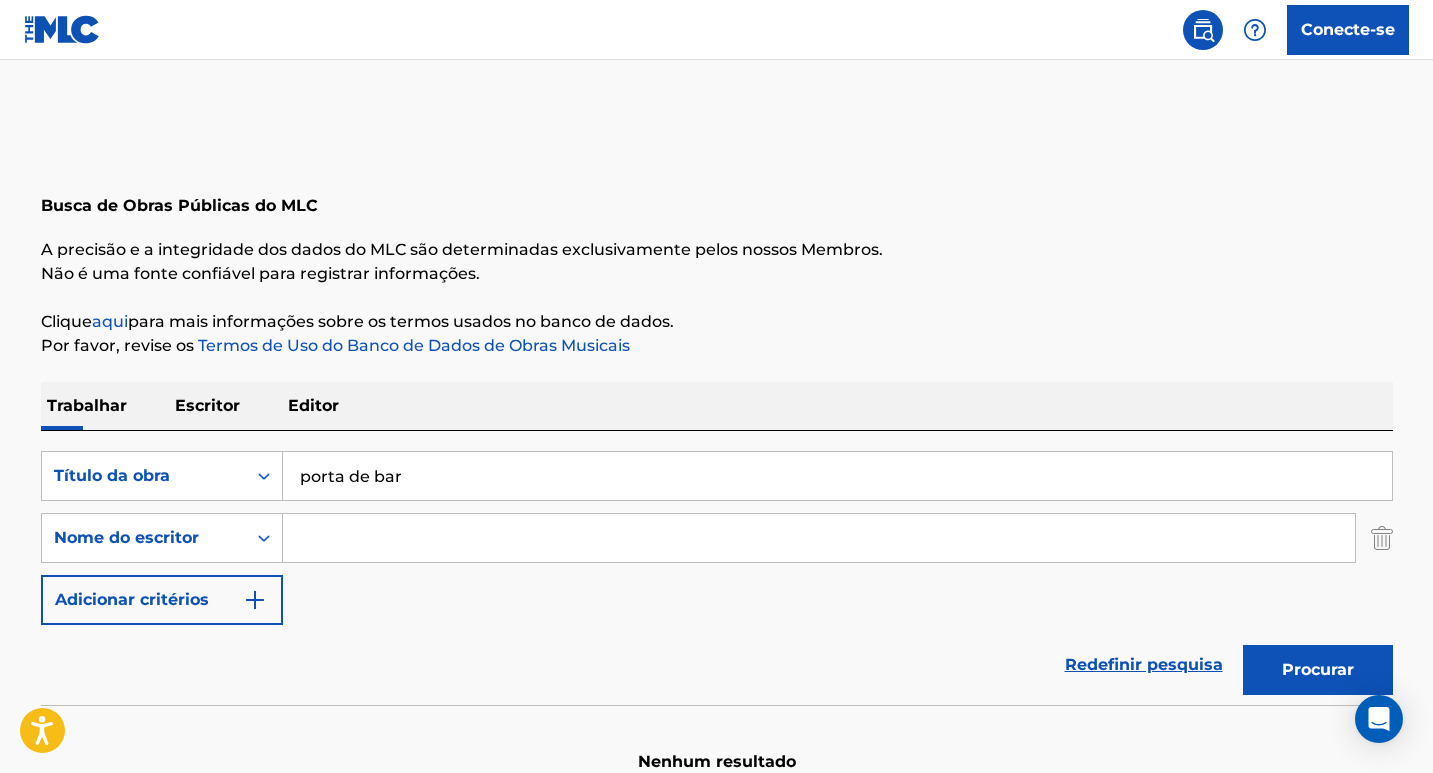 click at bounding box center (819, 538) 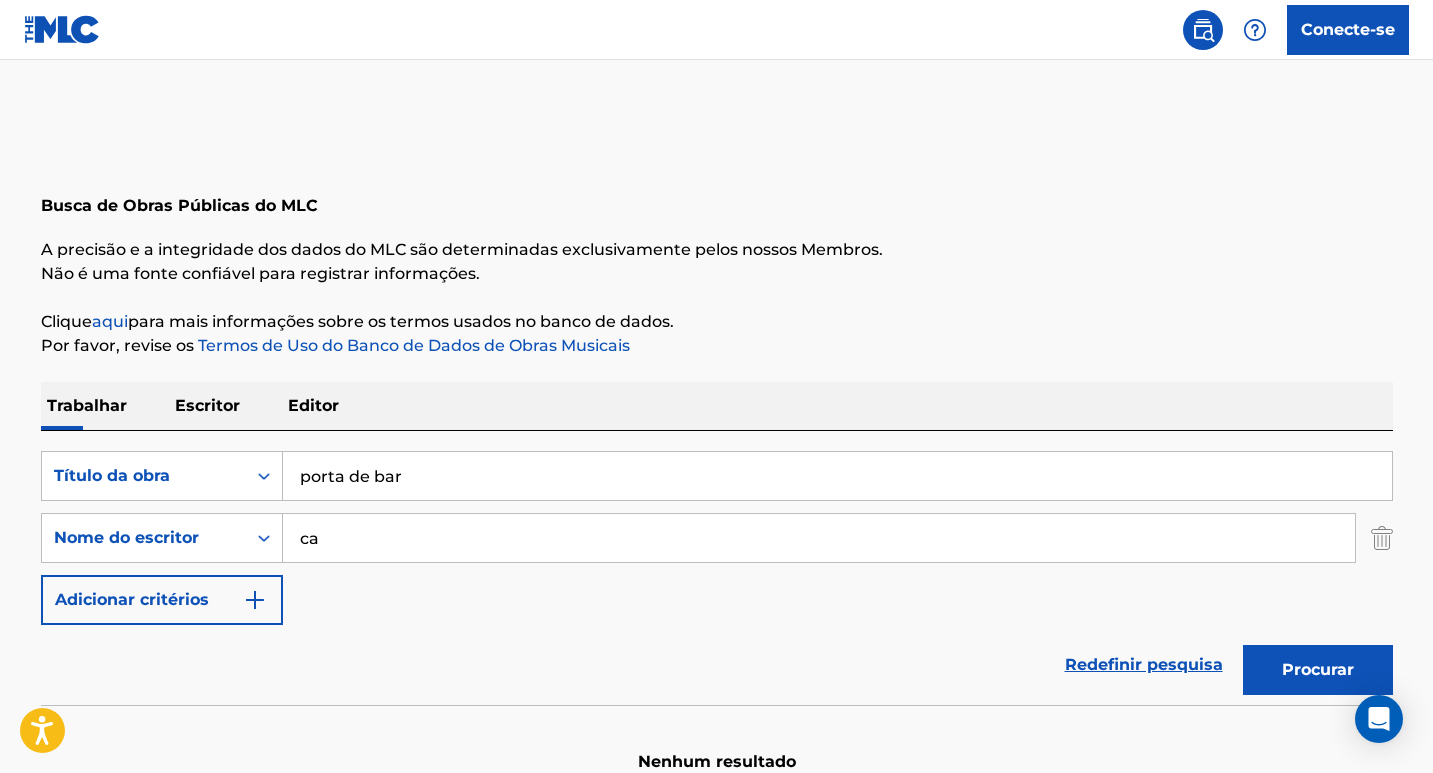 type on "c" 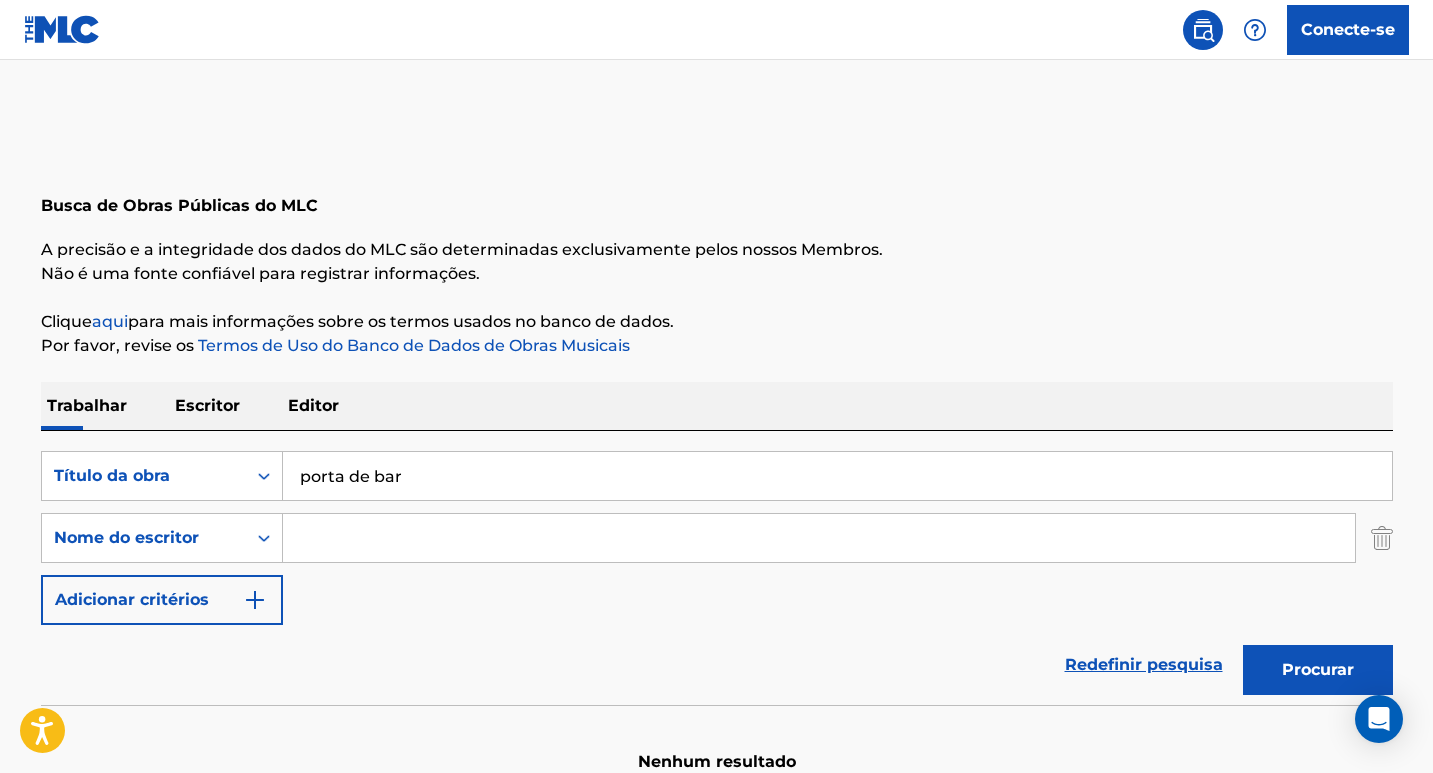 type on "v" 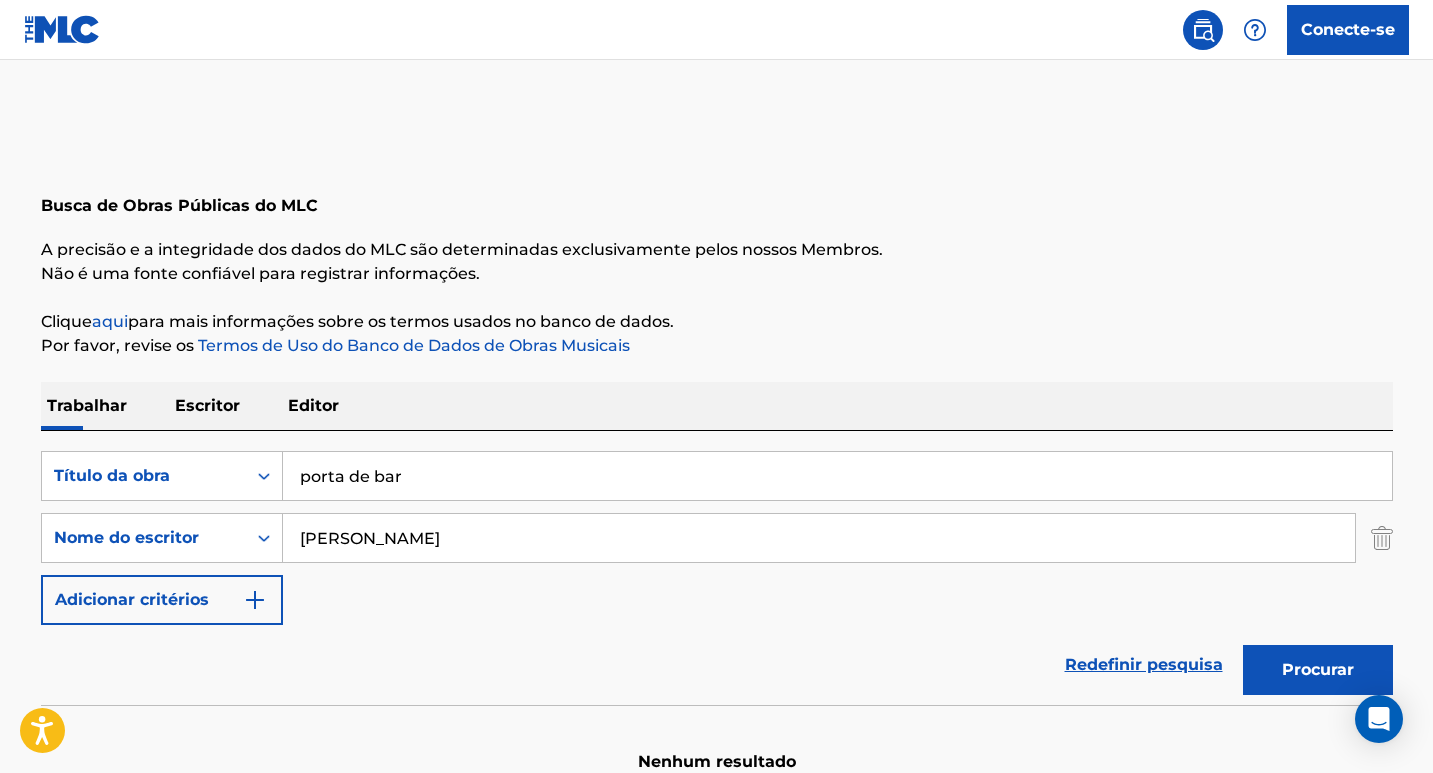 type on "[PERSON_NAME]" 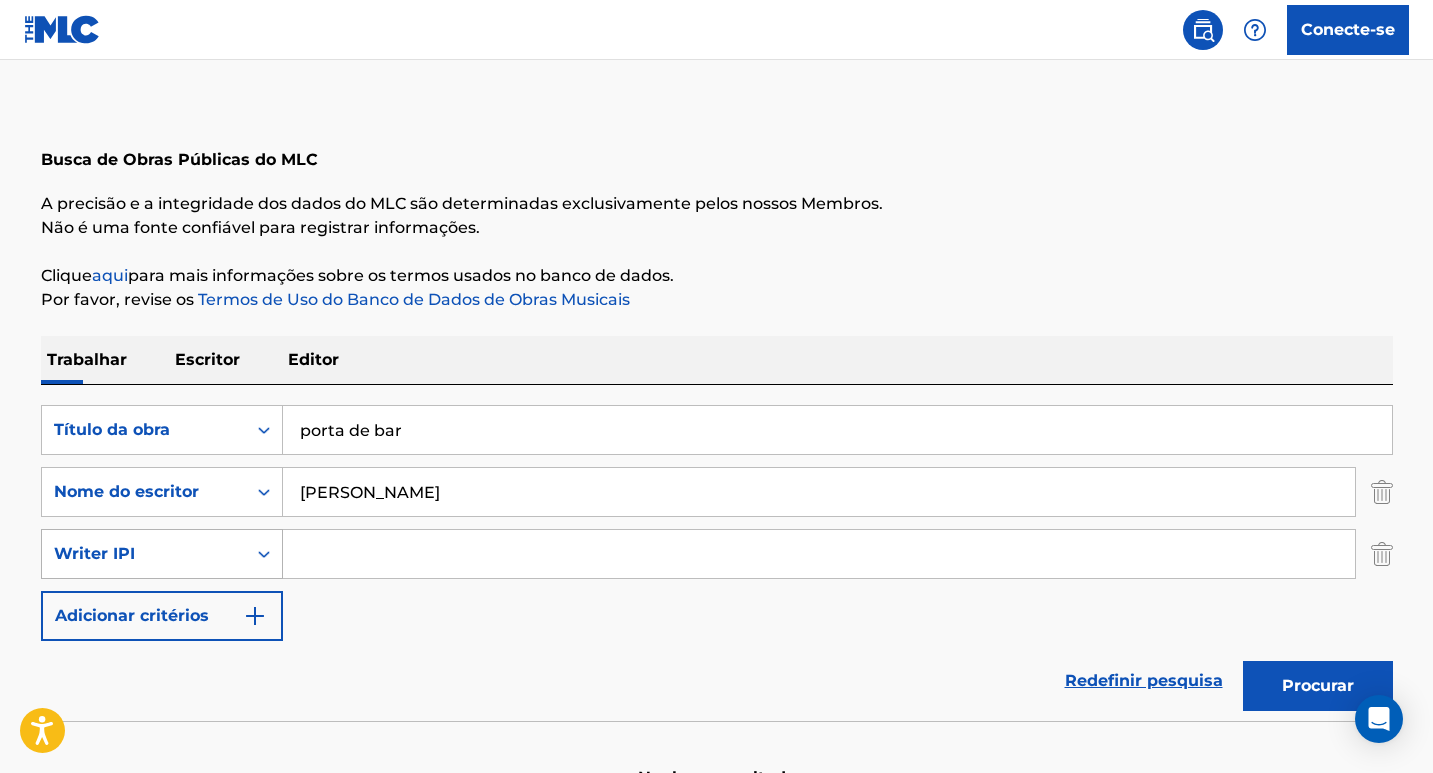 click on "Writer IPI" at bounding box center (162, 554) 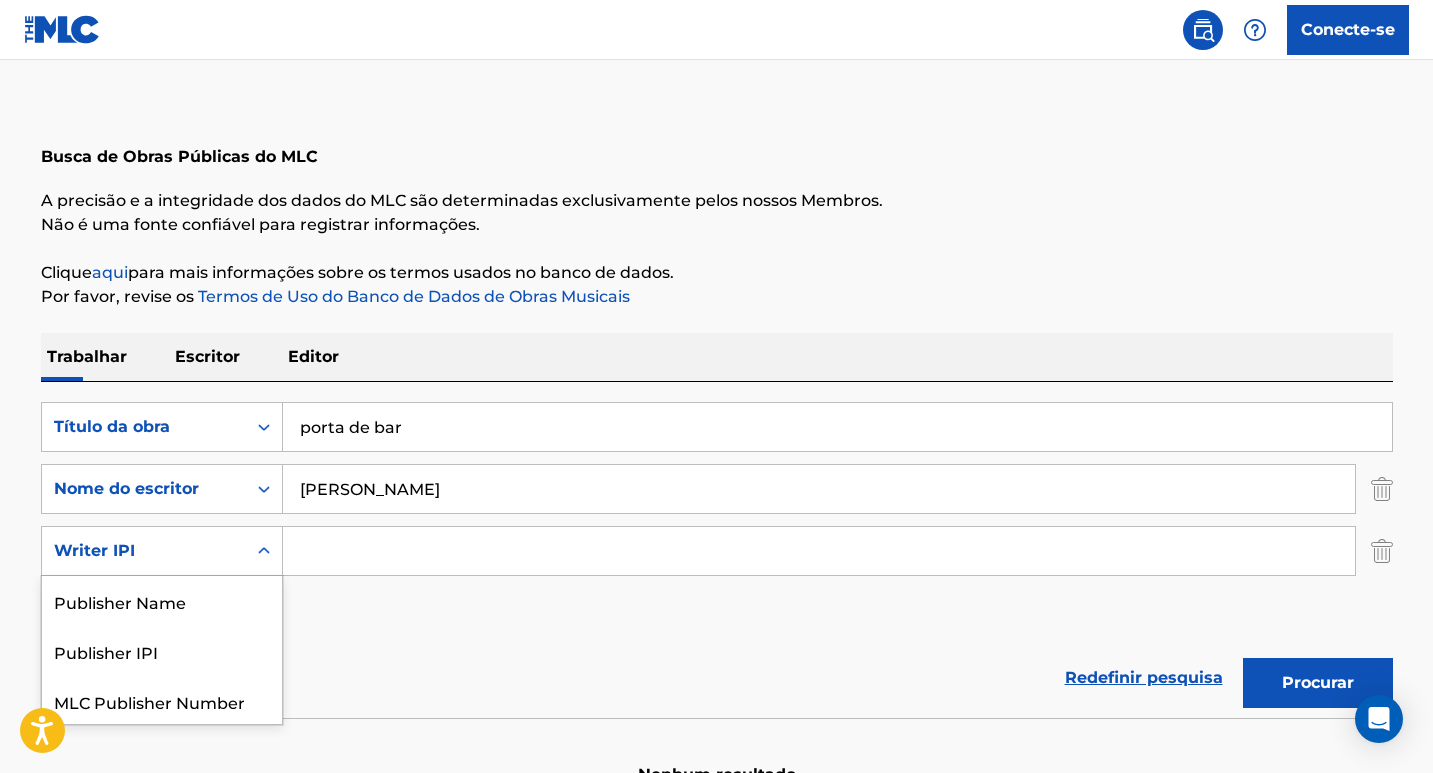 scroll, scrollTop: 53, scrollLeft: 0, axis: vertical 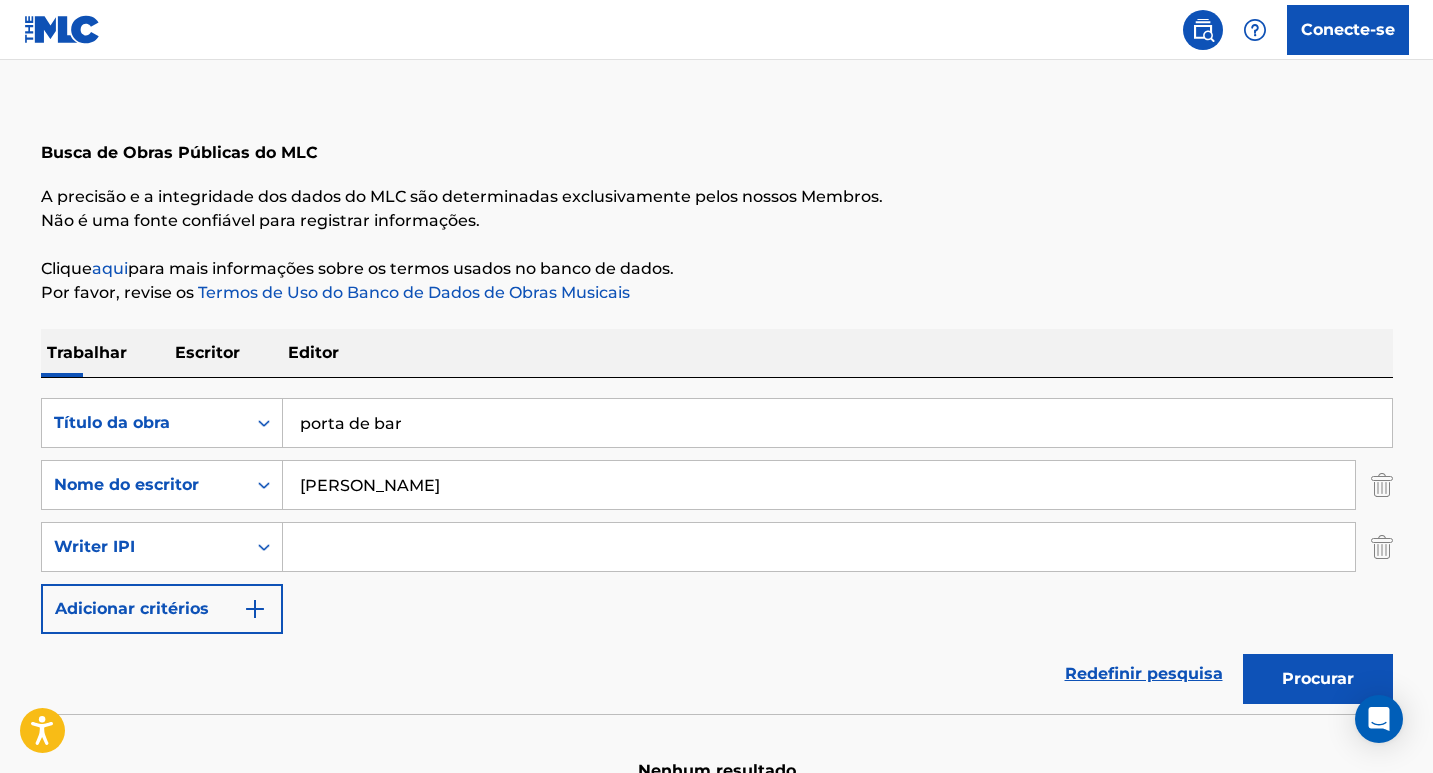 click at bounding box center (1382, 485) 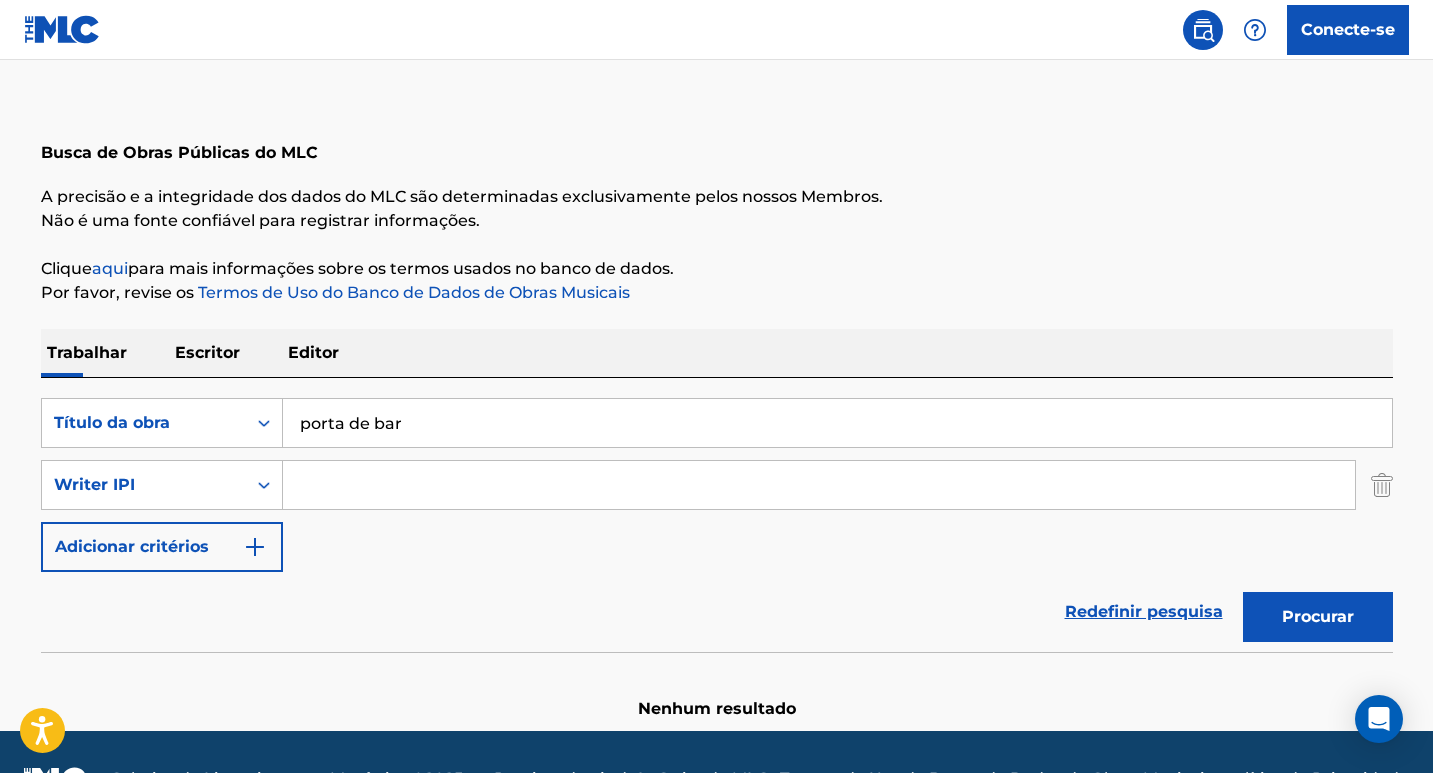 click at bounding box center [819, 485] 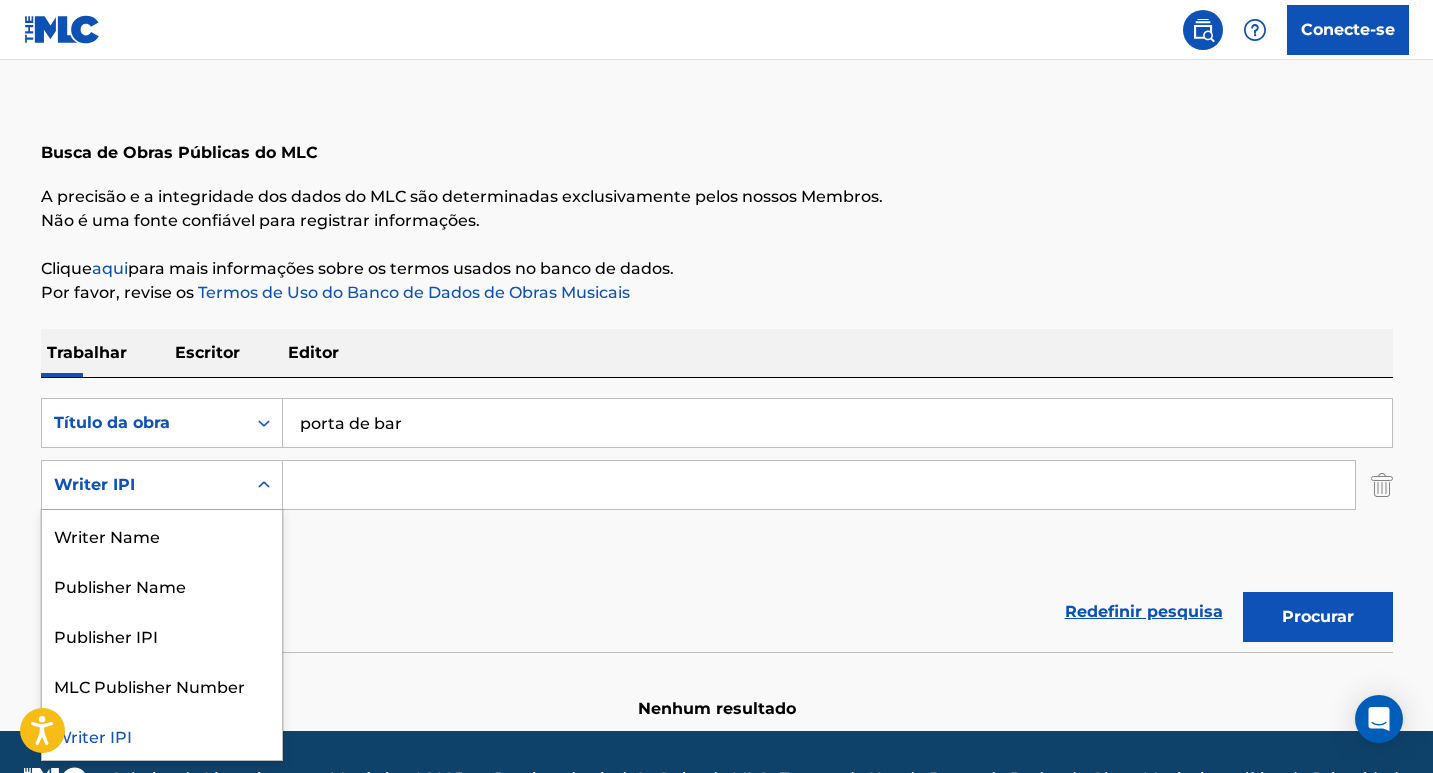 click at bounding box center (264, 485) 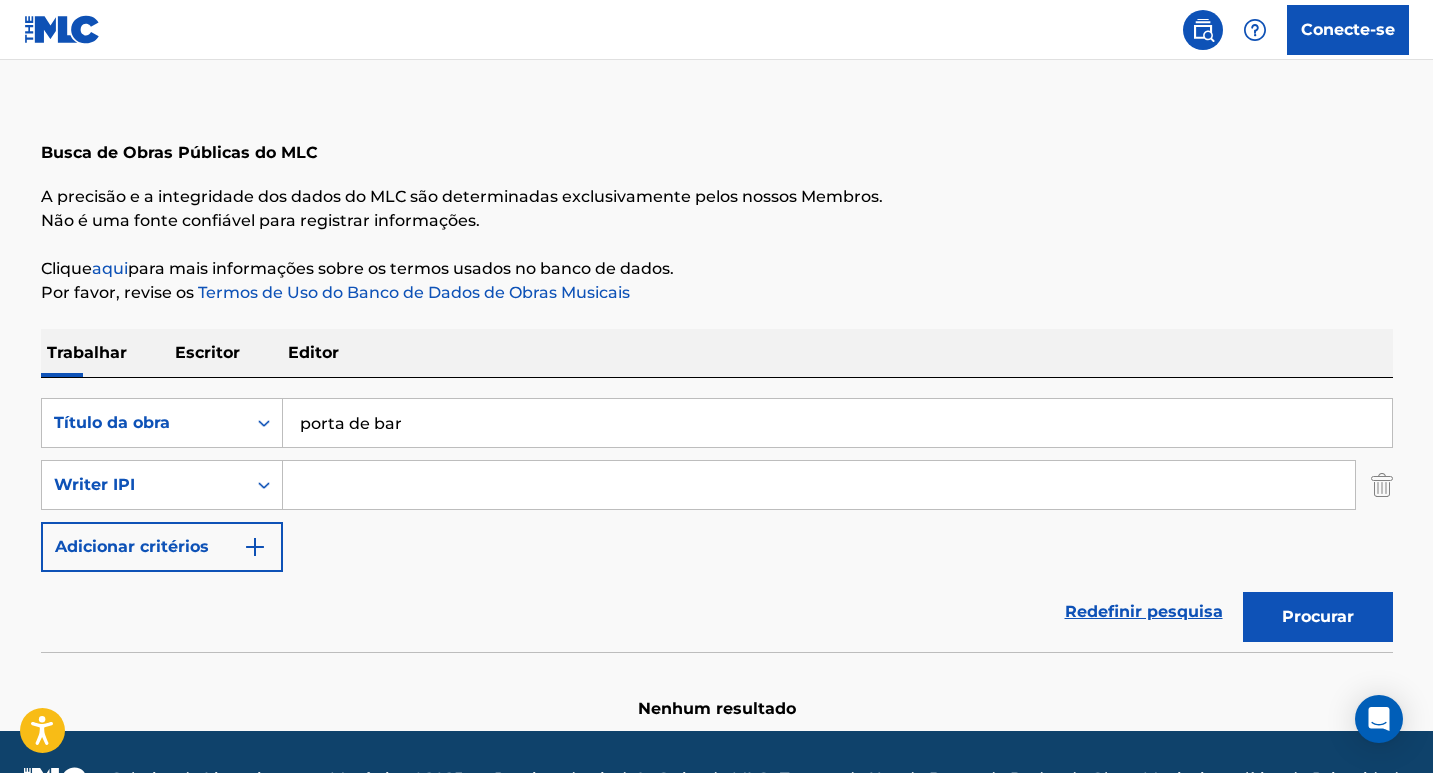 drag, startPoint x: 376, startPoint y: 508, endPoint x: 850, endPoint y: 131, distance: 605.6443 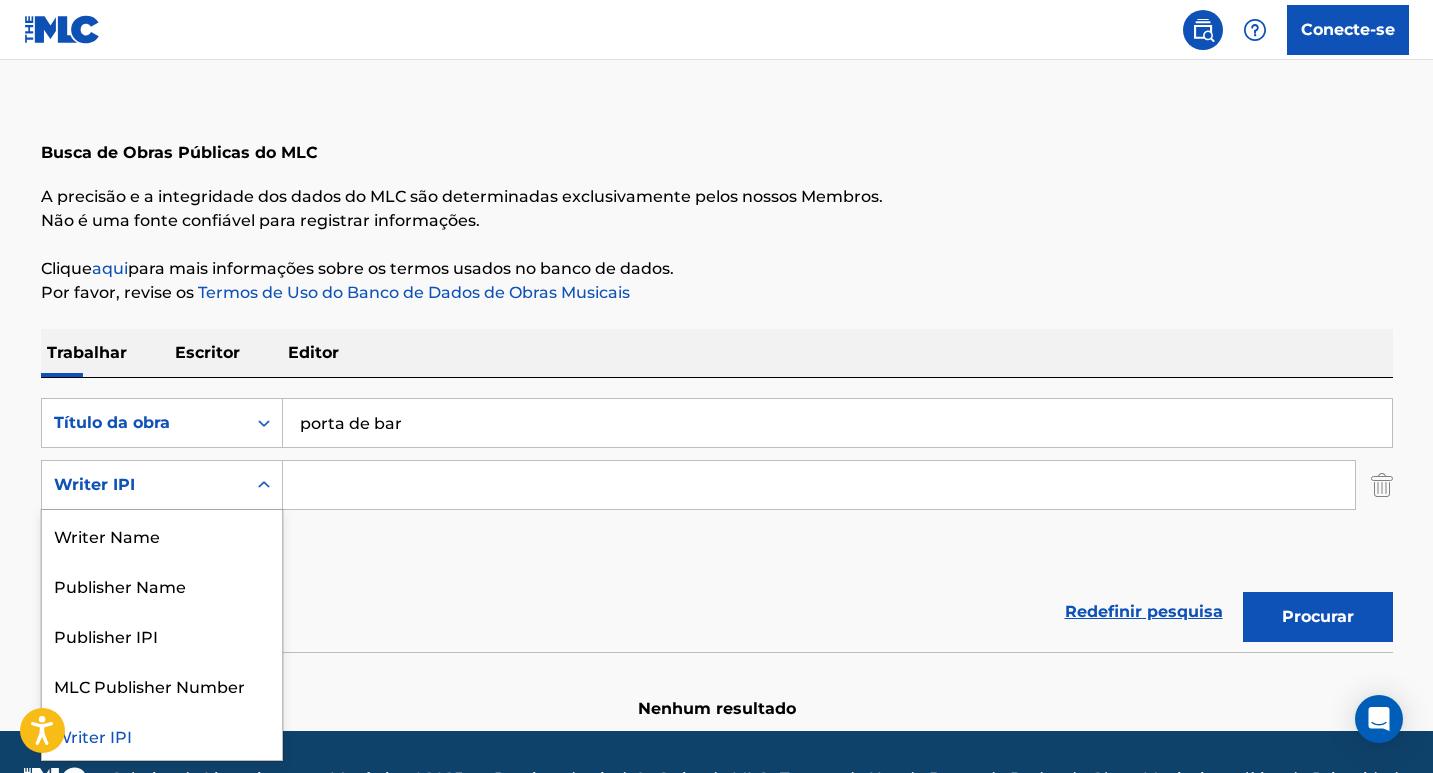 click 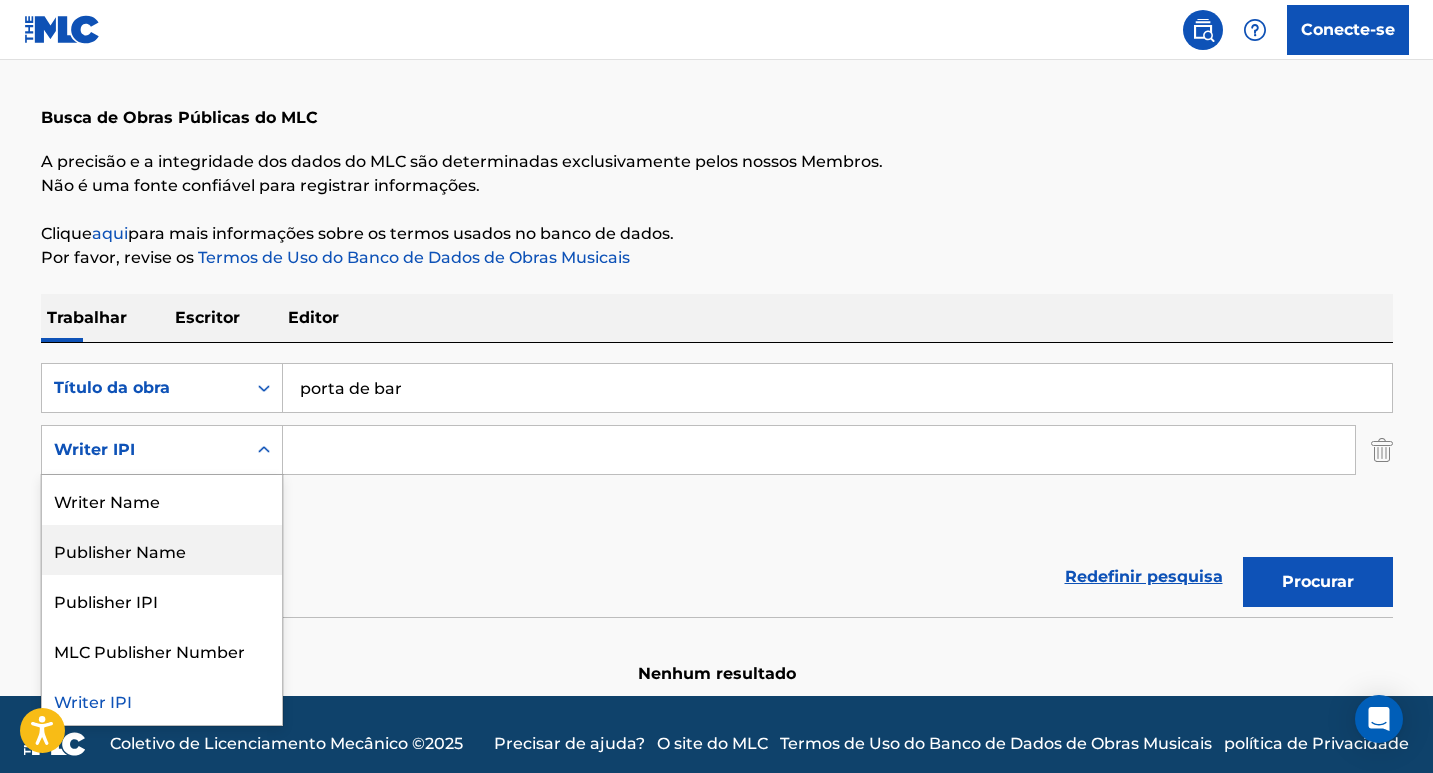 scroll, scrollTop: 107, scrollLeft: 0, axis: vertical 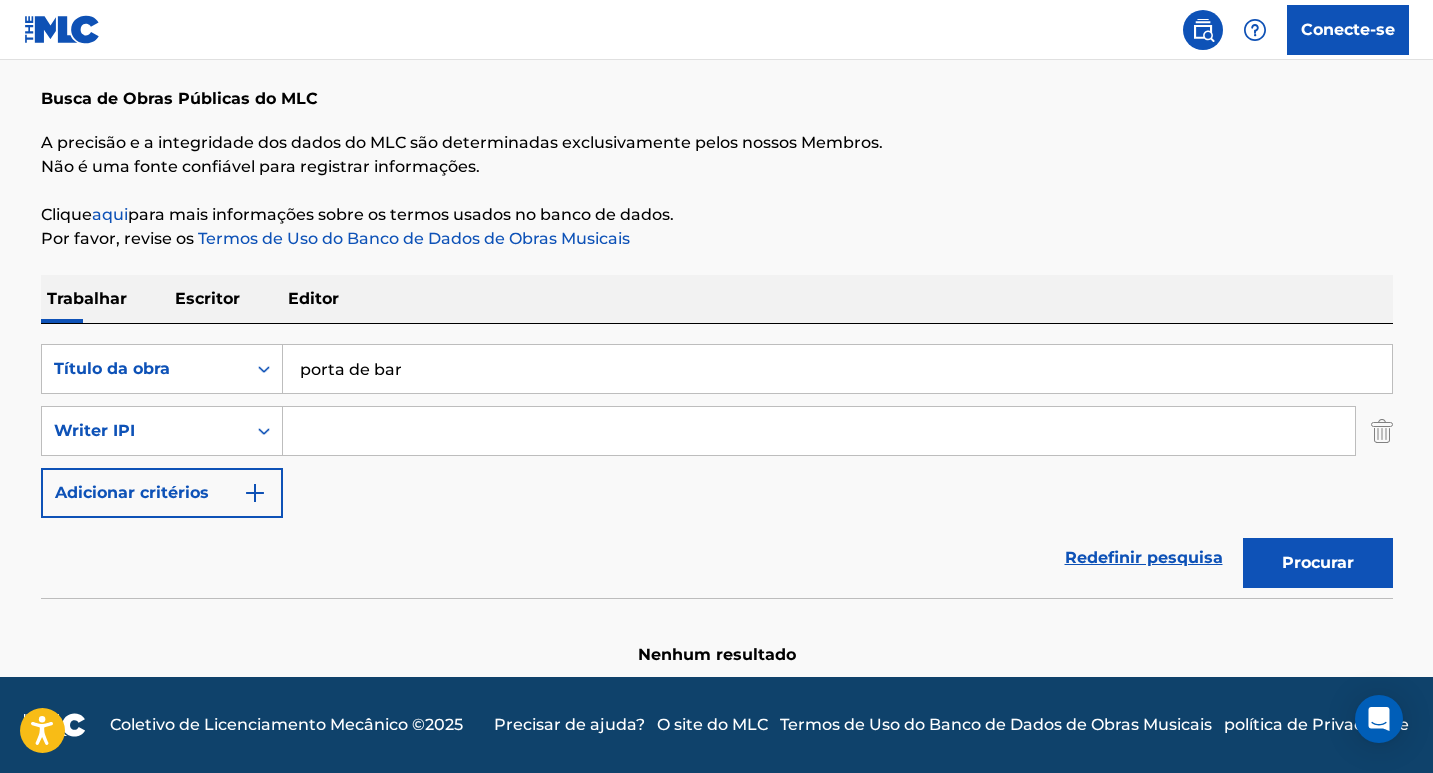 click at bounding box center (819, 431) 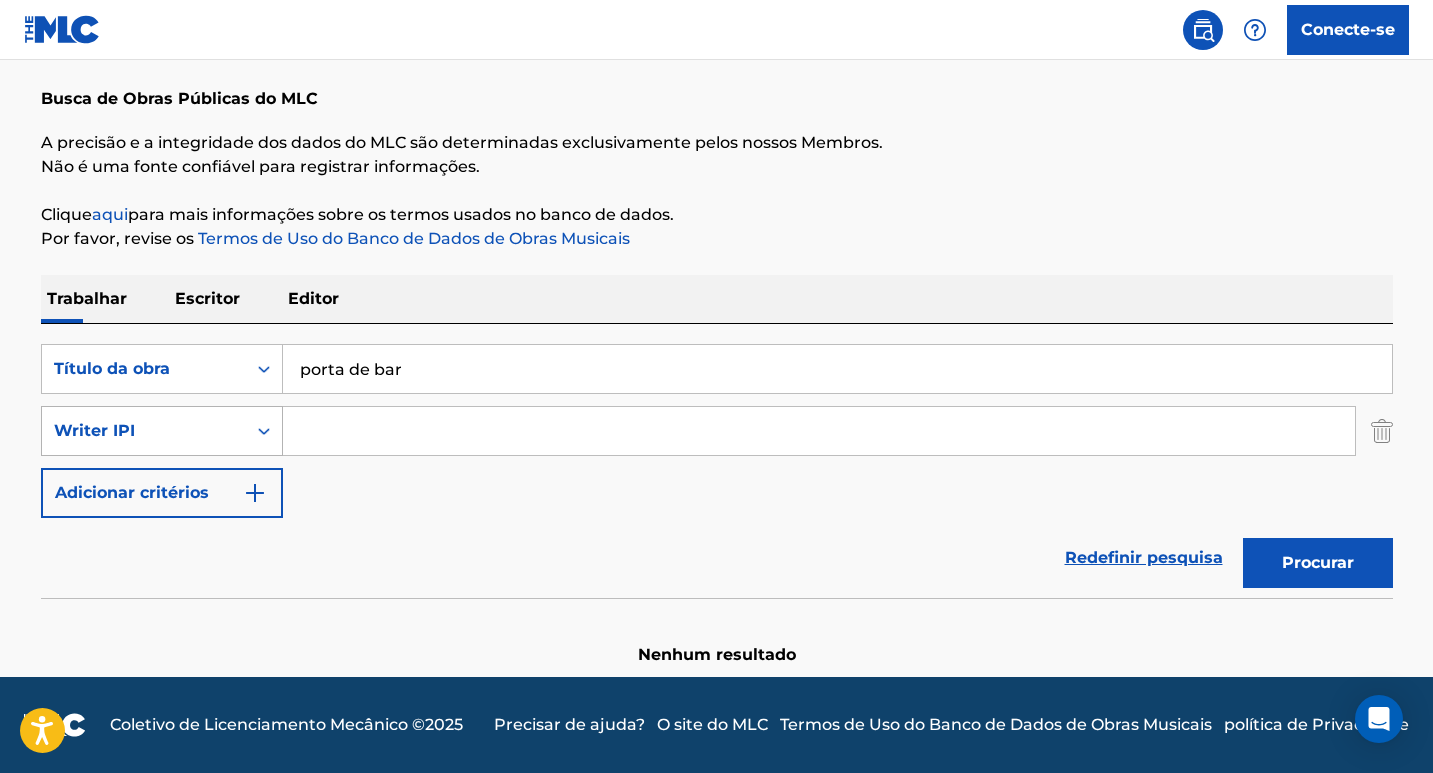 click on "Writer IPI" at bounding box center [144, 431] 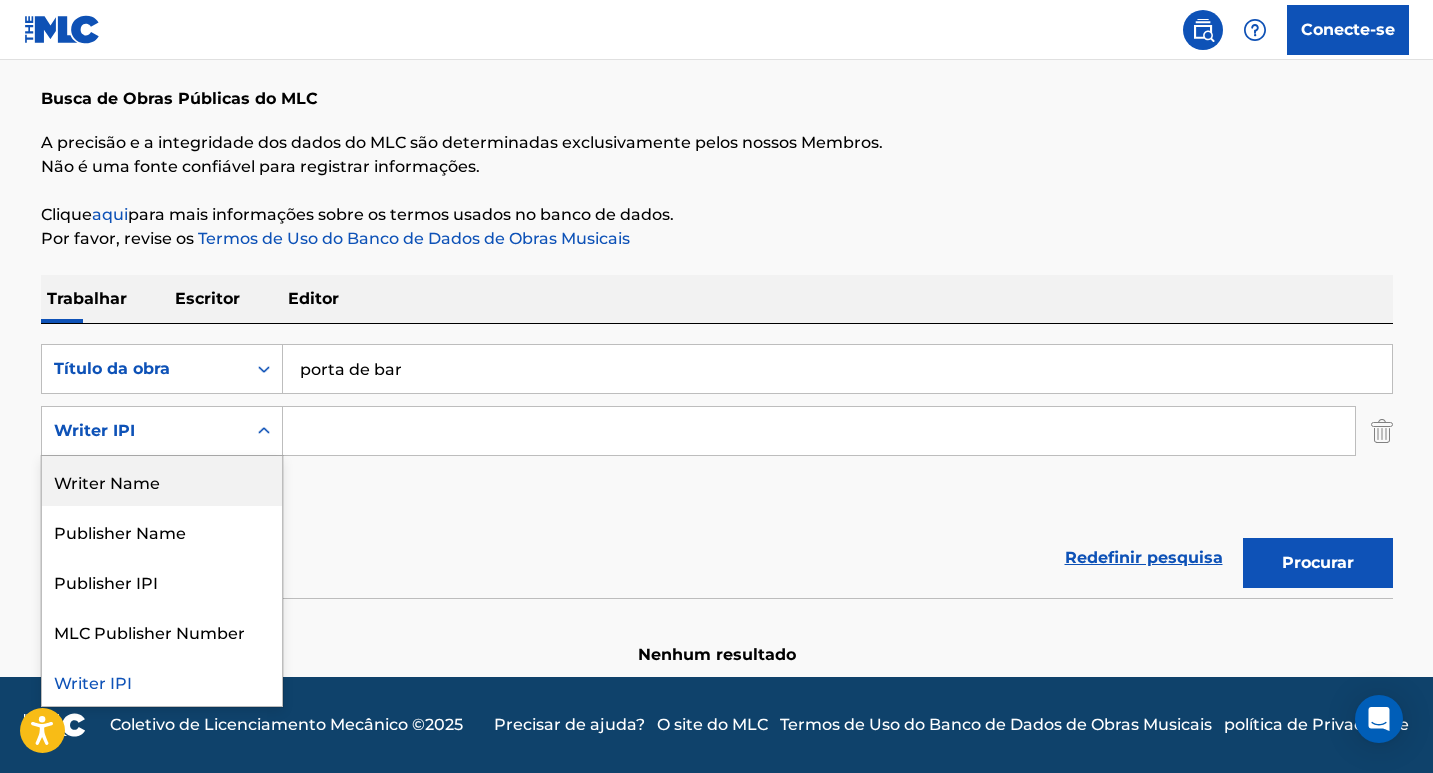 click on "Writer Name" at bounding box center [162, 481] 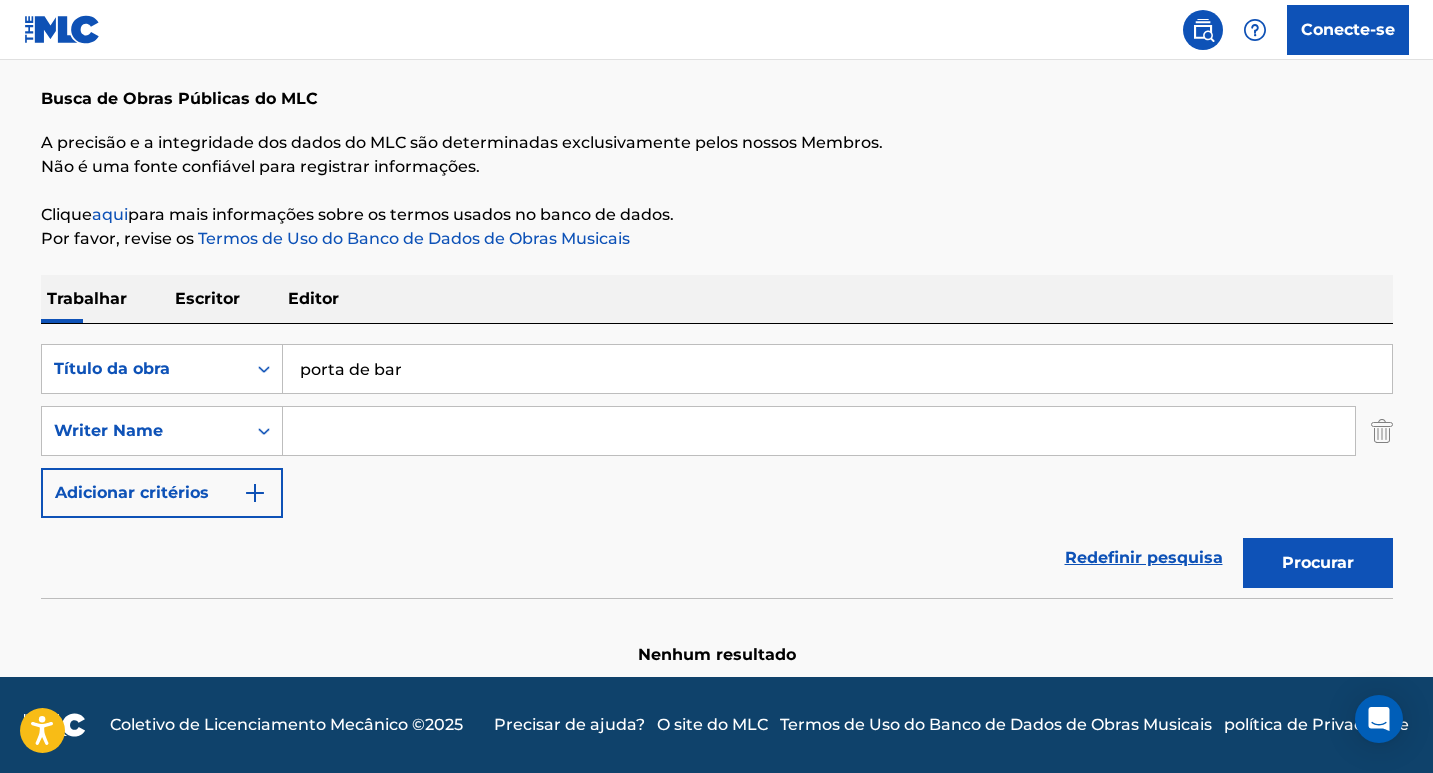 drag, startPoint x: 358, startPoint y: 432, endPoint x: 354, endPoint y: 475, distance: 43.185646 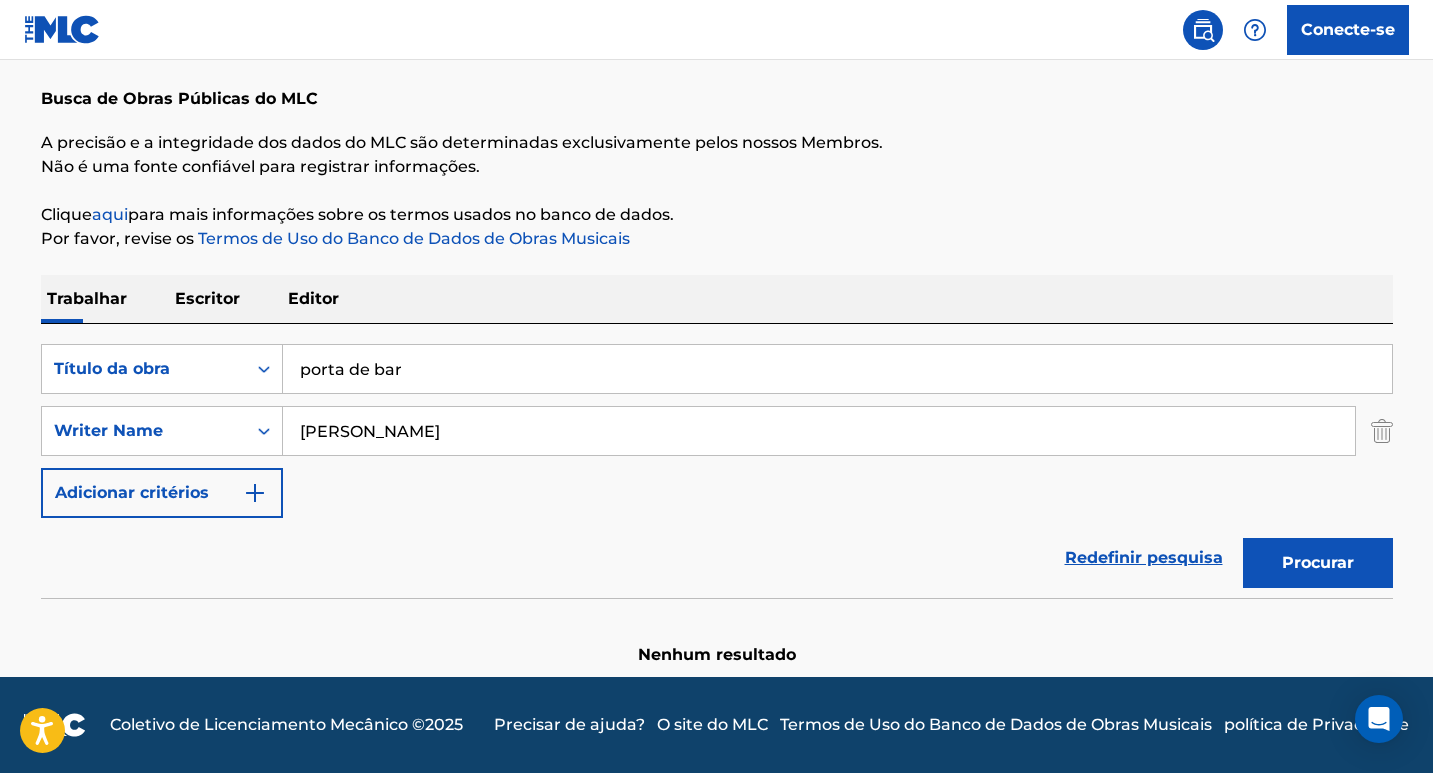 type on "[PERSON_NAME]" 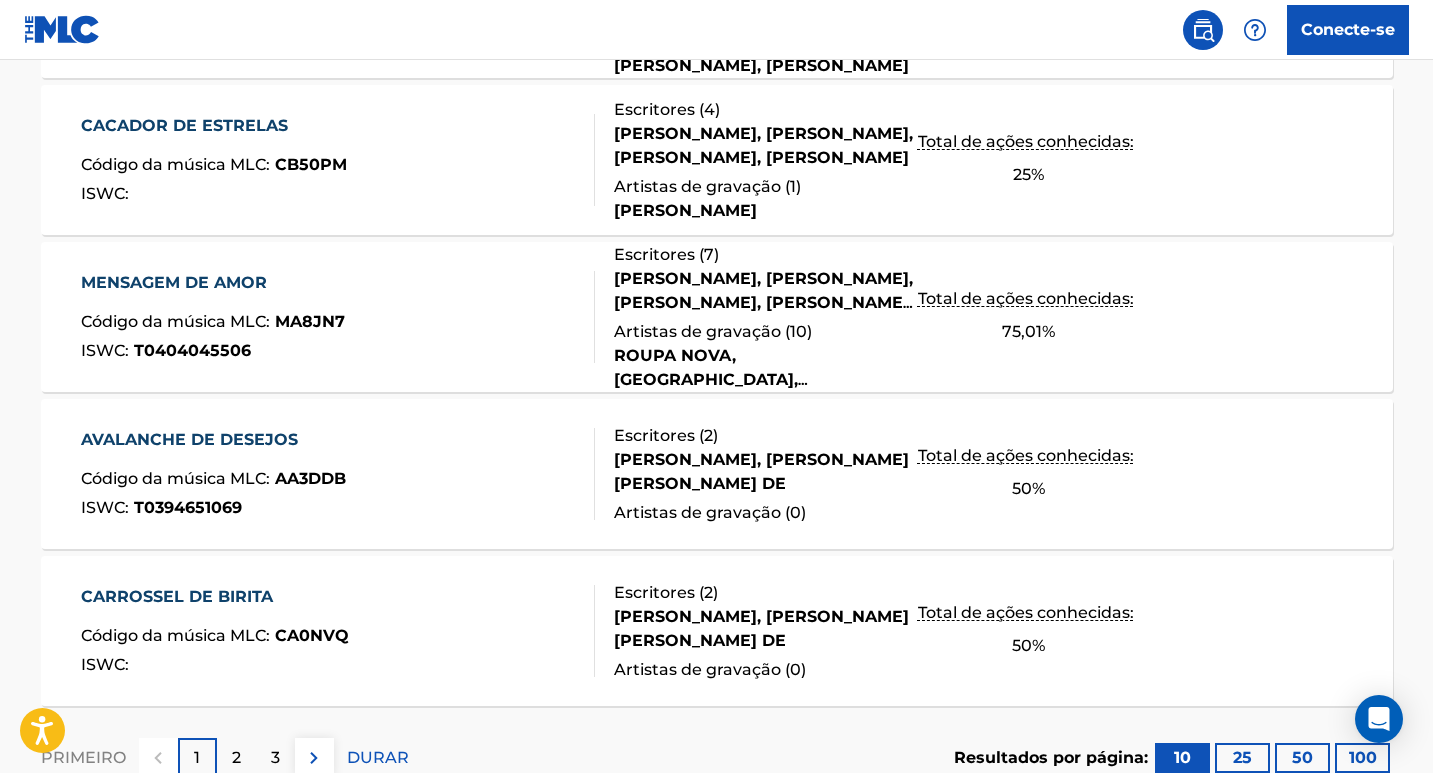 scroll, scrollTop: 1749, scrollLeft: 0, axis: vertical 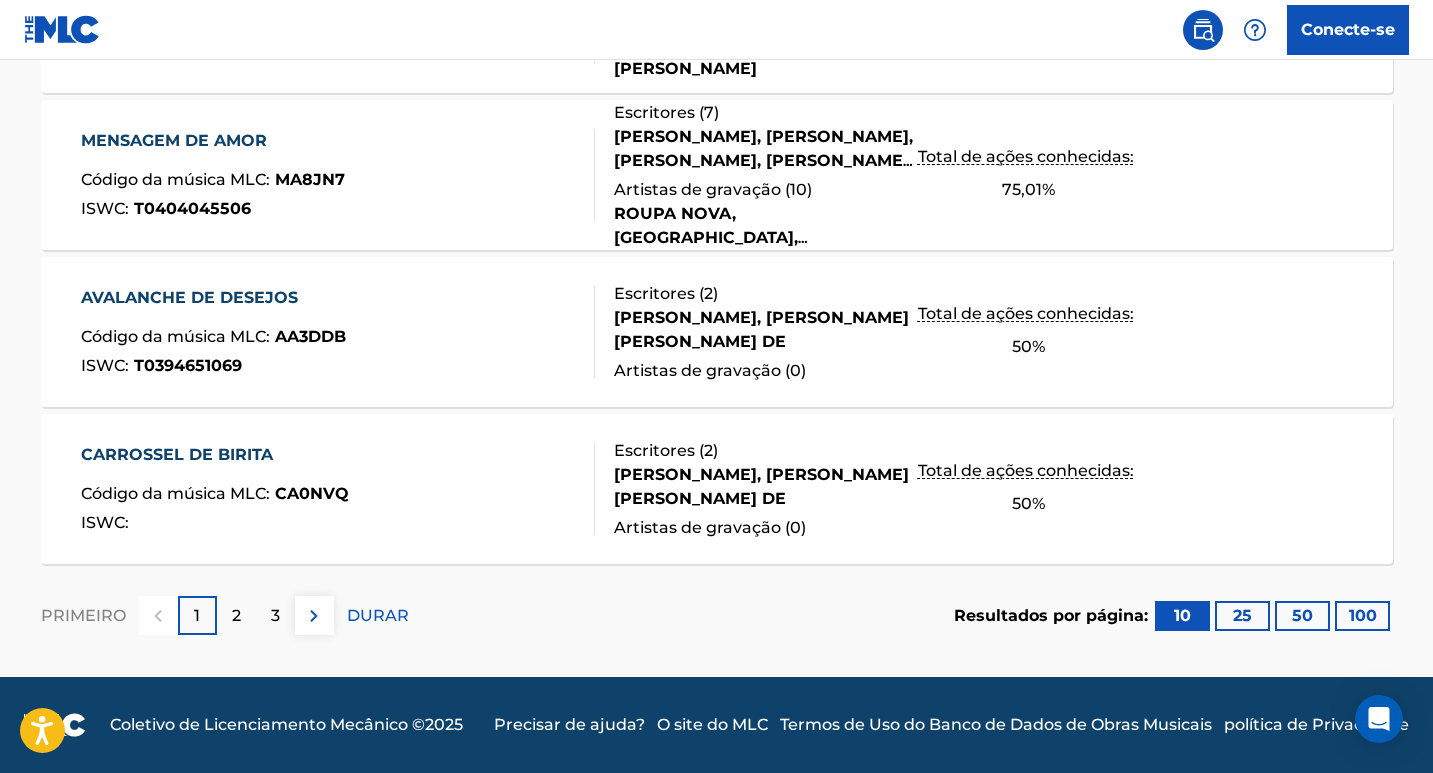 click on "2" at bounding box center [236, 615] 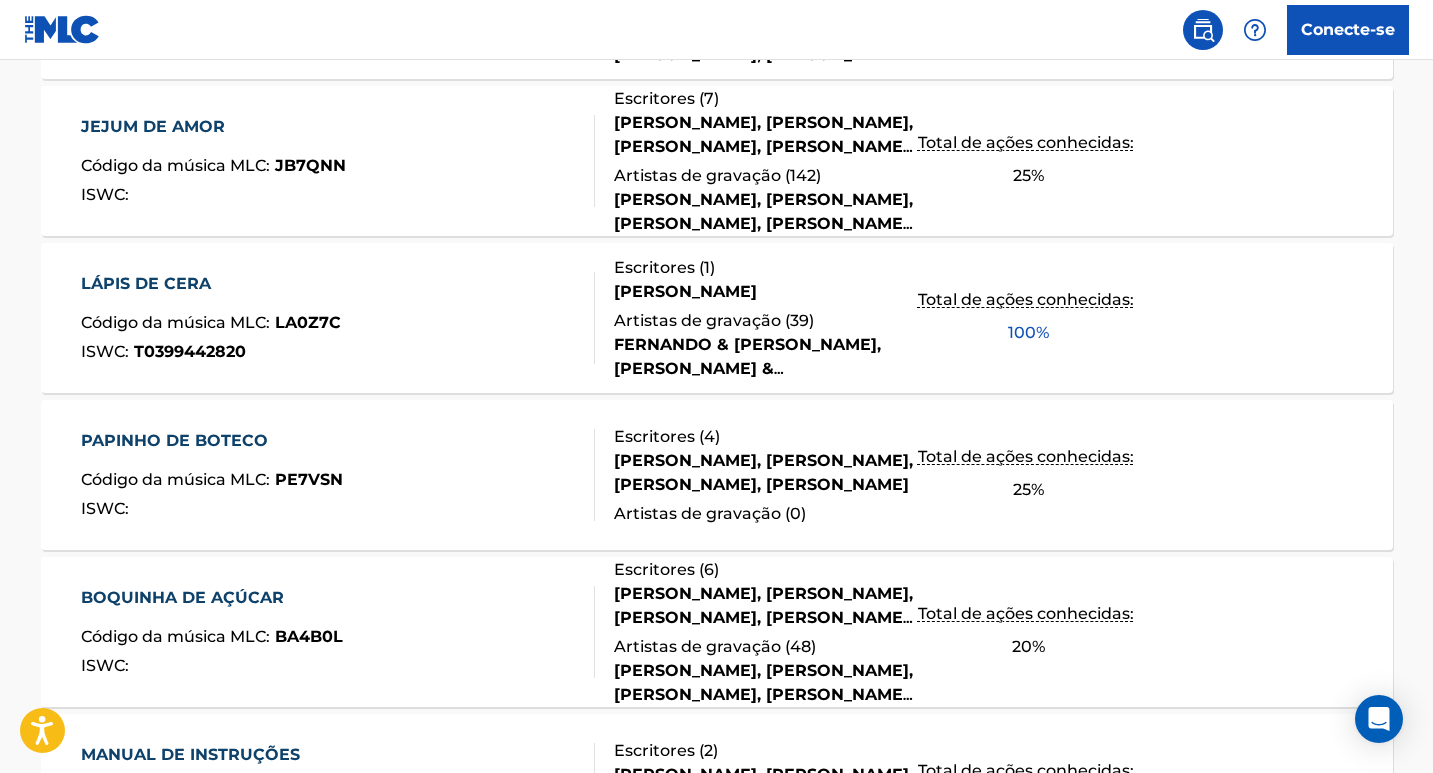 scroll, scrollTop: 1149, scrollLeft: 0, axis: vertical 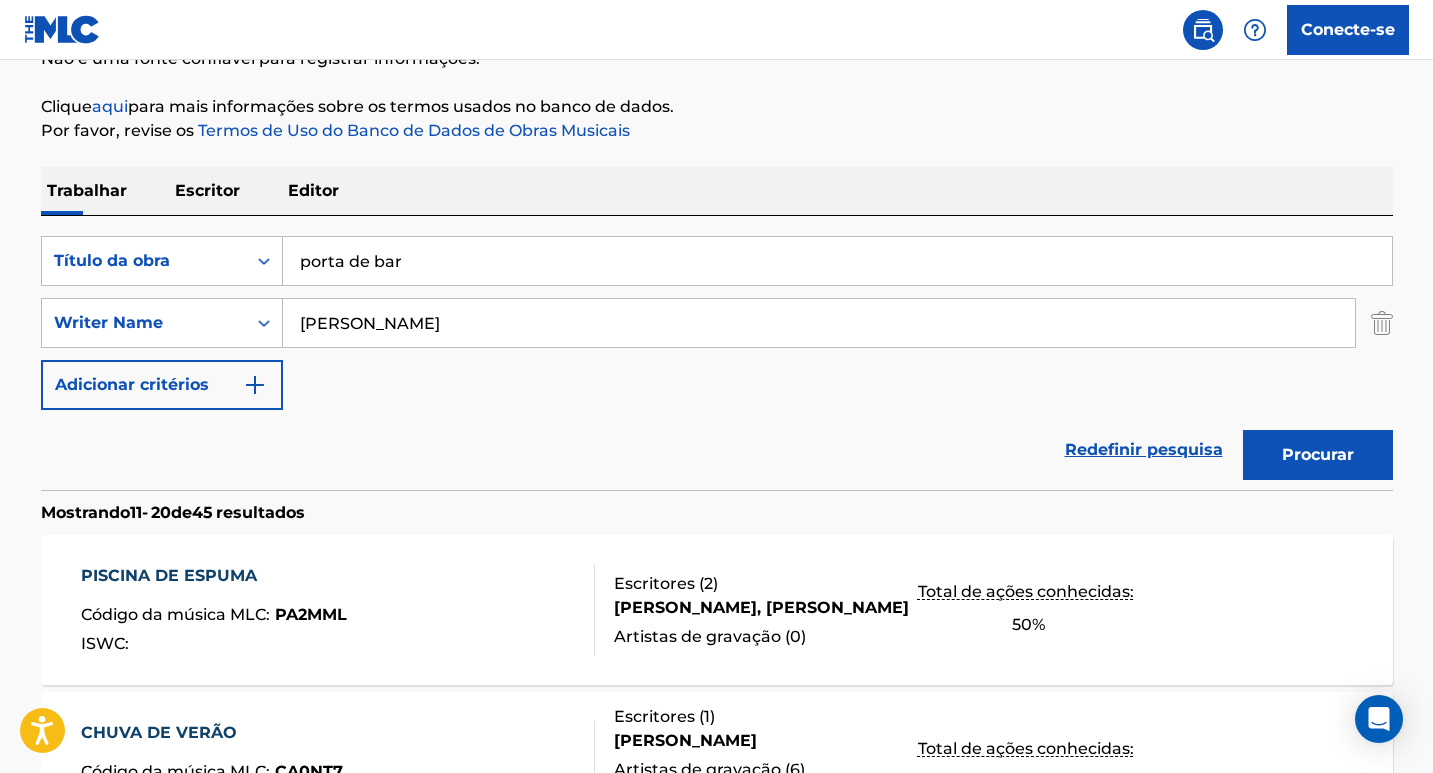 click at bounding box center [255, 385] 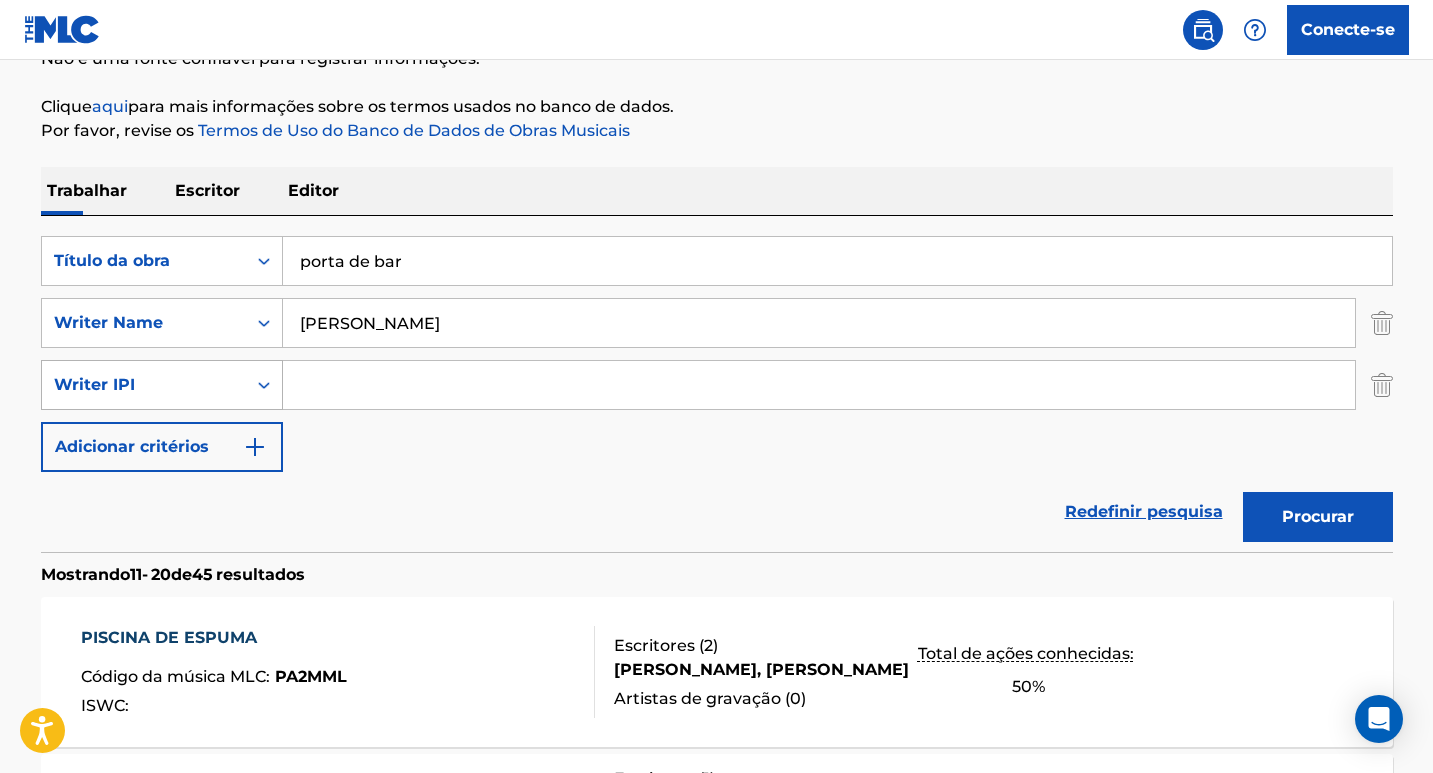 click on "Writer IPI" at bounding box center [144, 385] 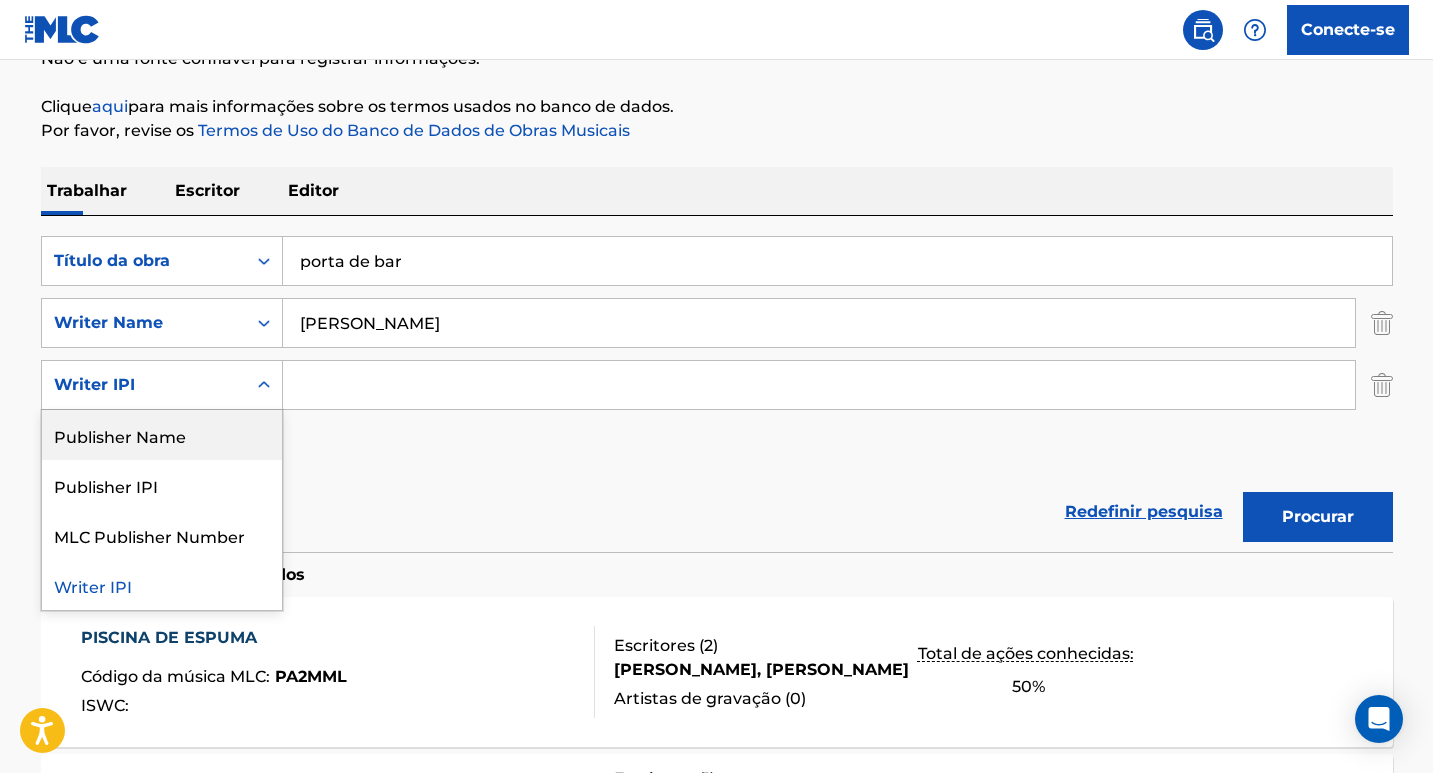 click on "Publisher Name" at bounding box center (162, 435) 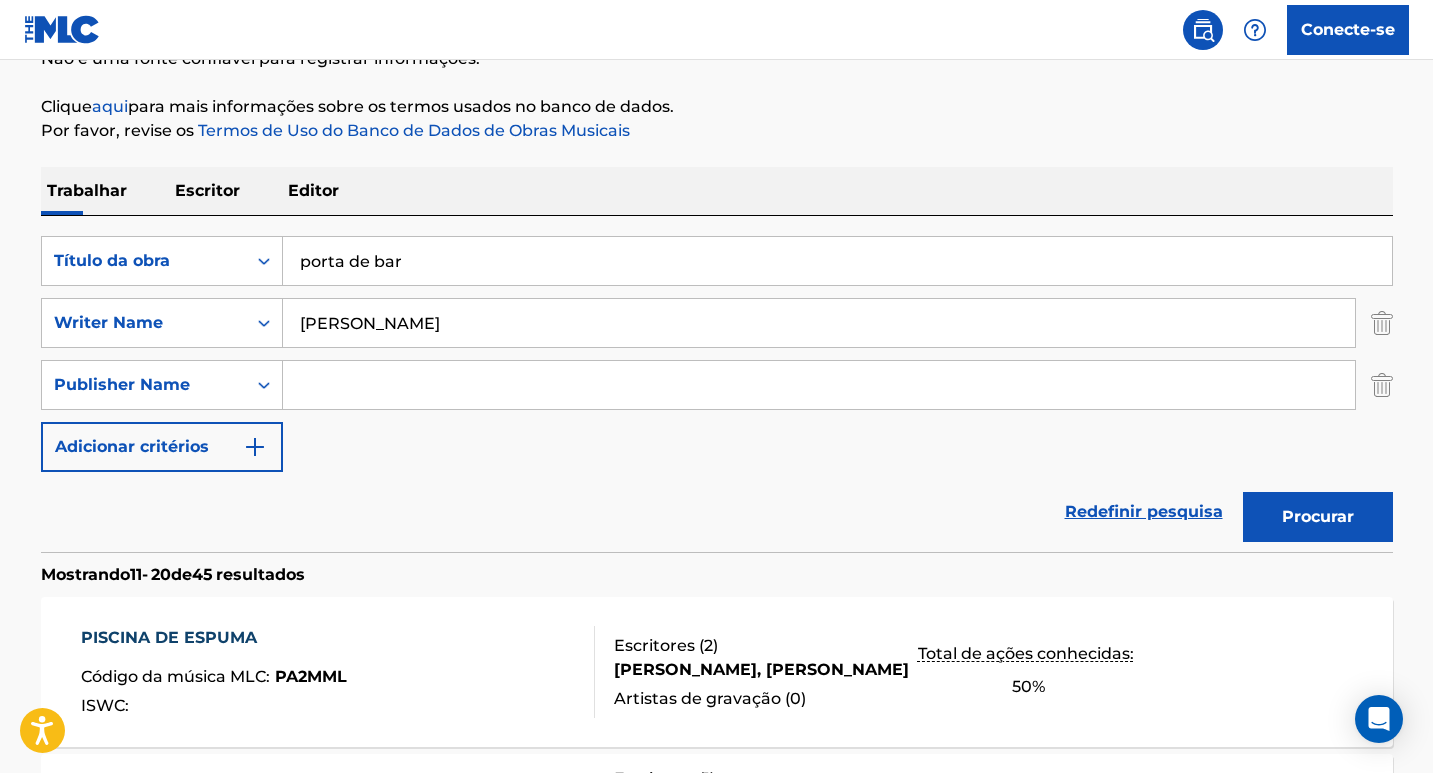 drag, startPoint x: 369, startPoint y: 386, endPoint x: 809, endPoint y: 27, distance: 567.8741 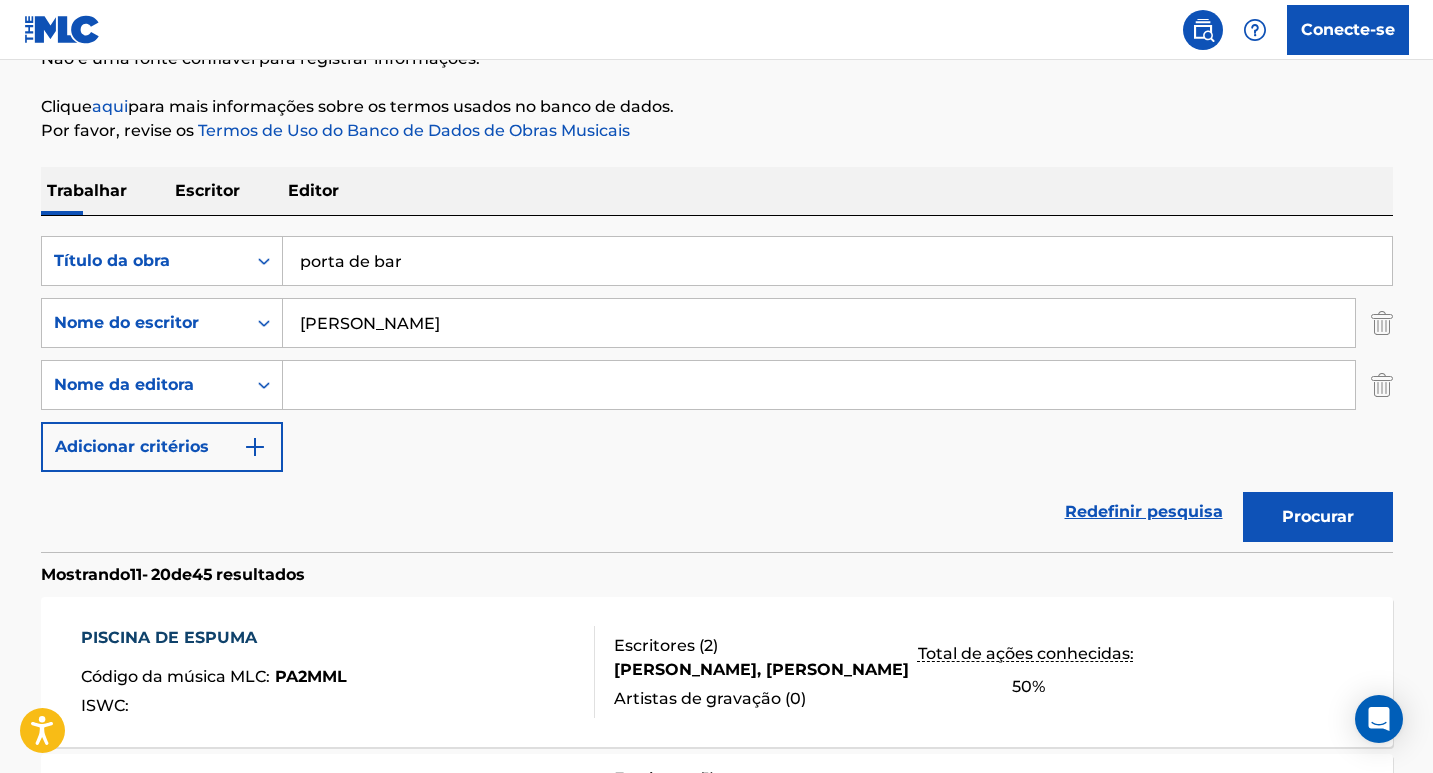 click at bounding box center [819, 385] 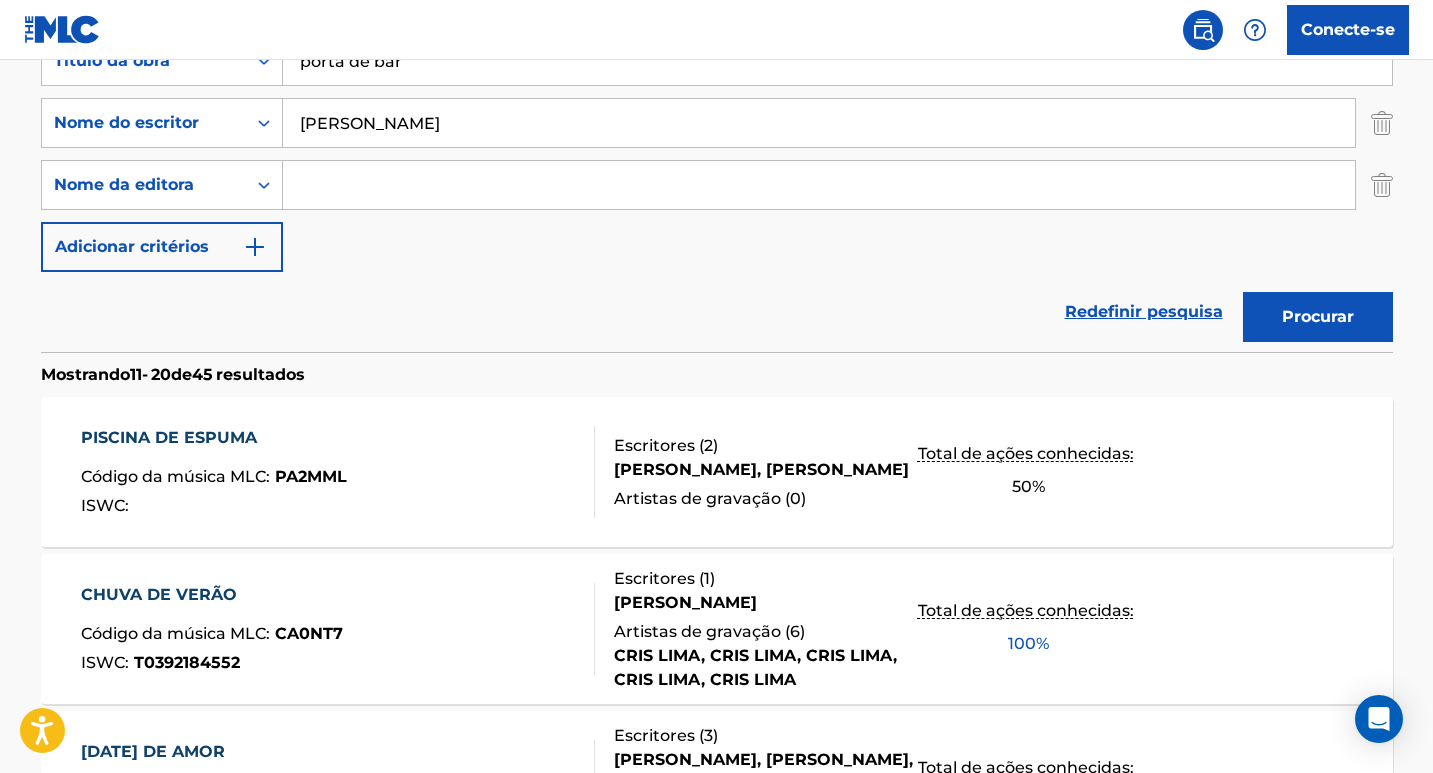 scroll, scrollTop: 115, scrollLeft: 0, axis: vertical 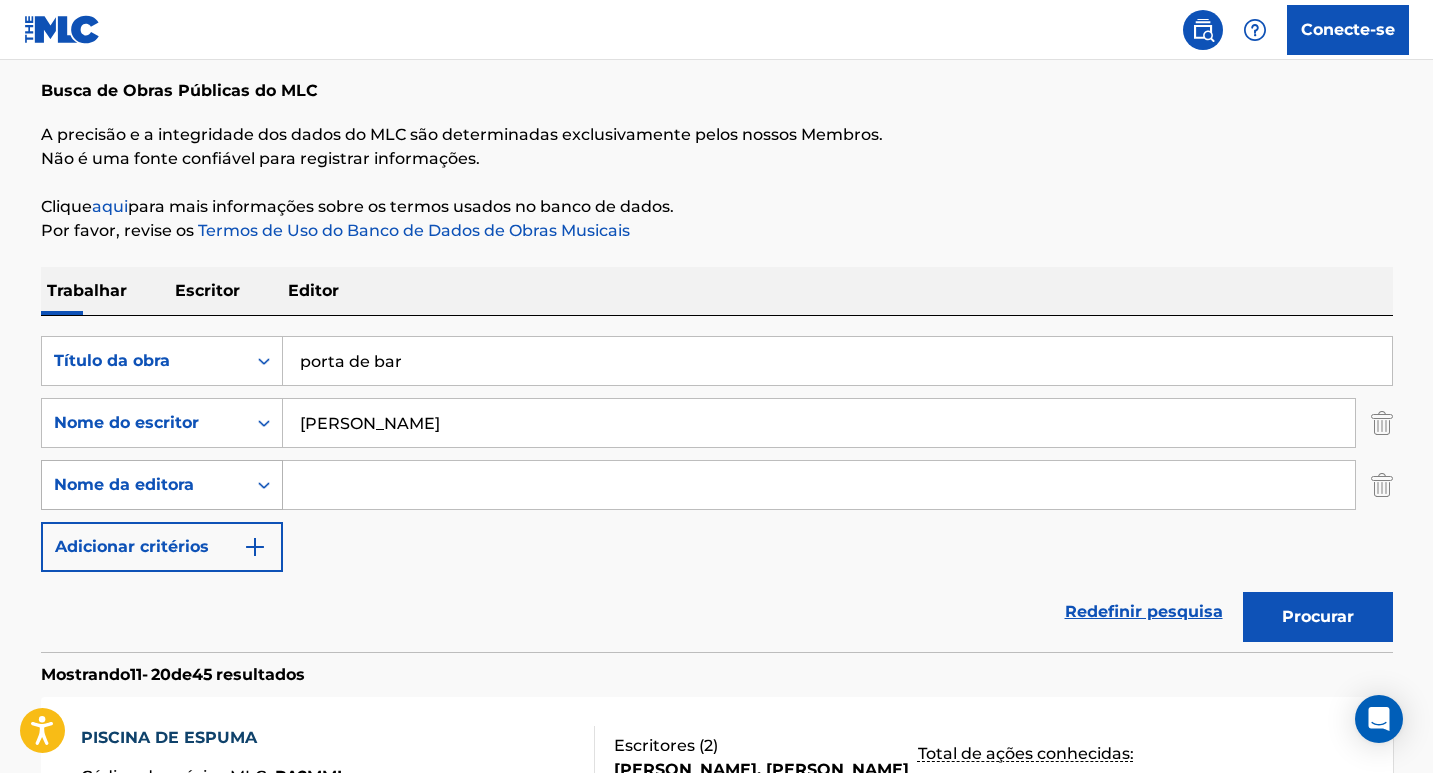 click at bounding box center [264, 485] 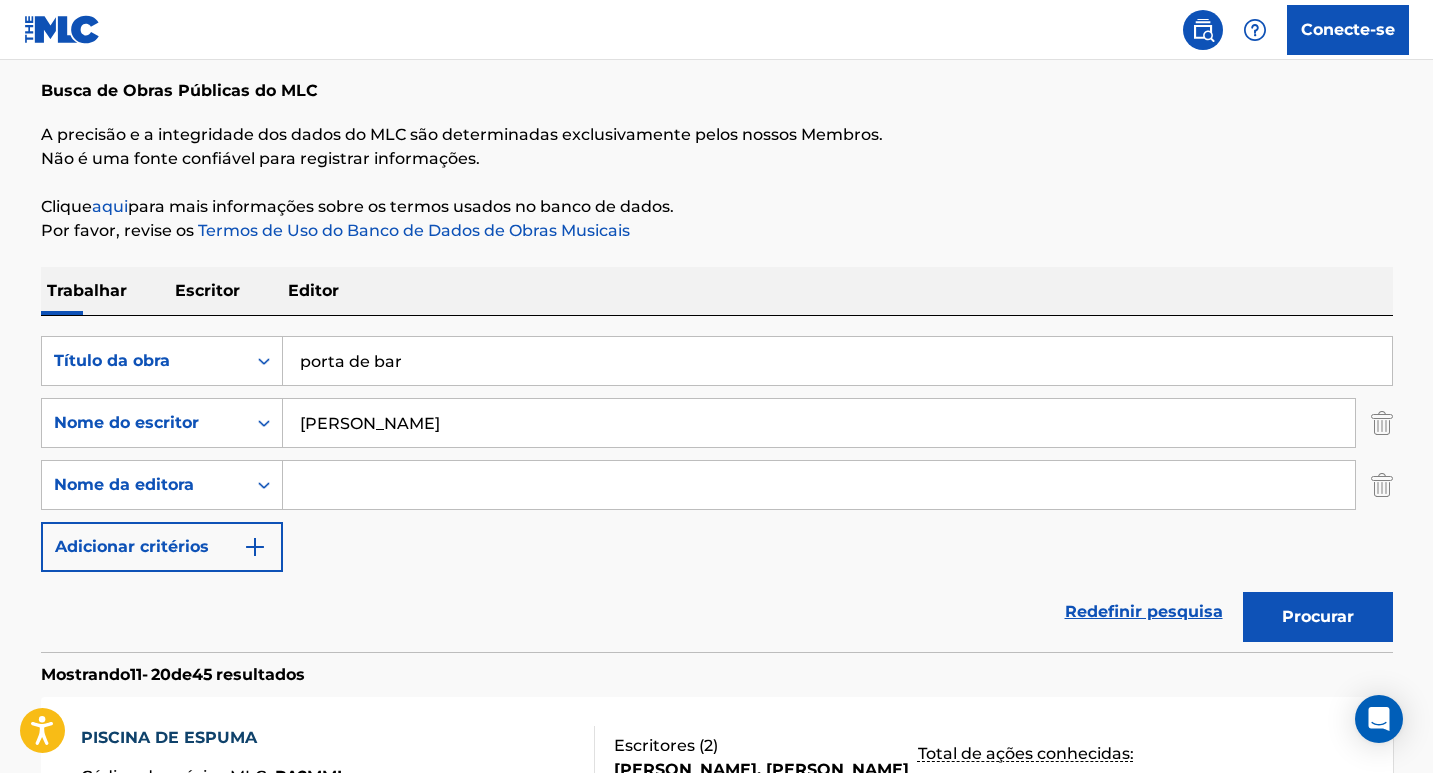 click at bounding box center [819, 485] 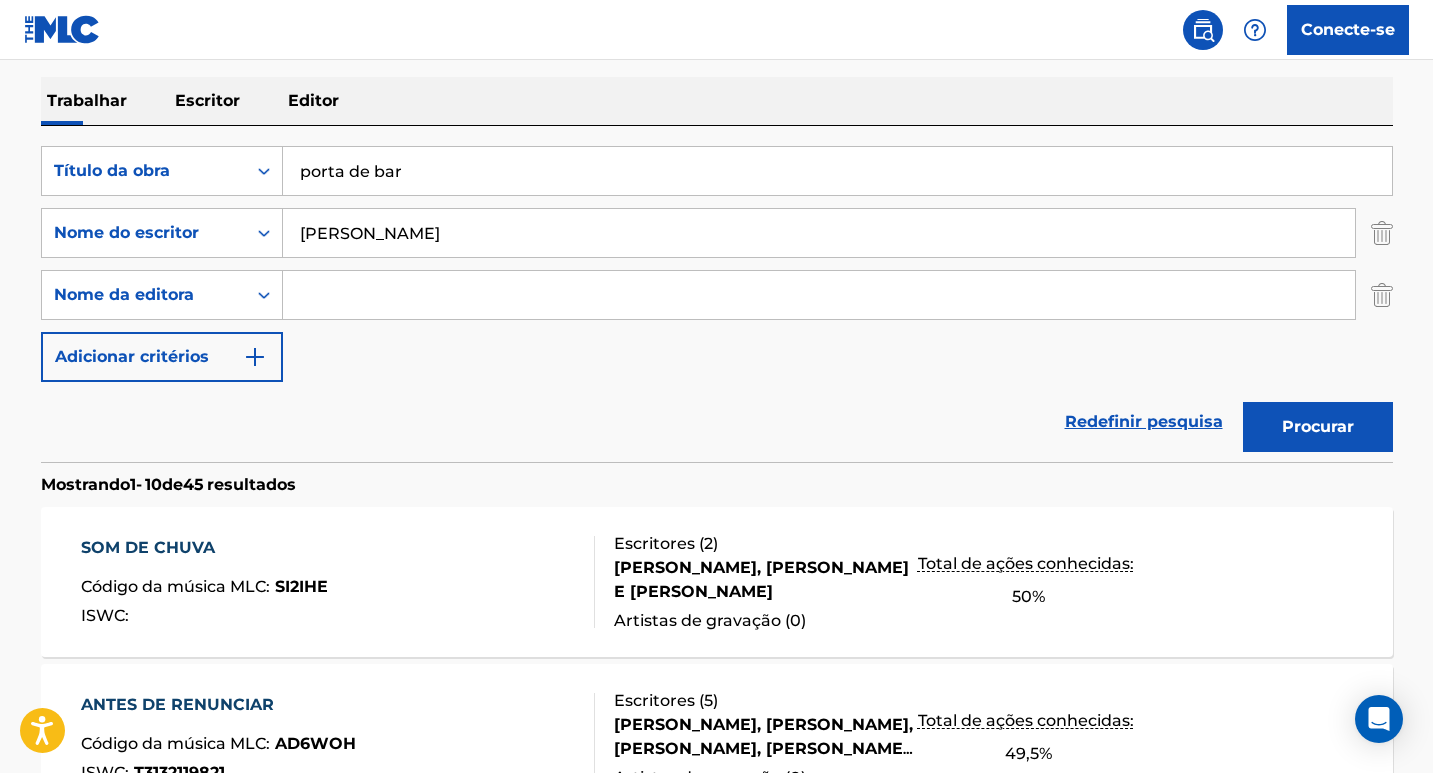 scroll, scrollTop: 215, scrollLeft: 0, axis: vertical 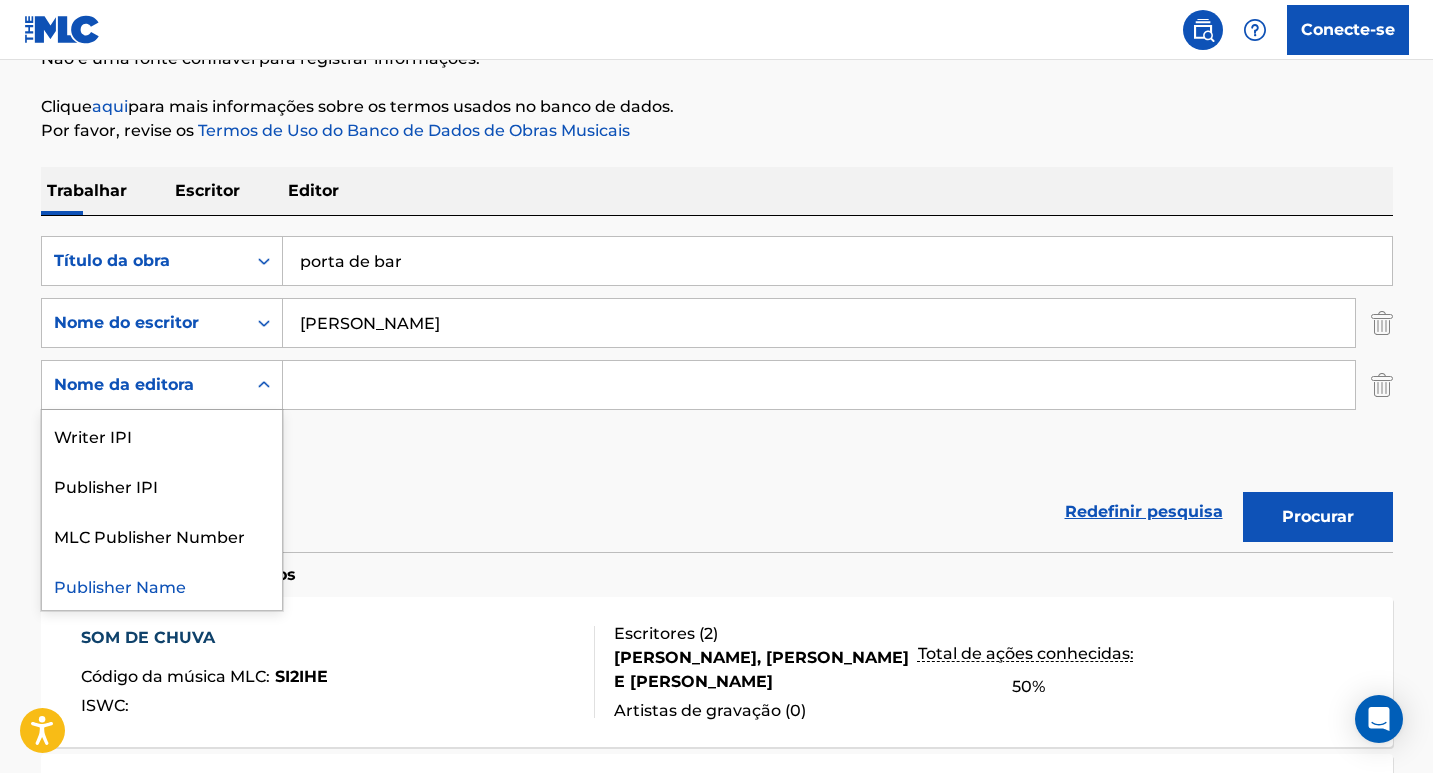 click 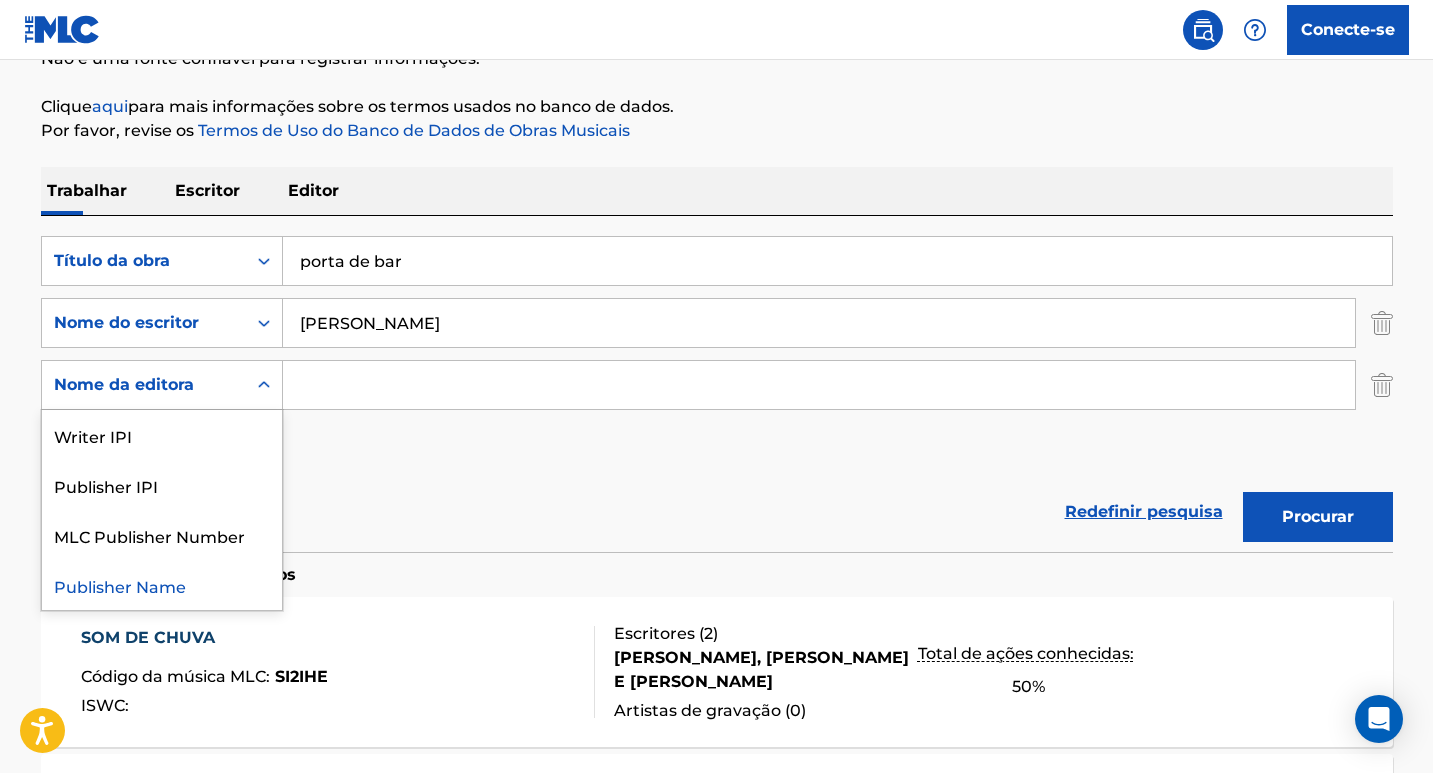 click on "Publisher Name" at bounding box center (162, 585) 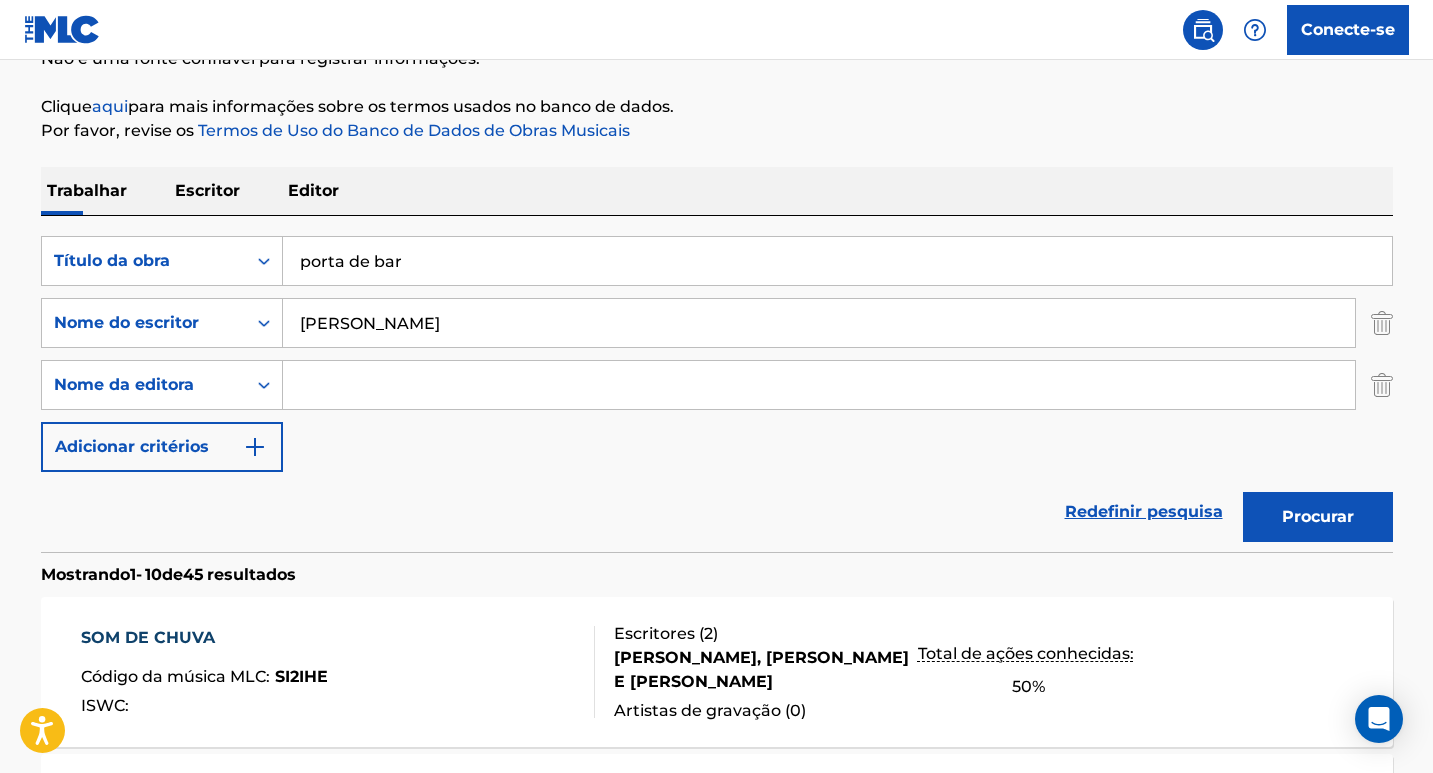 click on "Procurar" at bounding box center [1318, 516] 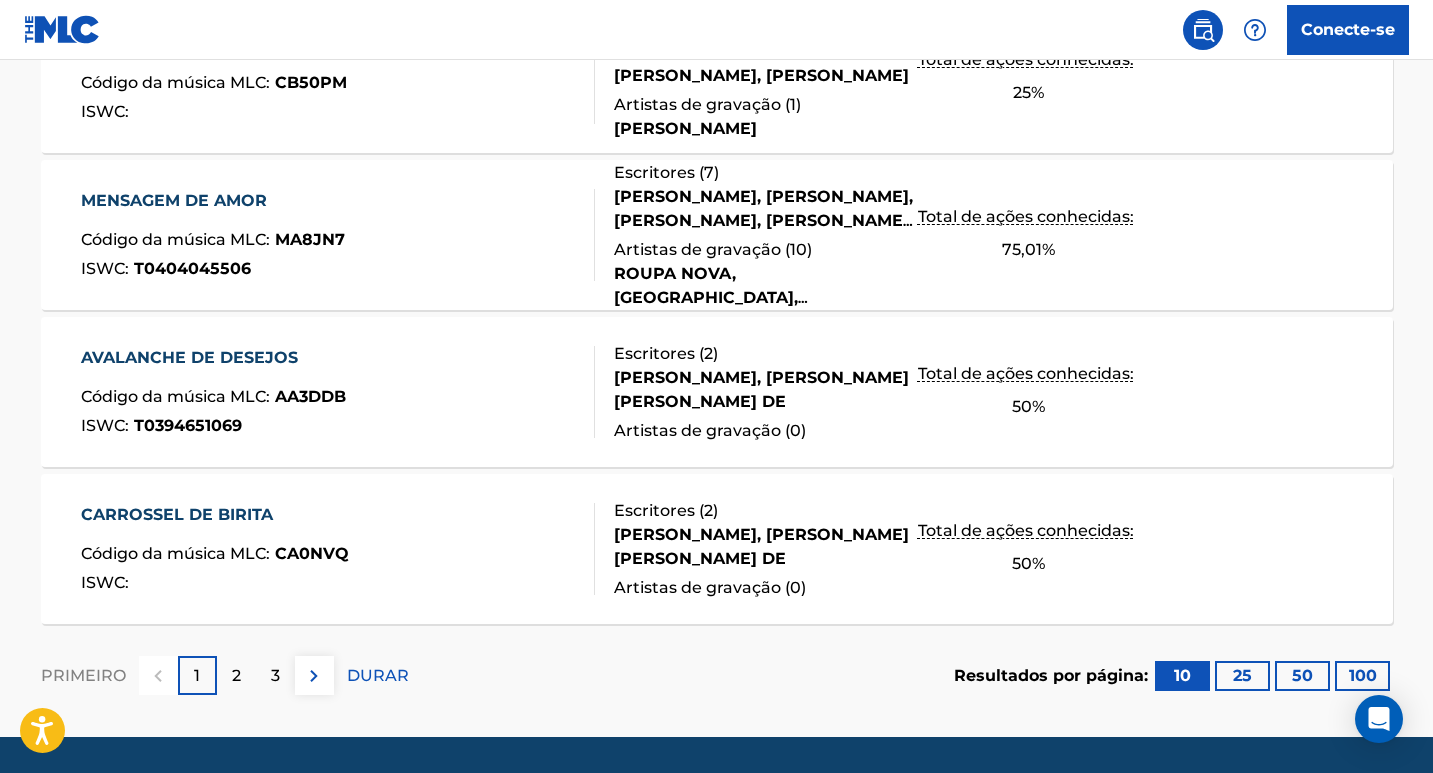 scroll, scrollTop: 1811, scrollLeft: 0, axis: vertical 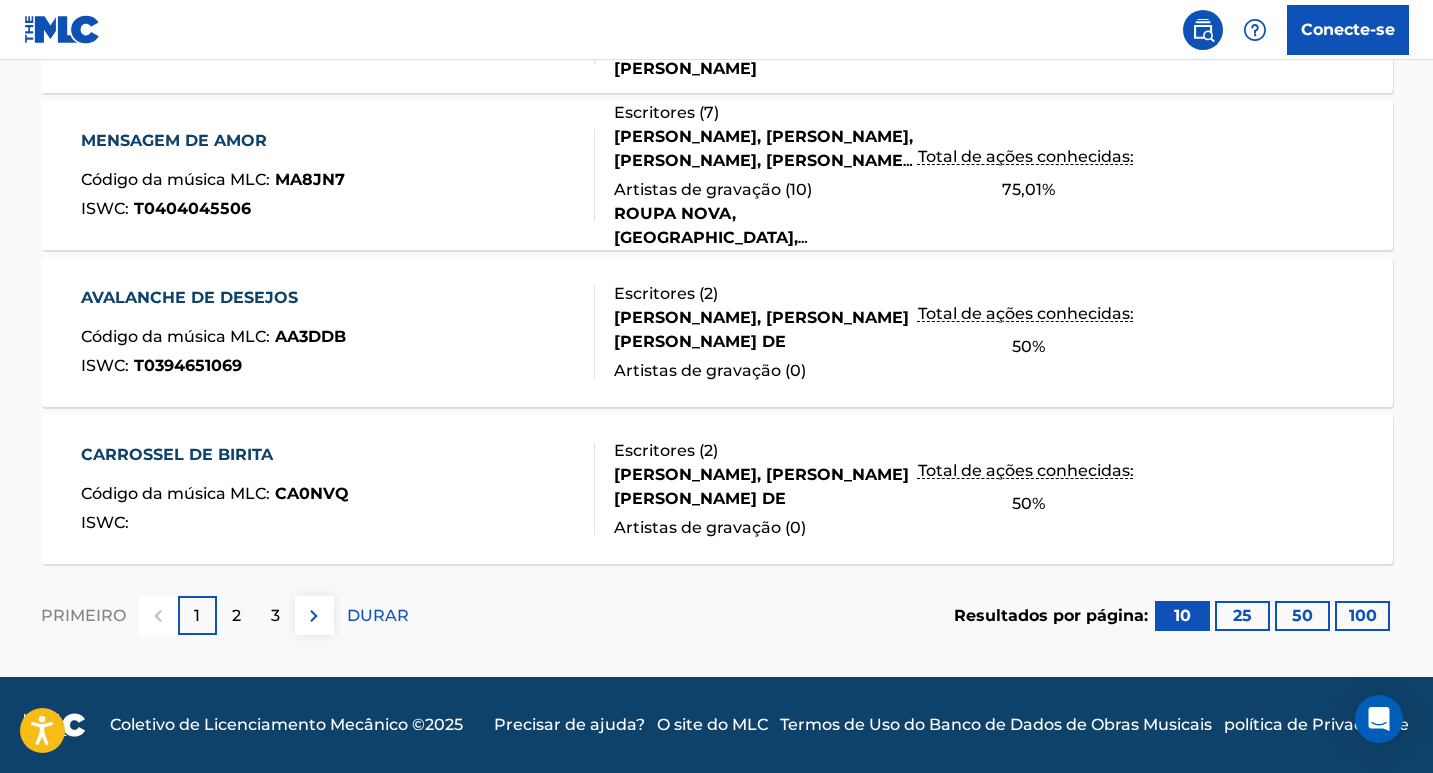 click on "2" at bounding box center [236, 615] 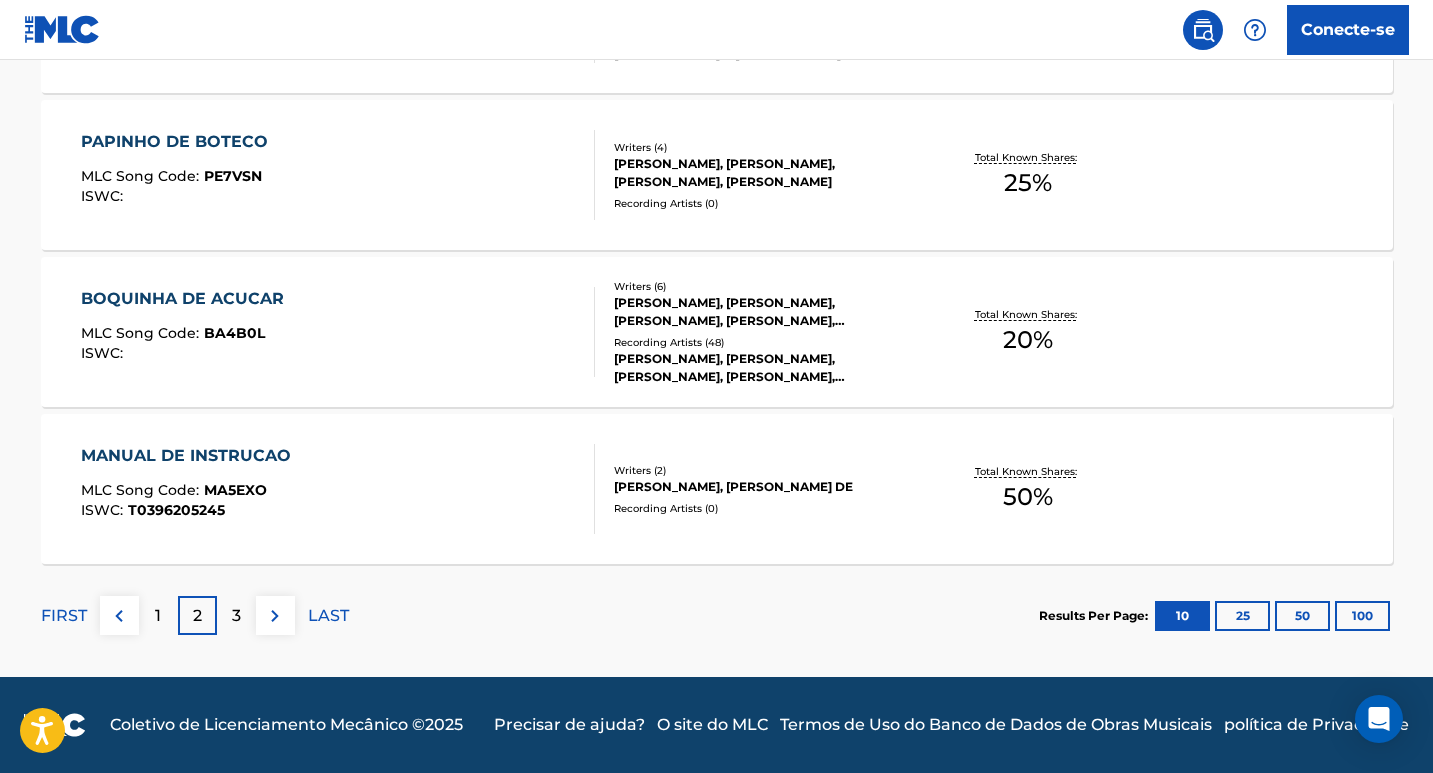 scroll, scrollTop: 1811, scrollLeft: 0, axis: vertical 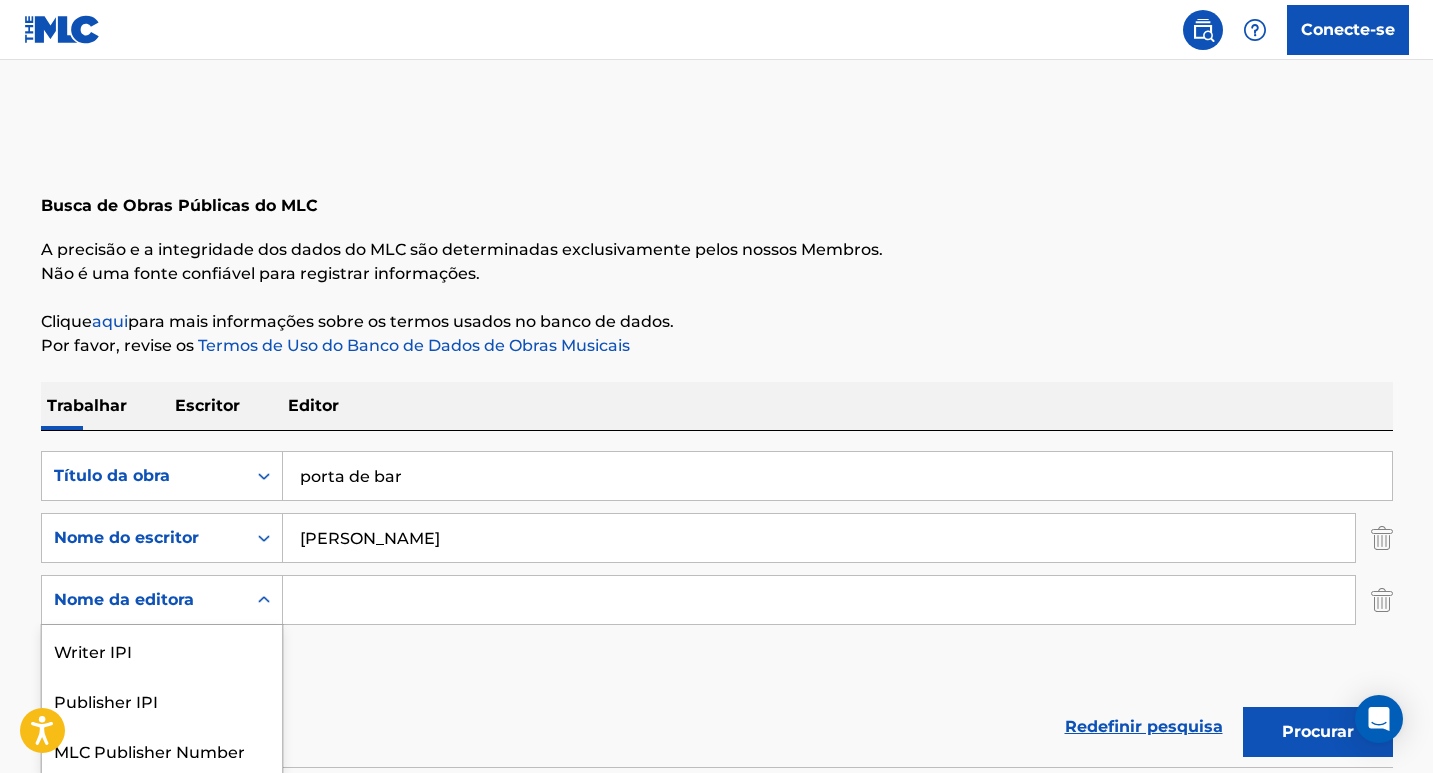 click on "4 results available. Use Up and Down to choose options, press Enter to select the currently focused option, press Escape to exit the menu, press Tab to select the option and exit the menu. Nome da editora Writer IPI Publisher IPI MLC Publisher Number Publisher Name" at bounding box center [162, 600] 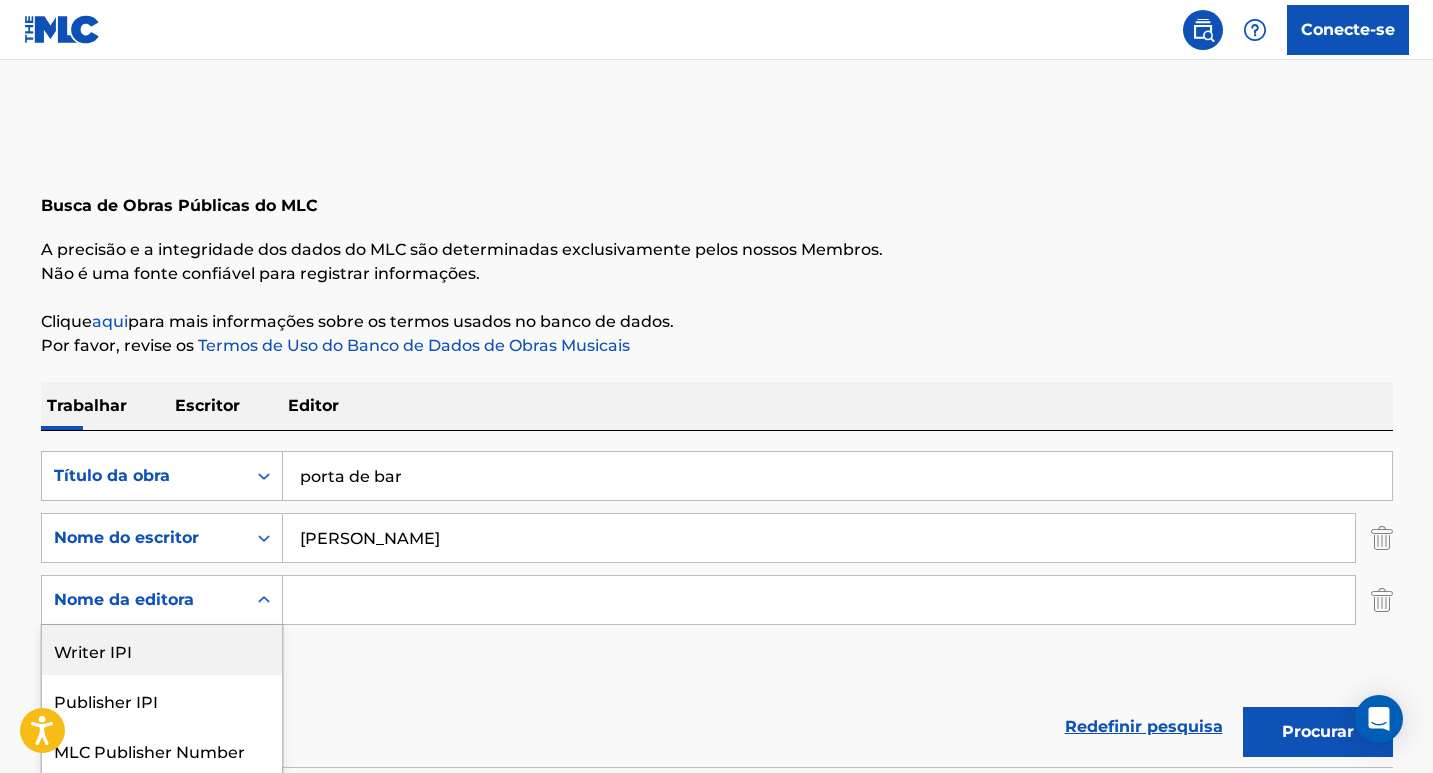 click on "Publisher IPI" at bounding box center (162, 700) 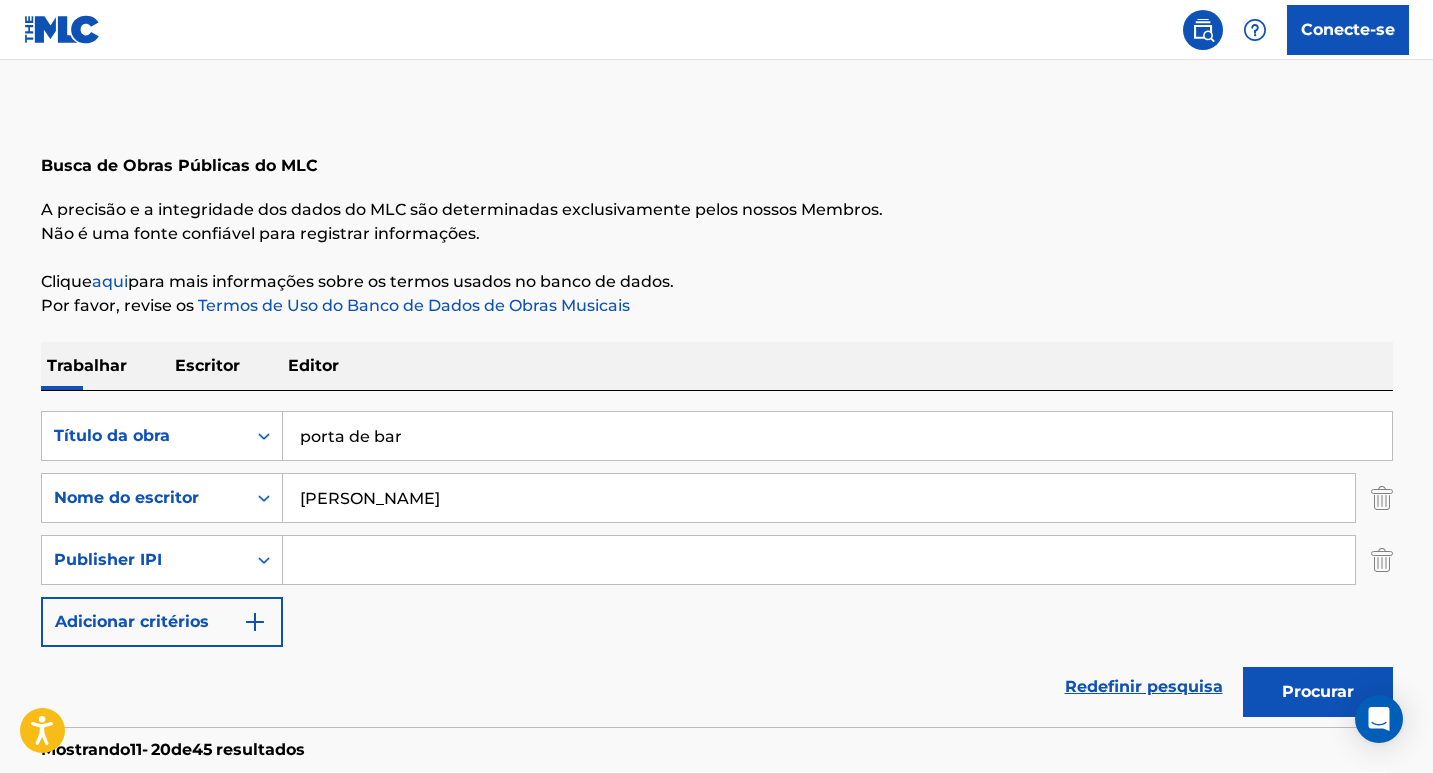 scroll, scrollTop: 53, scrollLeft: 0, axis: vertical 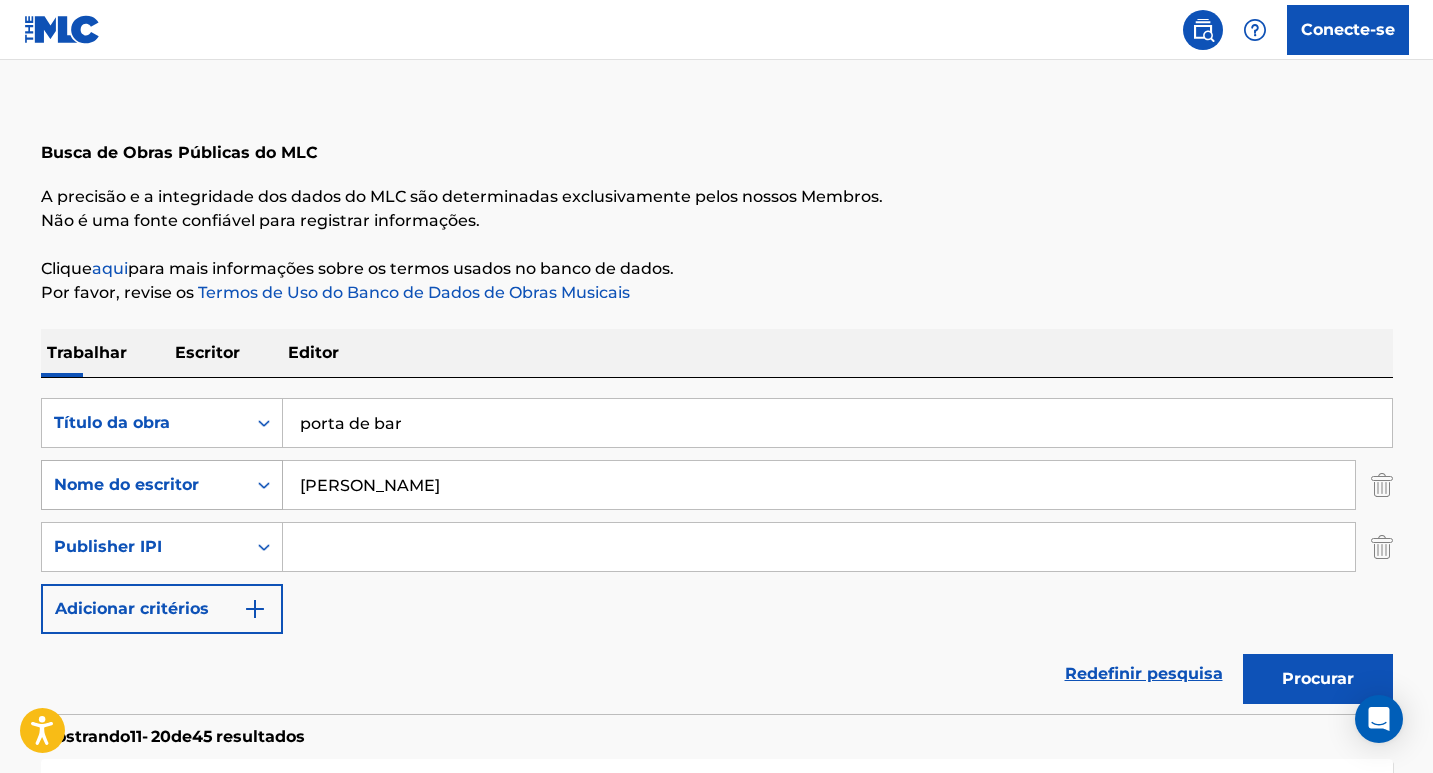 drag, startPoint x: 440, startPoint y: 497, endPoint x: 268, endPoint y: 497, distance: 172 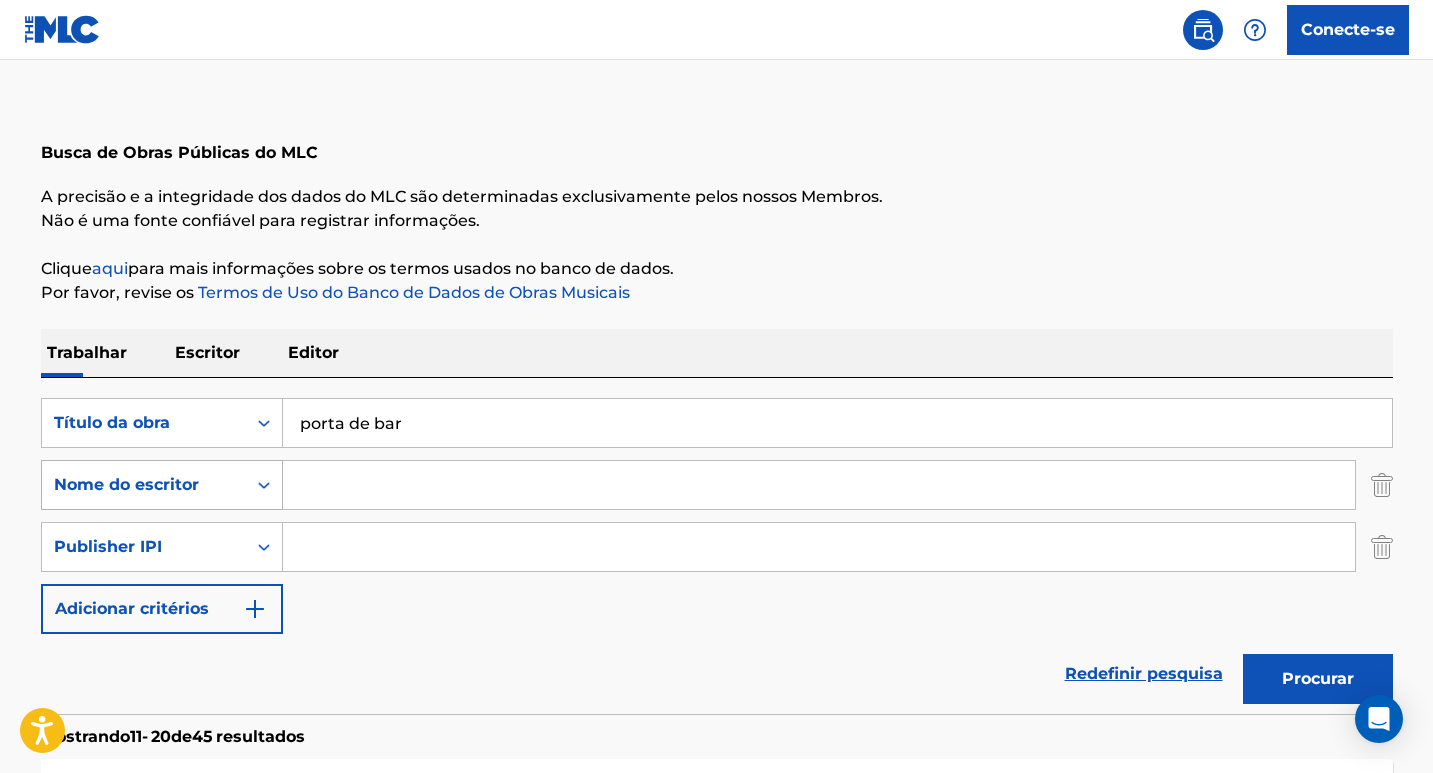 paste on "Gusttavo Lima:" 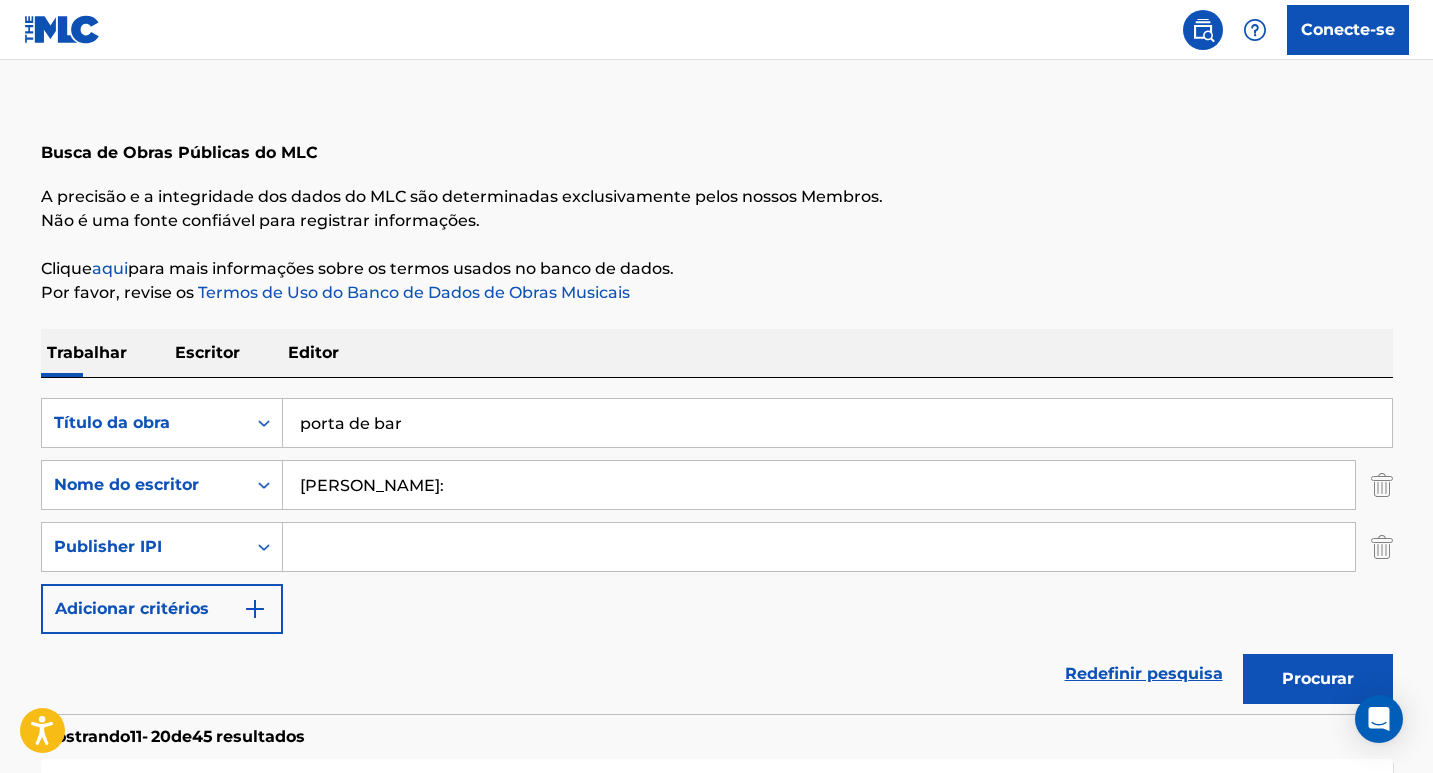 click on "Procurar" at bounding box center [1318, 678] 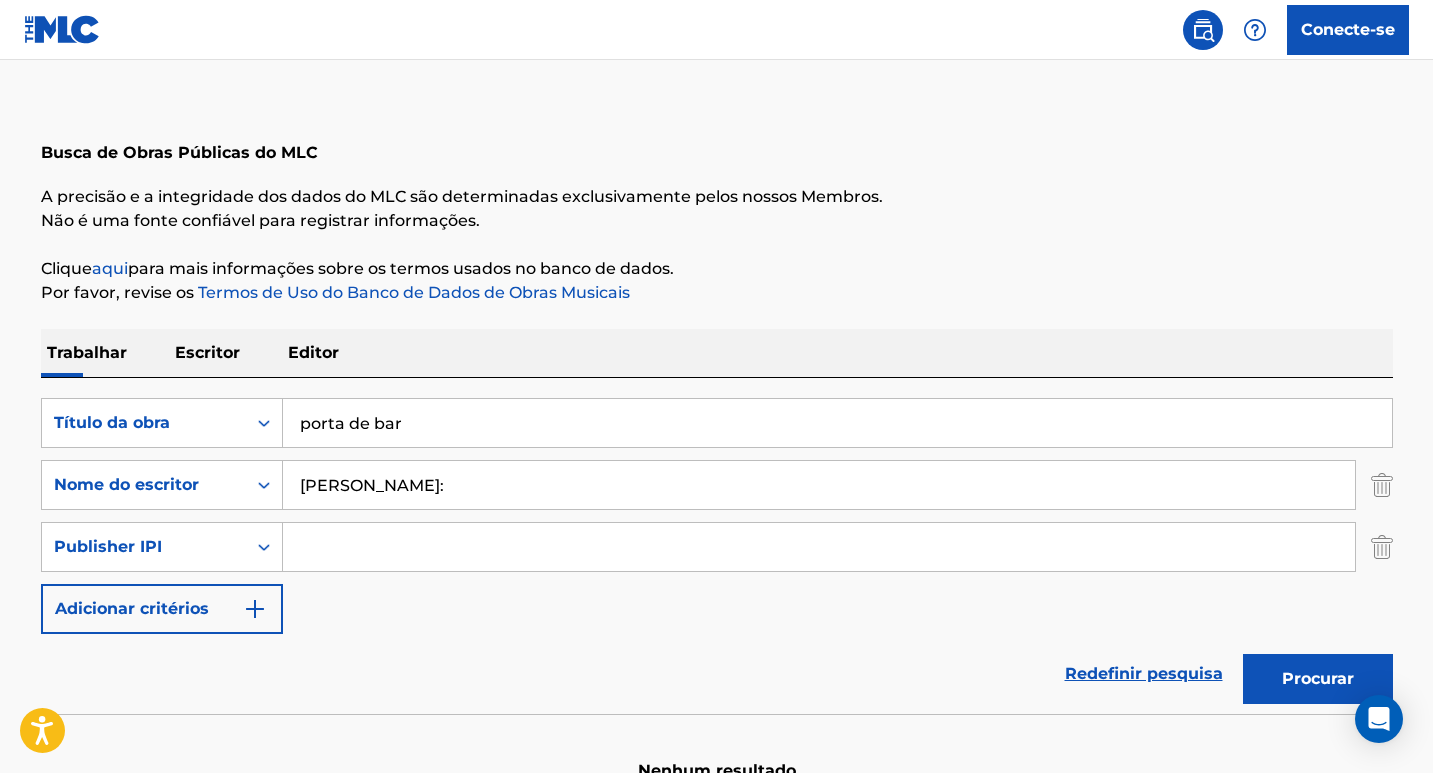 scroll, scrollTop: 169, scrollLeft: 0, axis: vertical 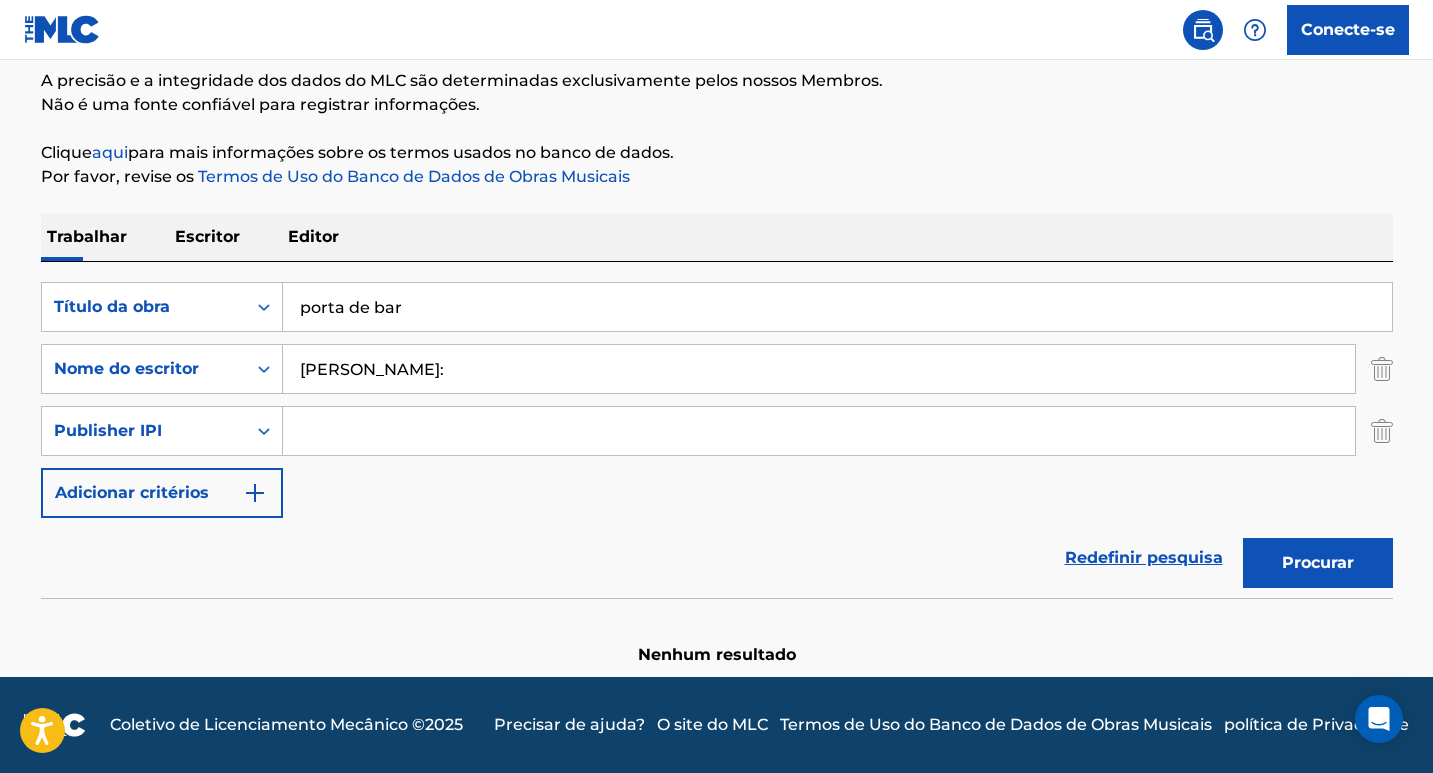 click on "Procurar" at bounding box center (1318, 563) 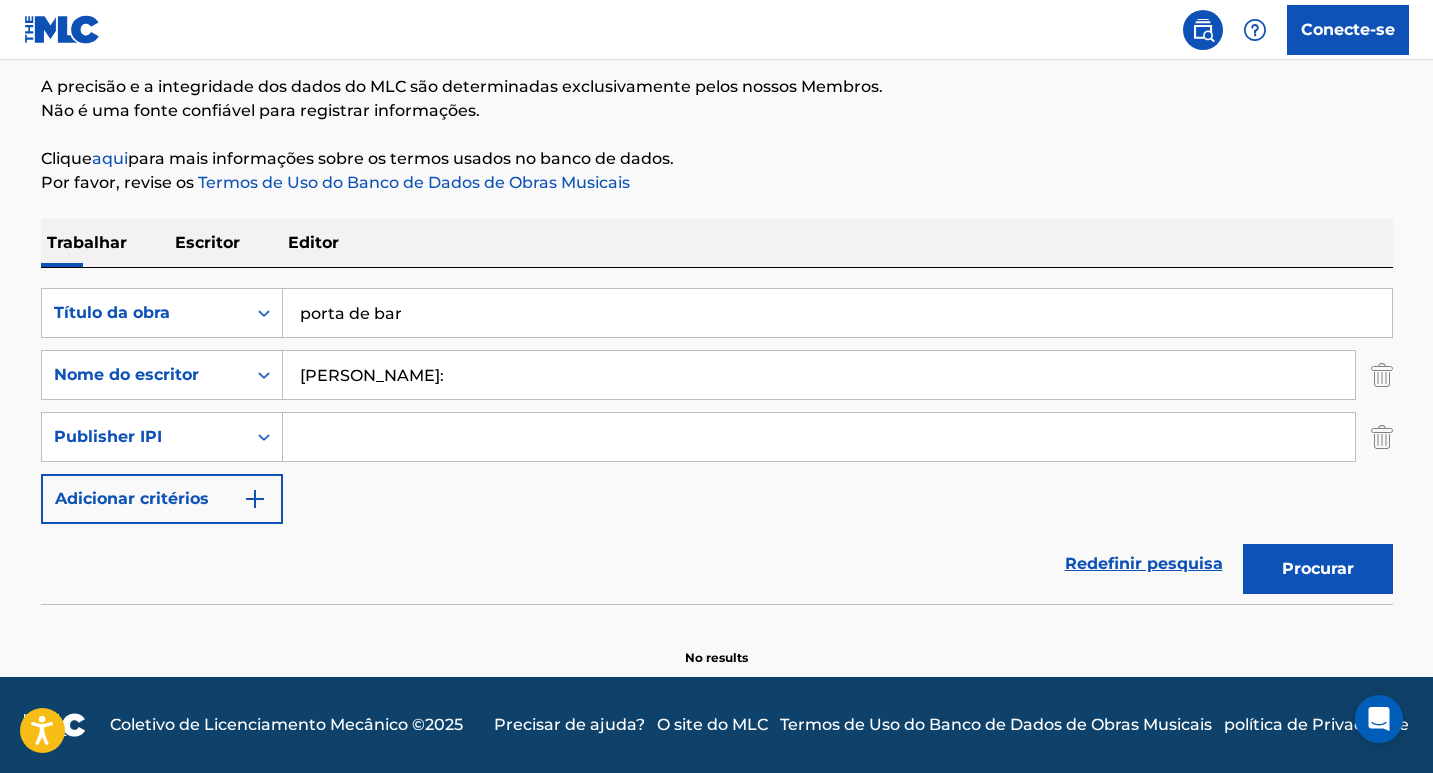 scroll, scrollTop: 169, scrollLeft: 0, axis: vertical 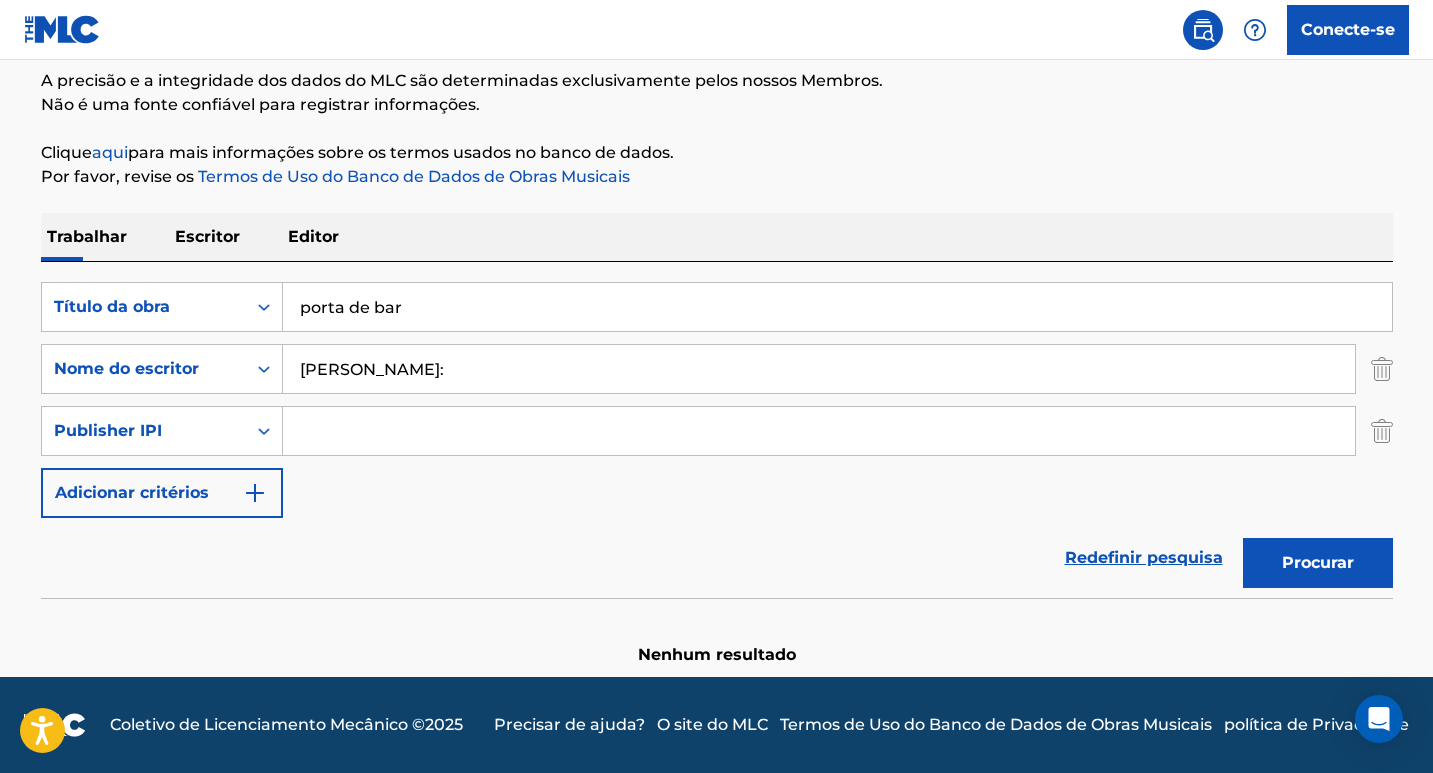 click on "Gusttavo Lima:" at bounding box center (819, 369) 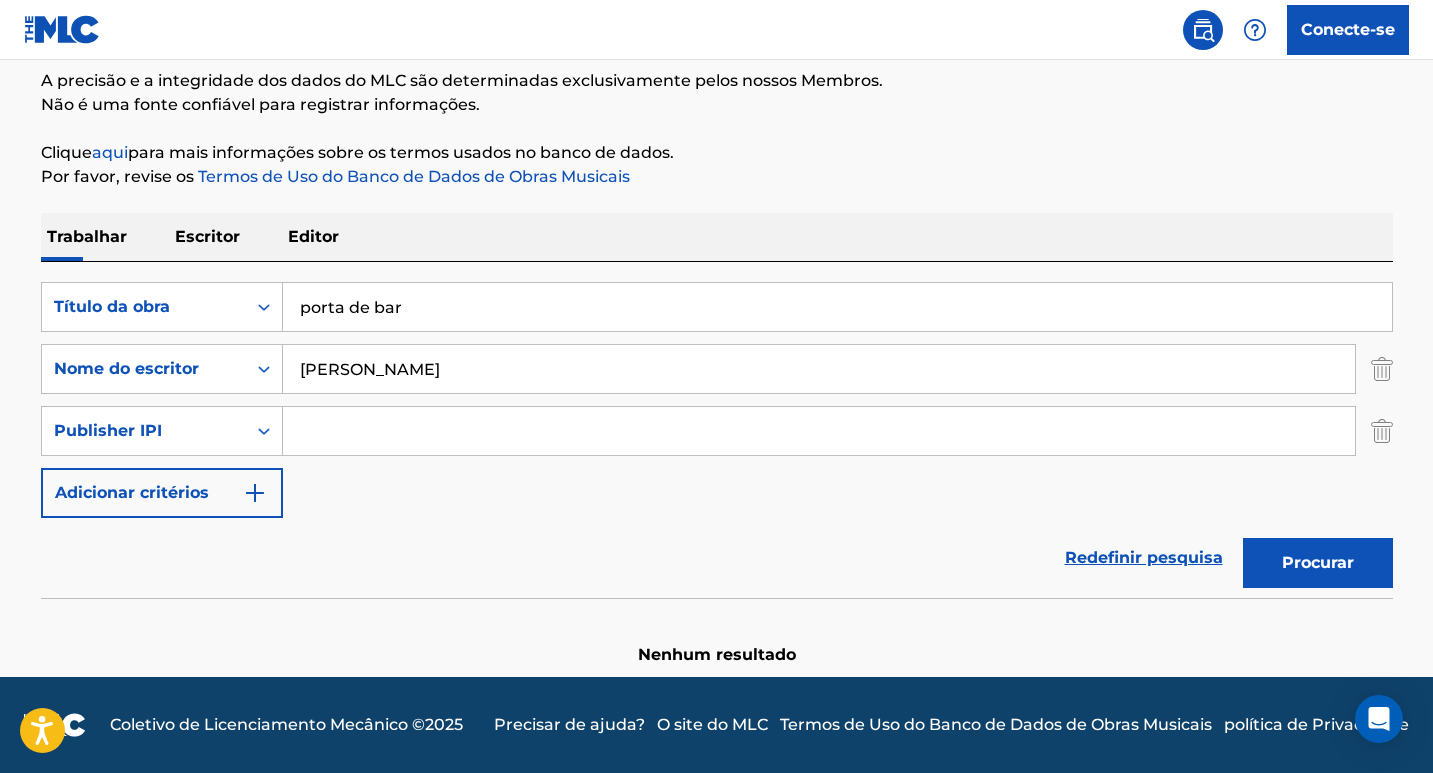 type on "Gusttavo Lima" 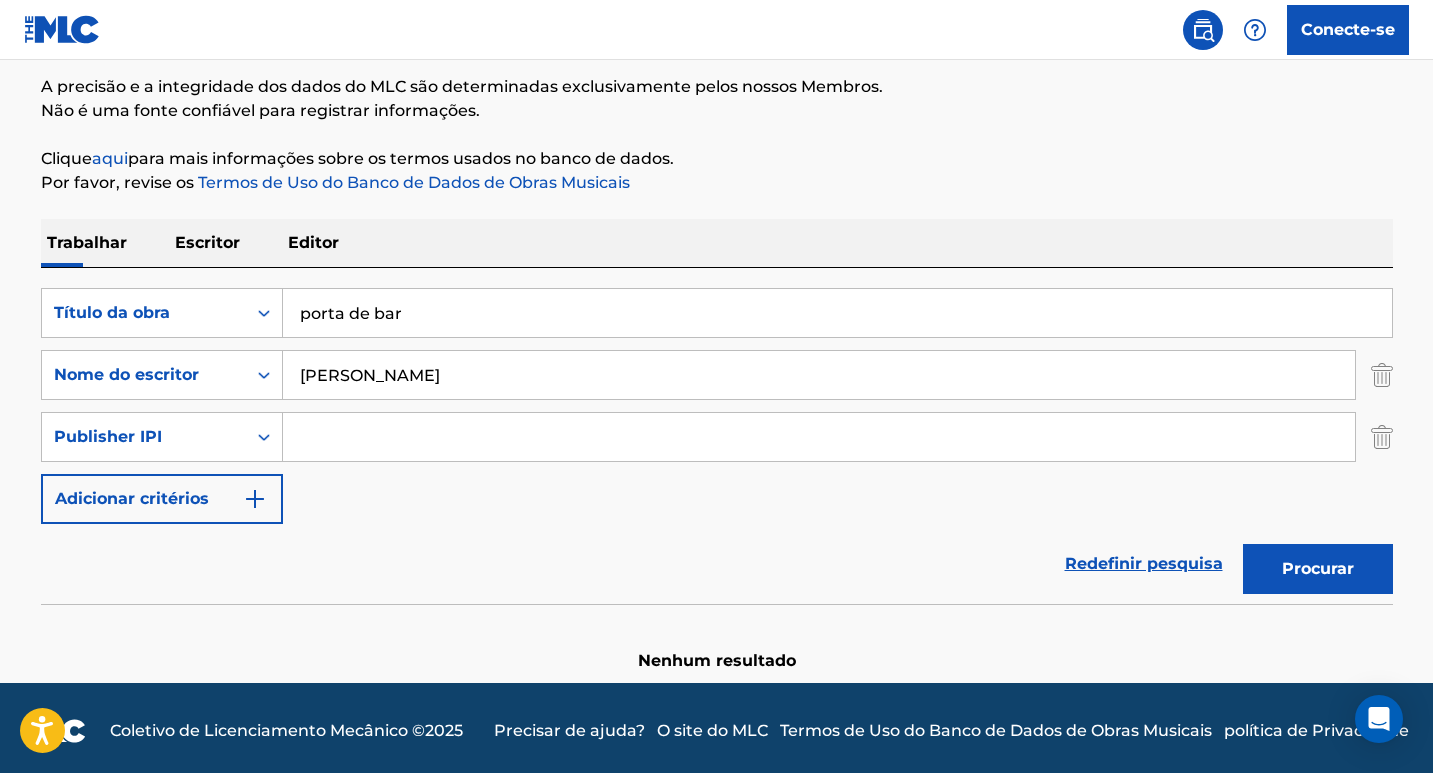 scroll, scrollTop: 169, scrollLeft: 0, axis: vertical 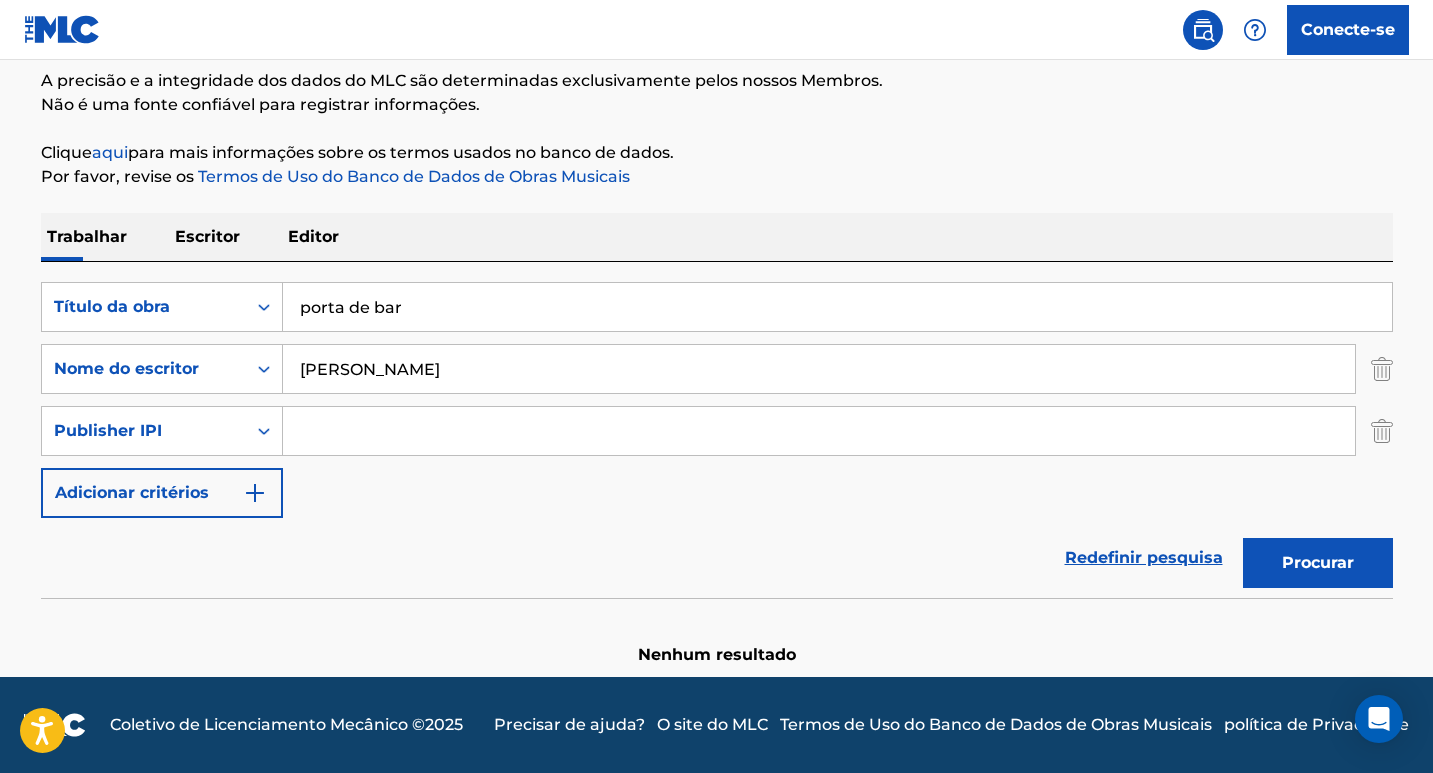 click on "Escritor" at bounding box center [207, 236] 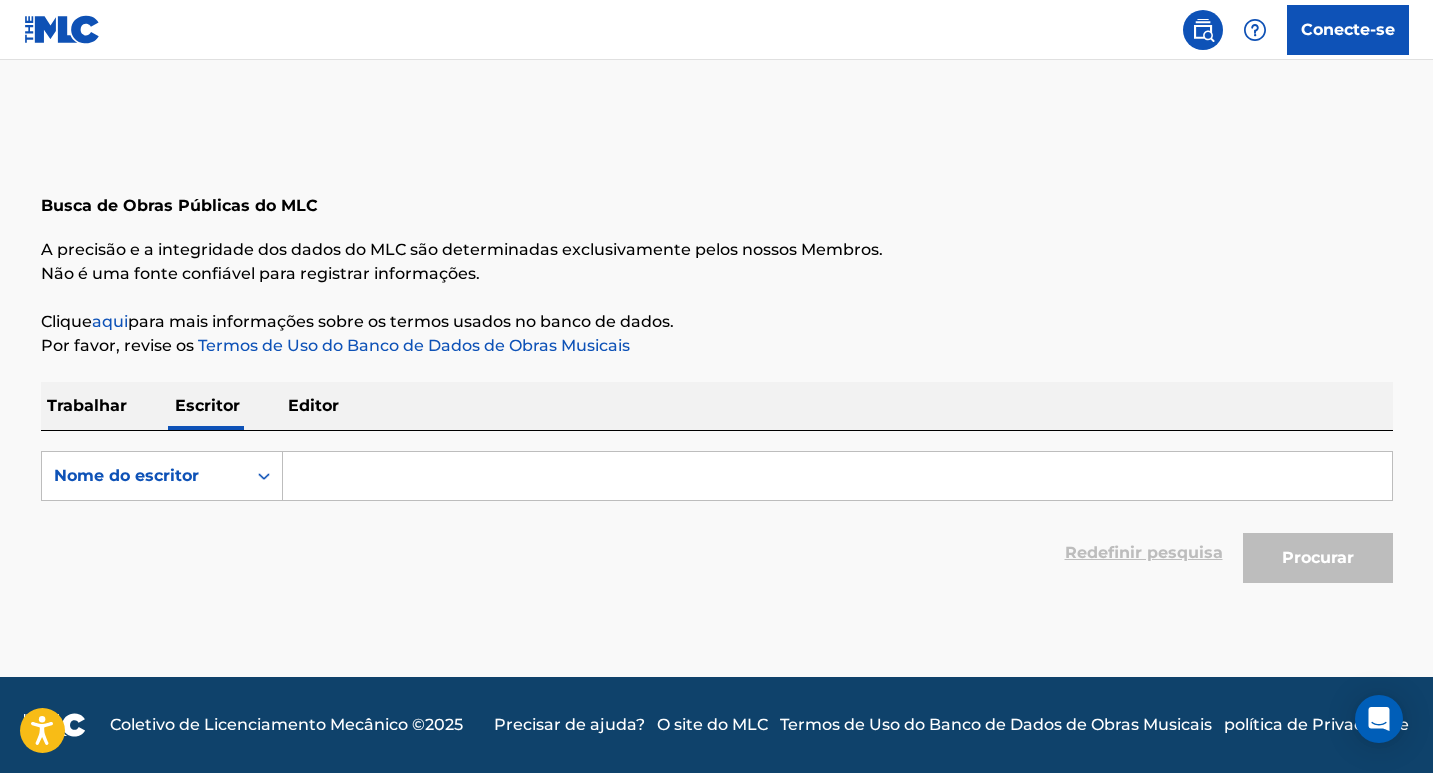 click at bounding box center [837, 476] 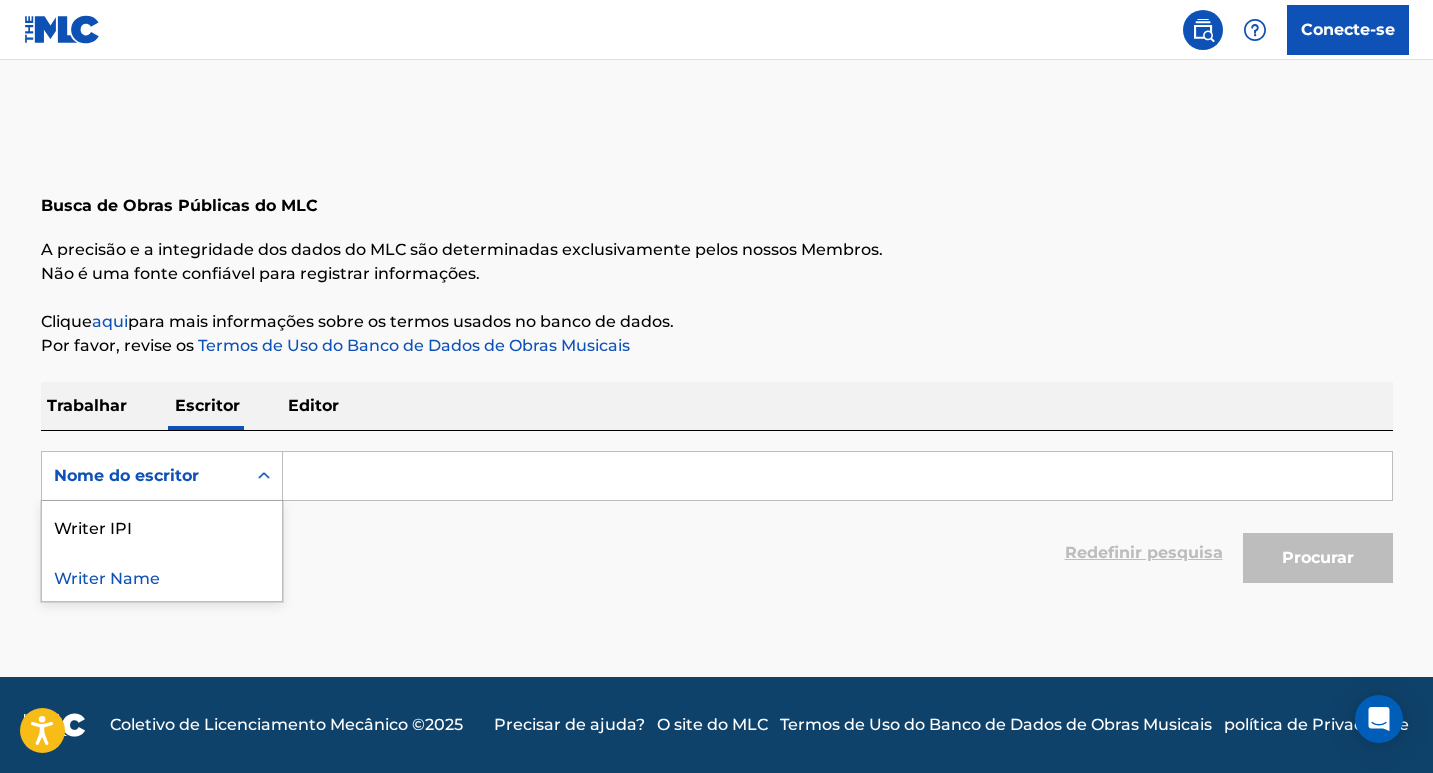 click 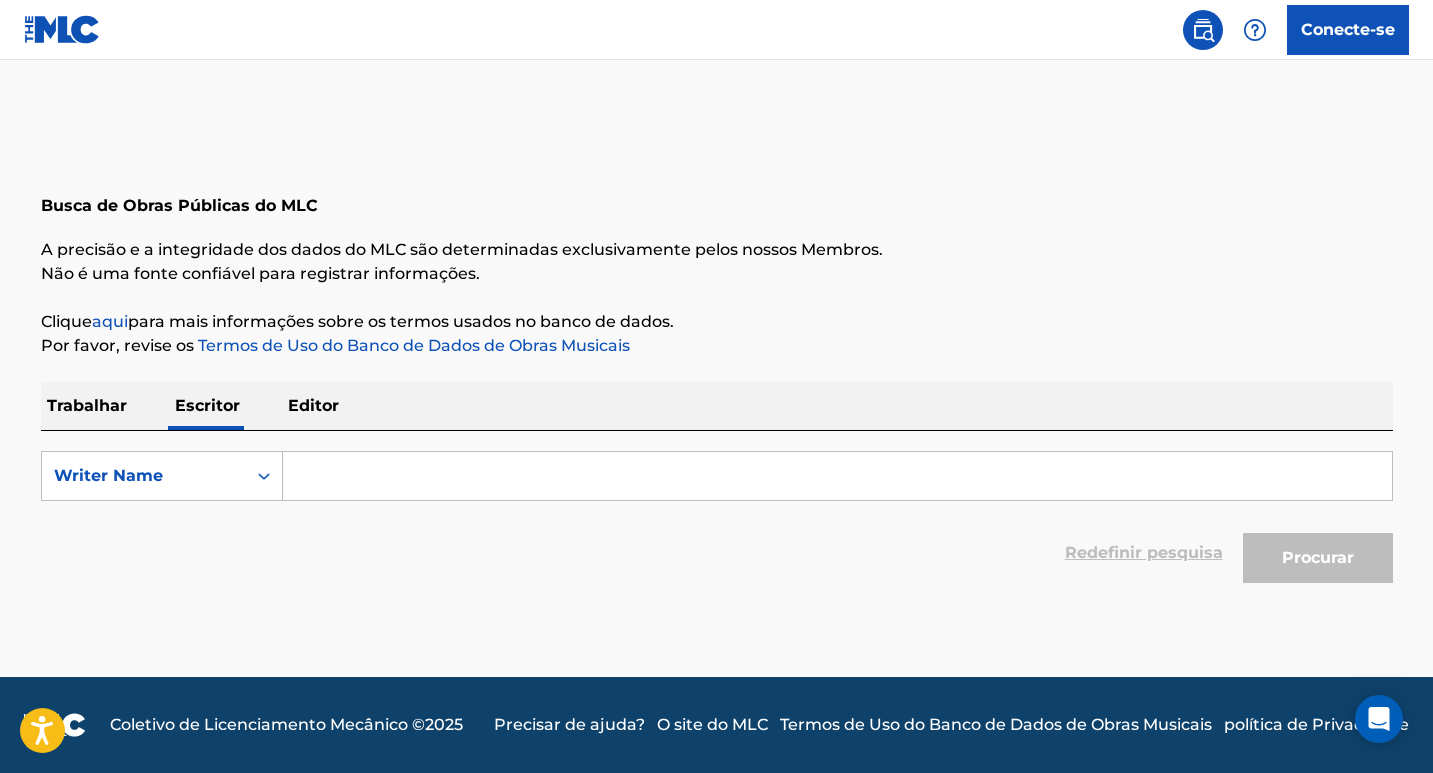 click at bounding box center (837, 476) 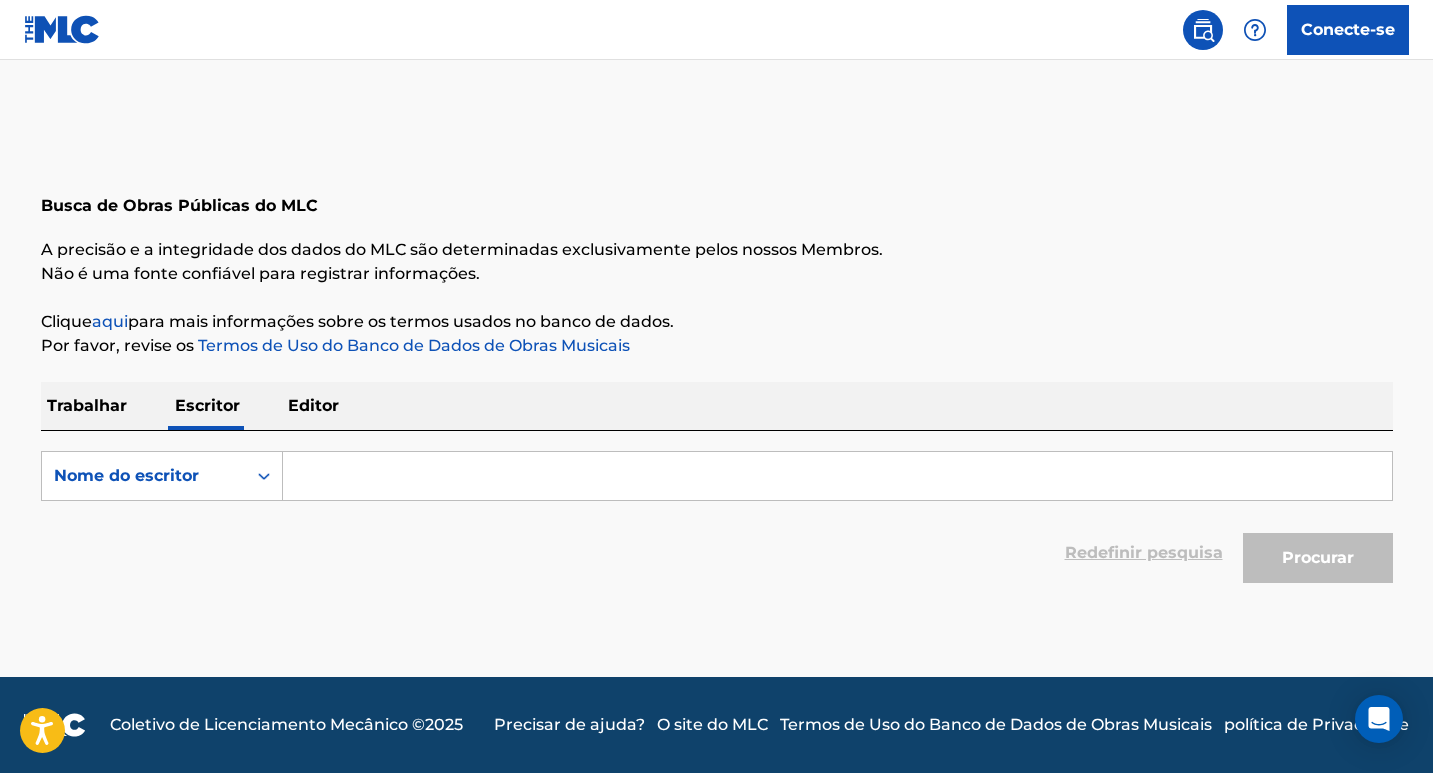 click on "Redefinir pesquisa Procurar" at bounding box center [717, 553] 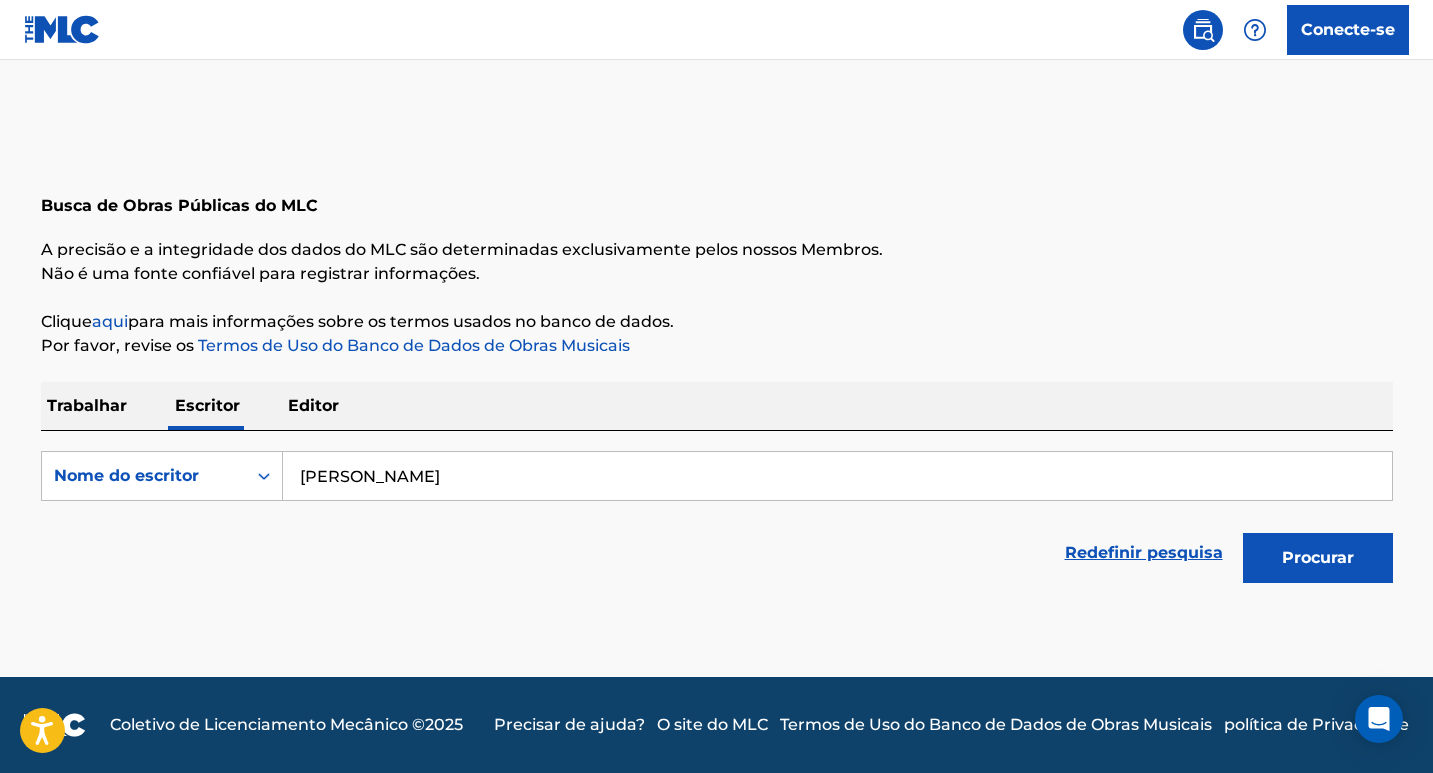 click on "Busca de Obras Públicas do MLC A precisão e a integridade dos dados do MLC são determinadas exclusivamente pelos nossos Membros. Não é uma fonte confiável para registrar informações. Clique  aqui  para mais informações sobre os termos usados no banco de dados.     Por favor, revise os    Termos de Uso do Banco de Dados de Obras Musicais Trabalhar Escritor Editor PesquisarComCriteriac31b7f64-1e3a-444f-8845-10f4001d0cb9 Nome do escritor Bruno Caliman Redefinir pesquisa Procurar" at bounding box center (716, 368) 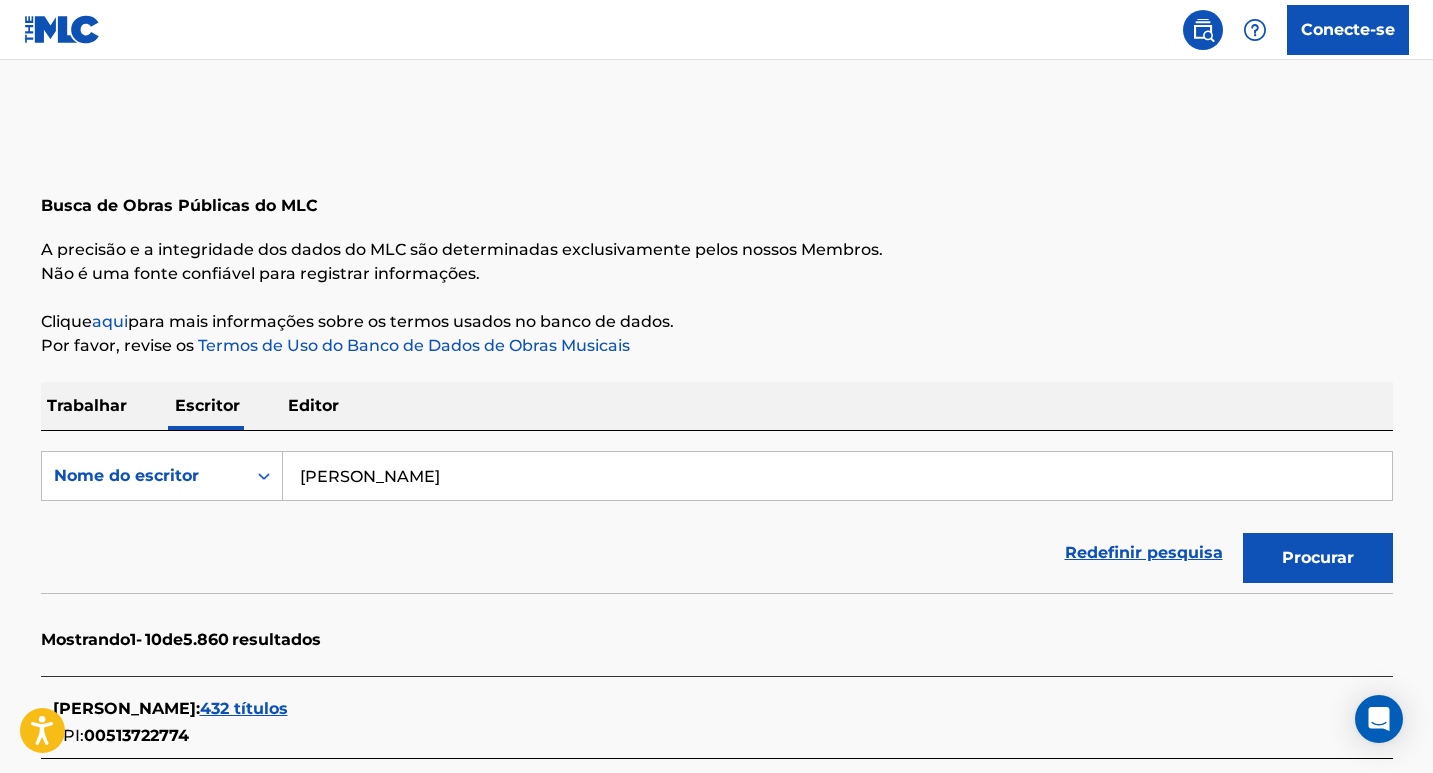 drag, startPoint x: 189, startPoint y: 548, endPoint x: 224, endPoint y: 511, distance: 50.931328 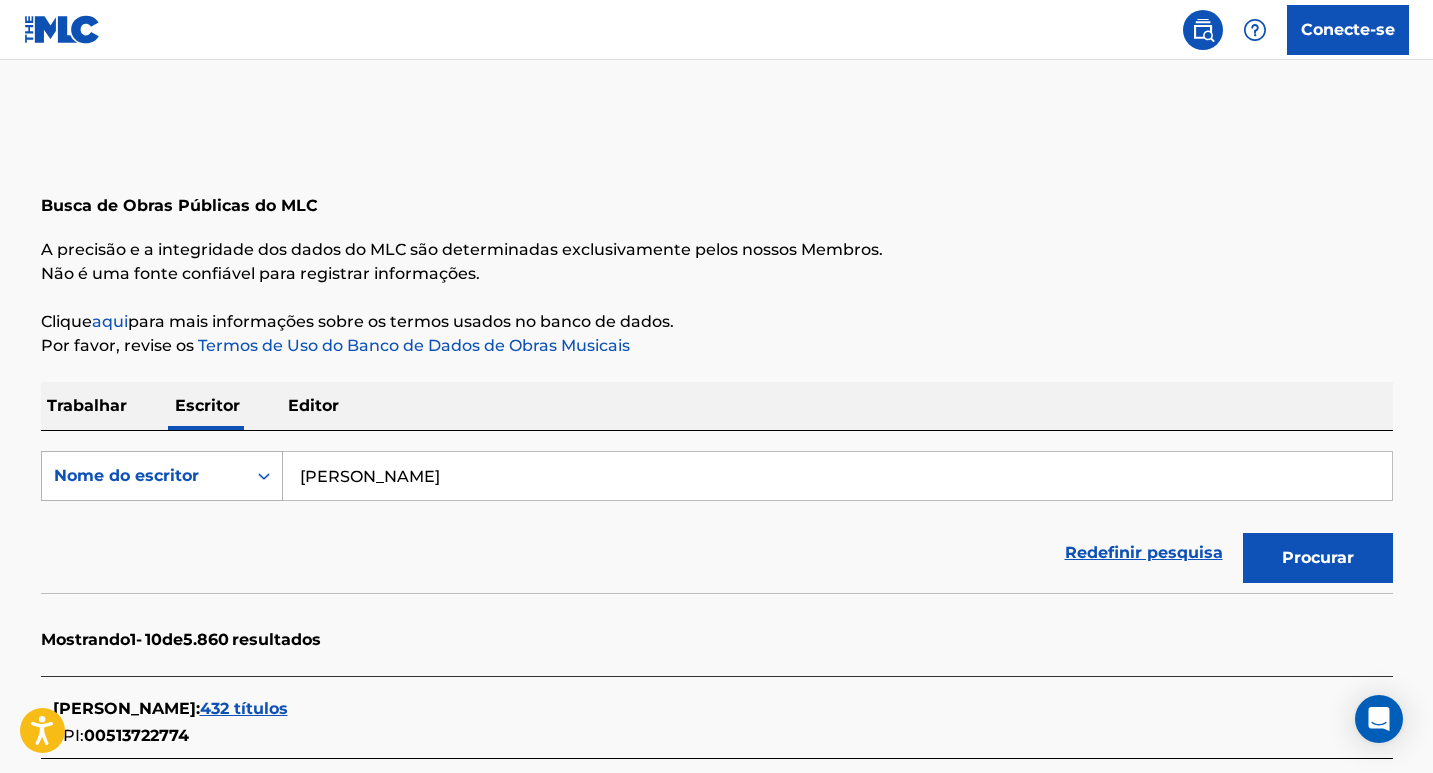 click 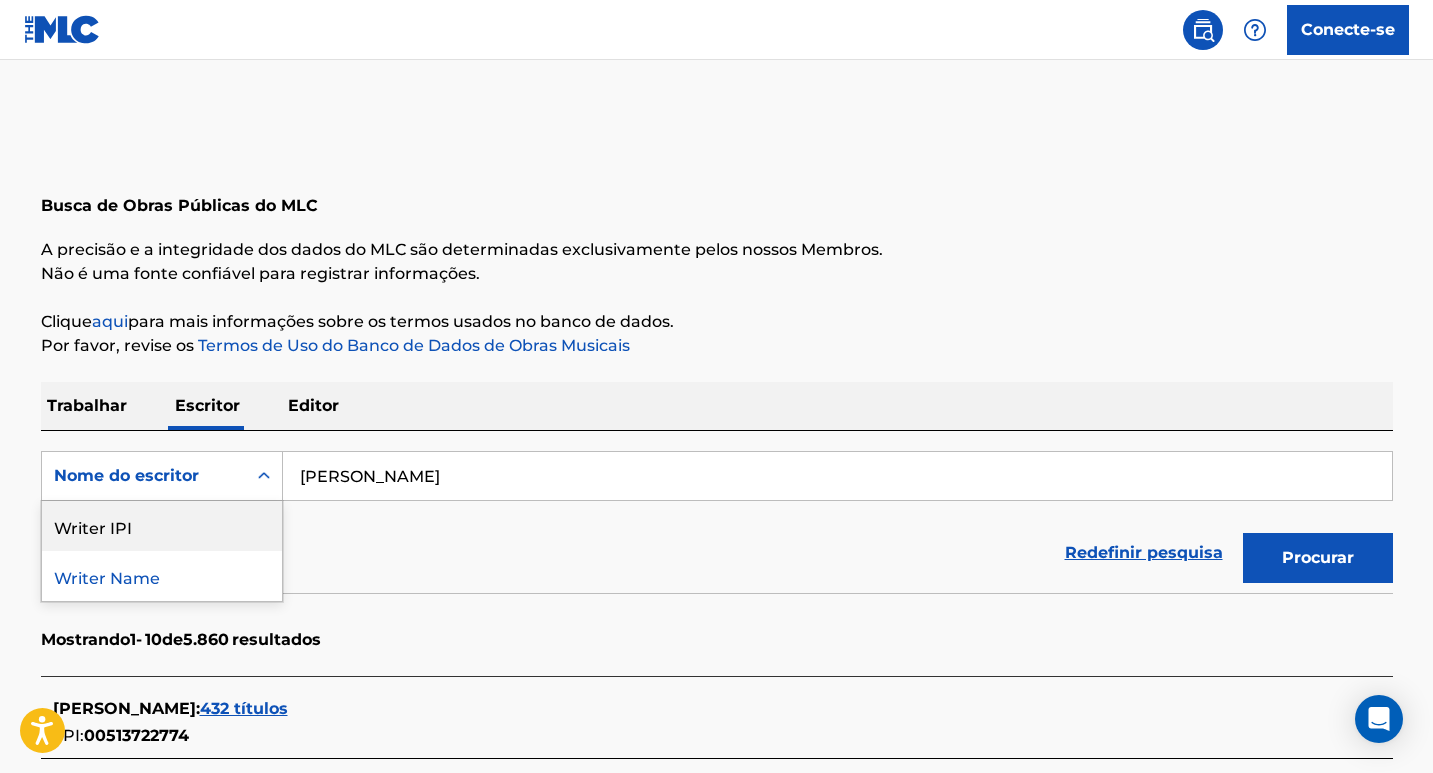 click on "Mostrando  1  -    10  de   5.860    resultados" at bounding box center [717, 634] 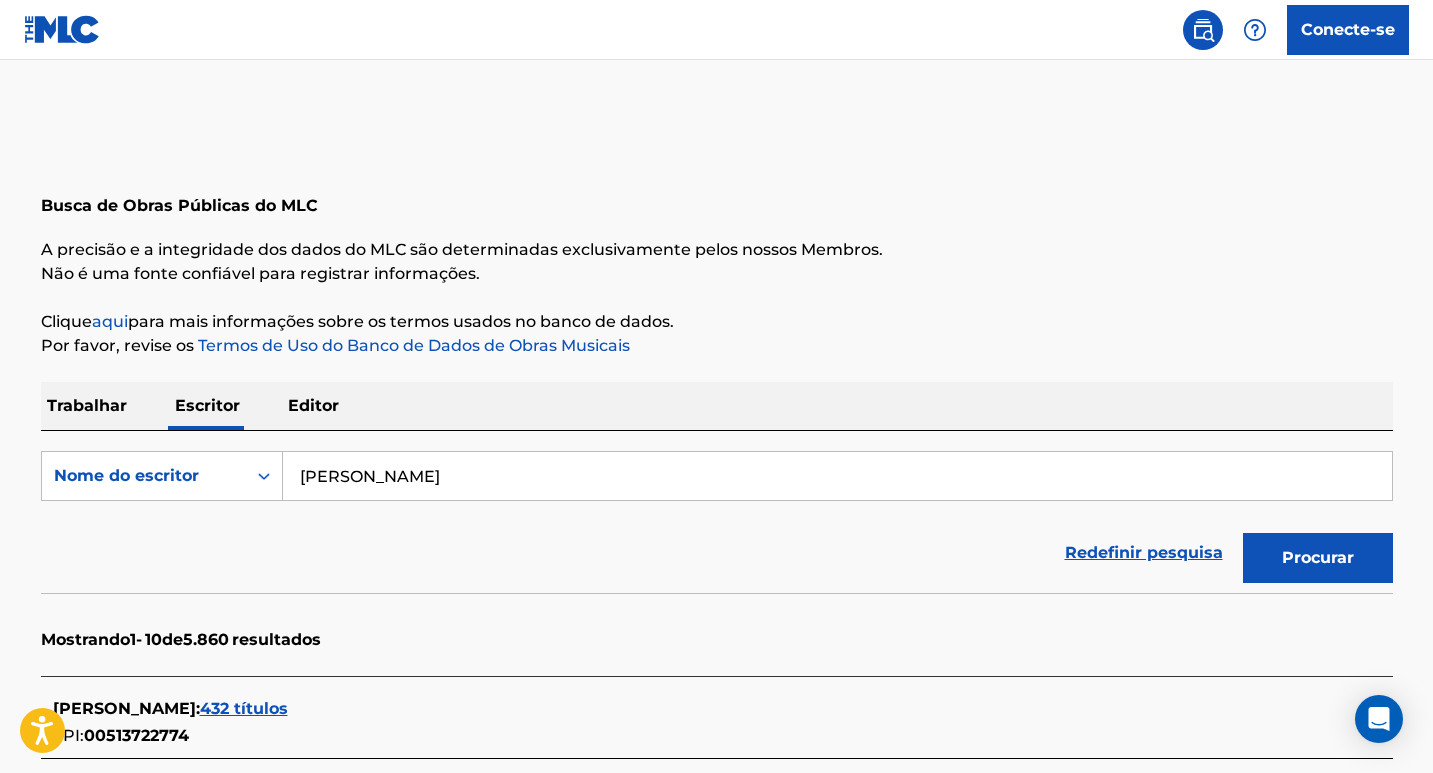 click on "Trabalhar" at bounding box center (87, 406) 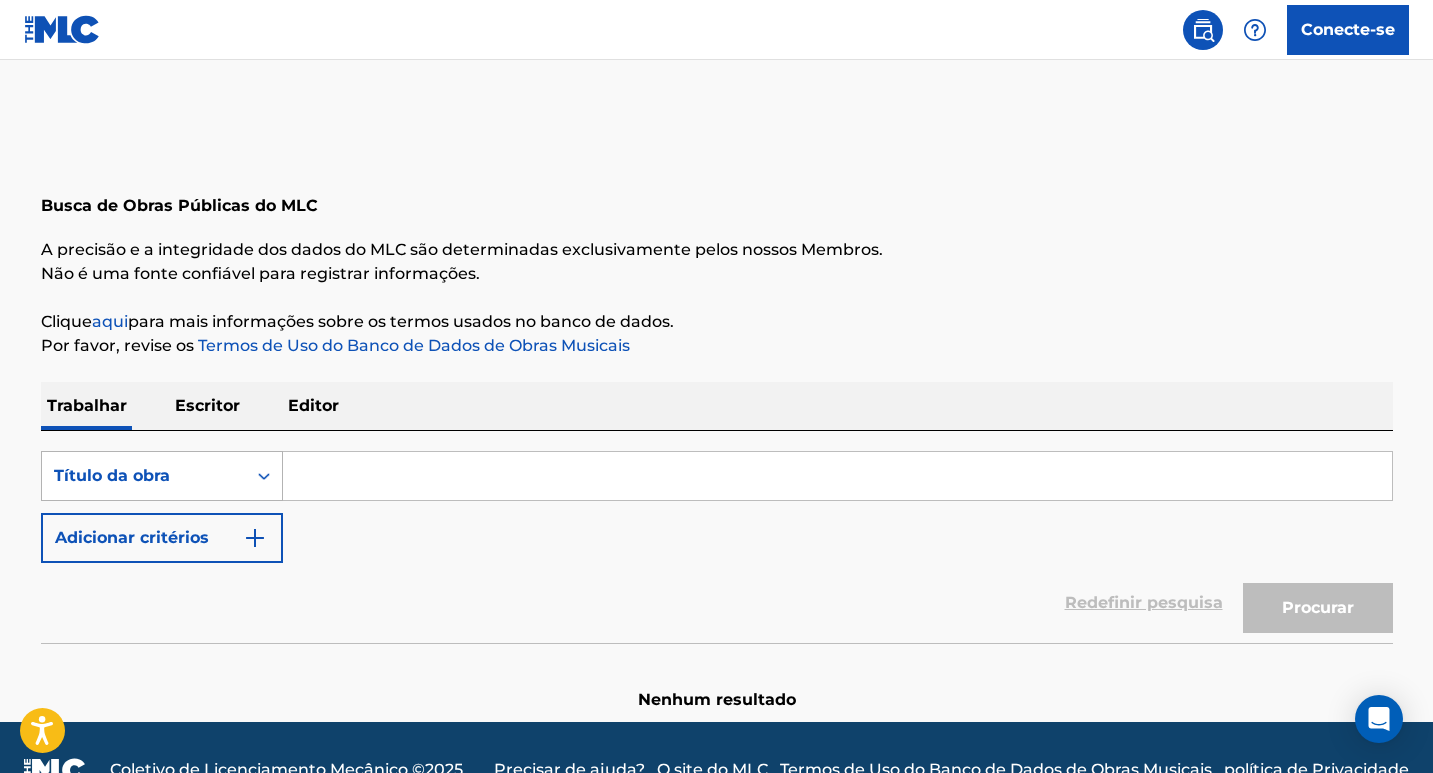 click on "Título da obra" at bounding box center [162, 476] 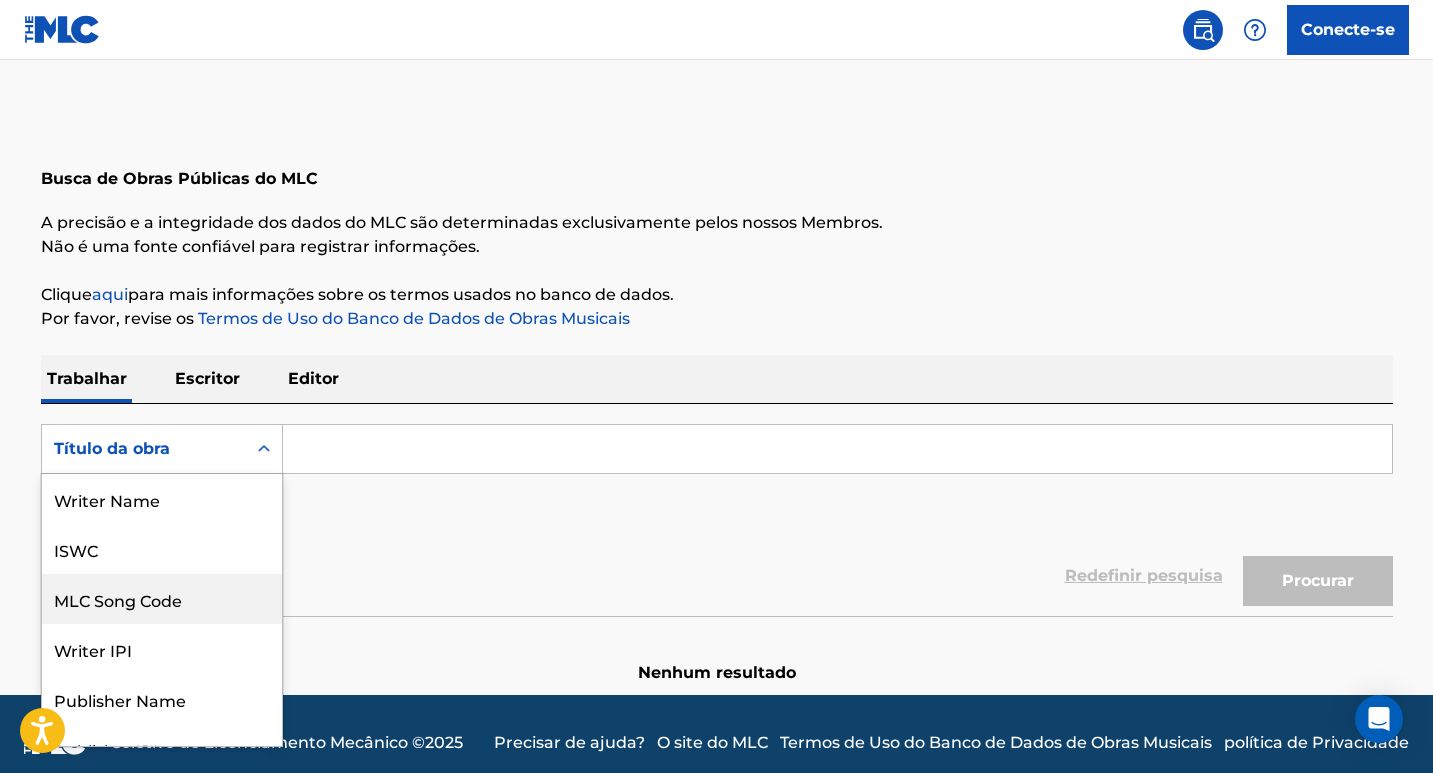 scroll, scrollTop: 29, scrollLeft: 0, axis: vertical 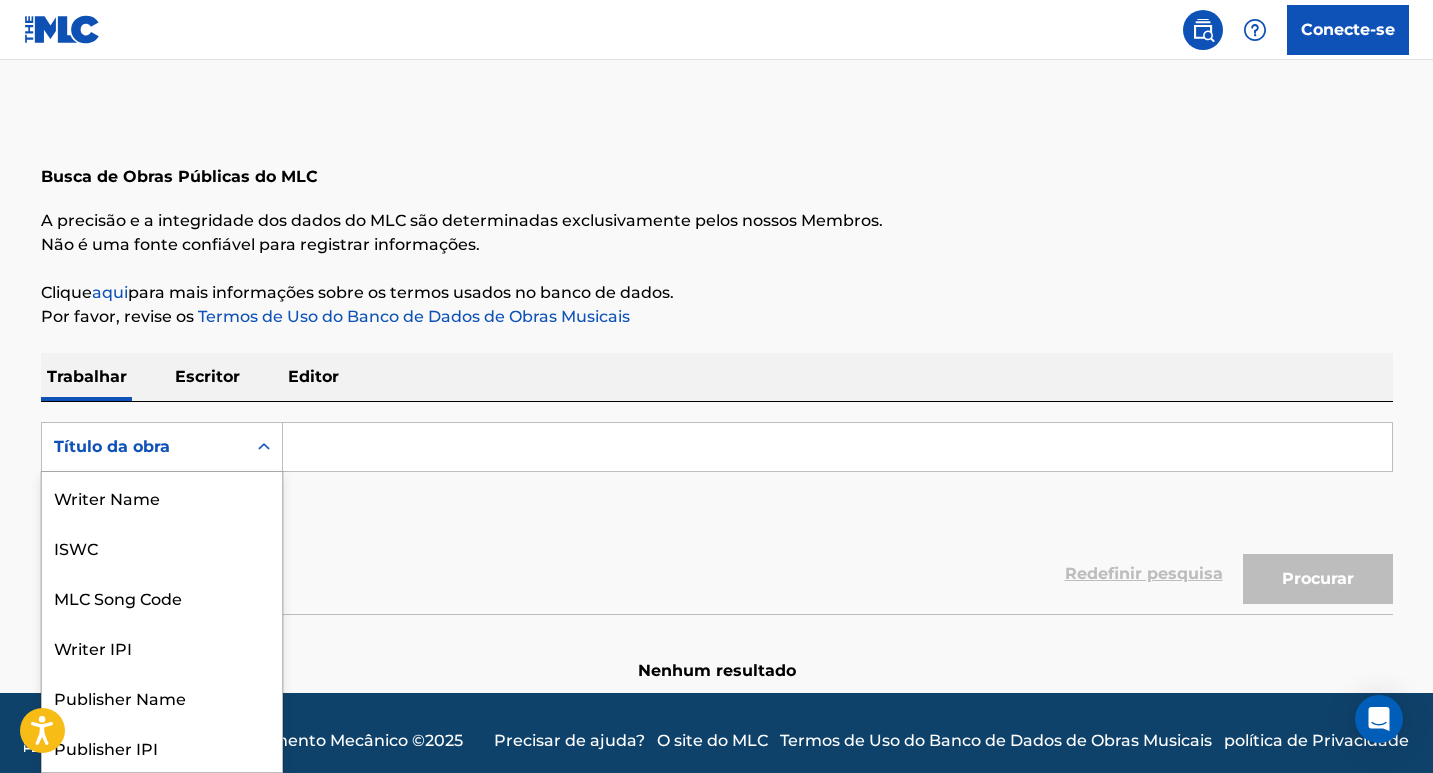 click on "Título da obra" at bounding box center [144, 447] 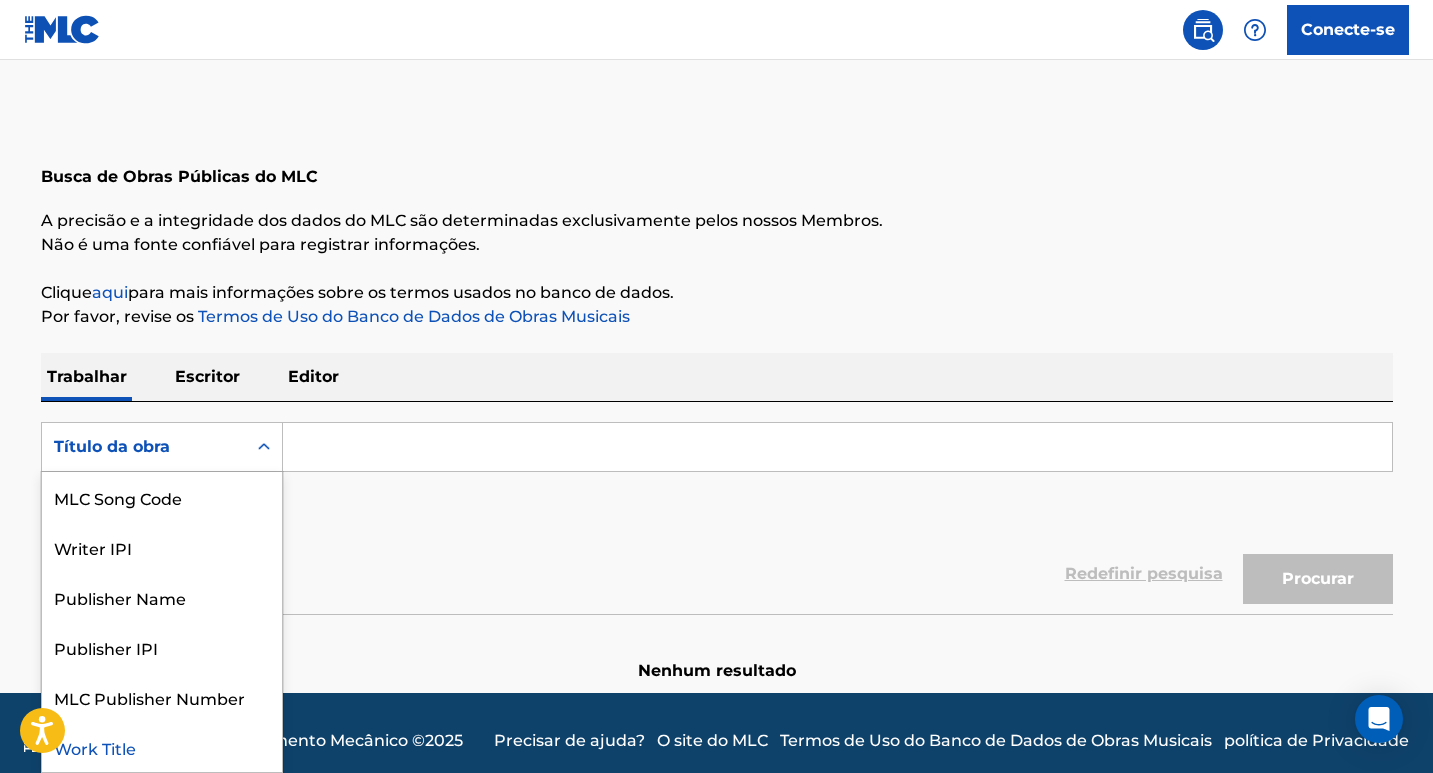 click on "Work Title" at bounding box center (162, 747) 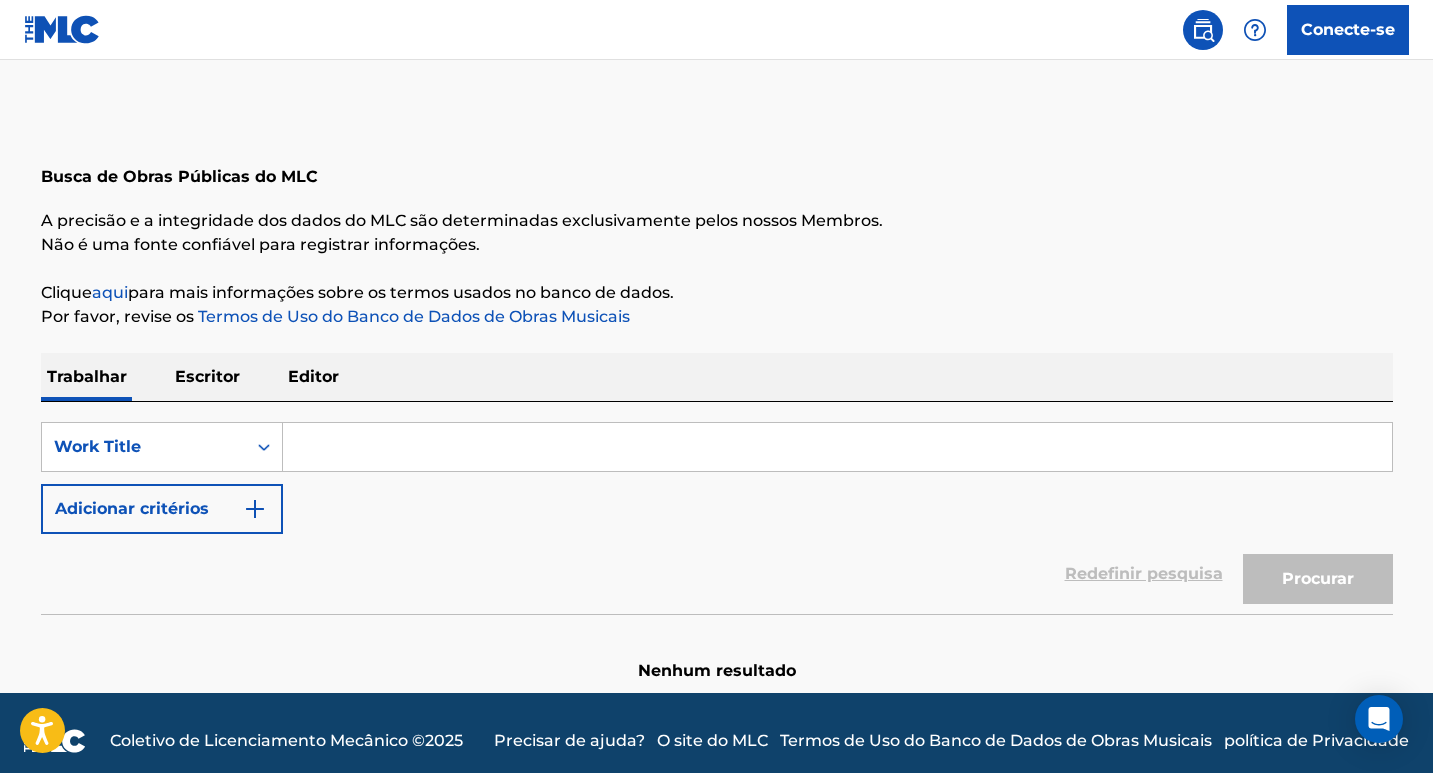 click at bounding box center [255, 509] 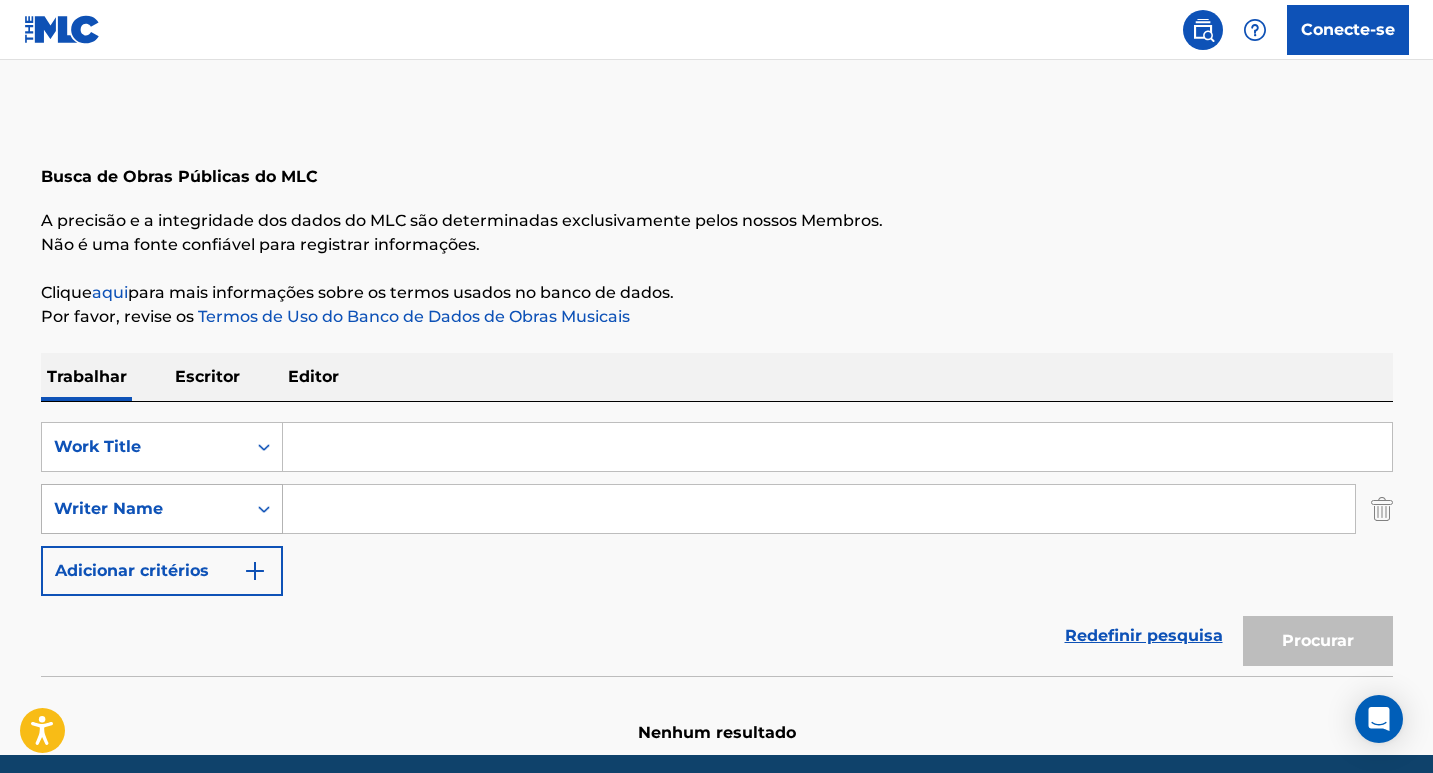 click on "Writer Name" at bounding box center (144, 509) 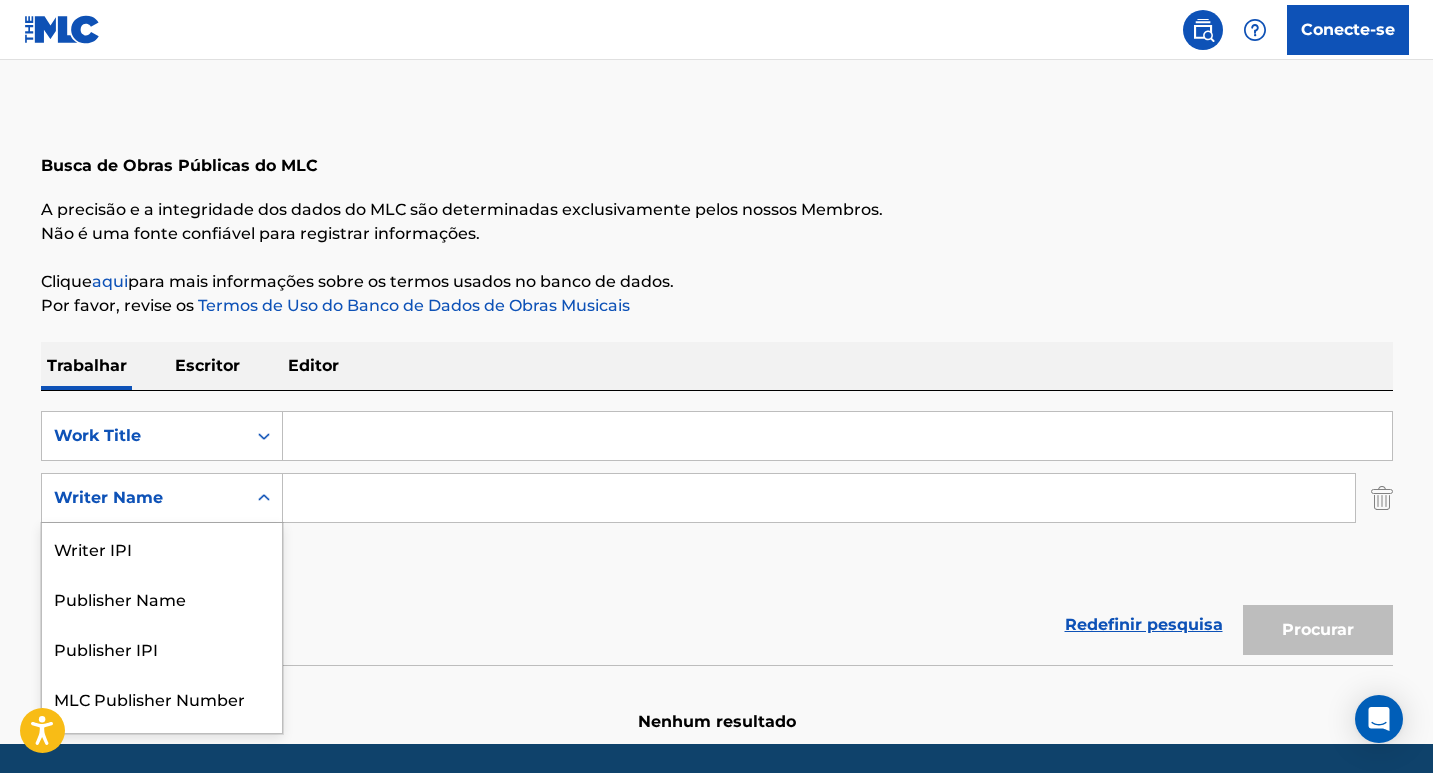 scroll, scrollTop: 41, scrollLeft: 0, axis: vertical 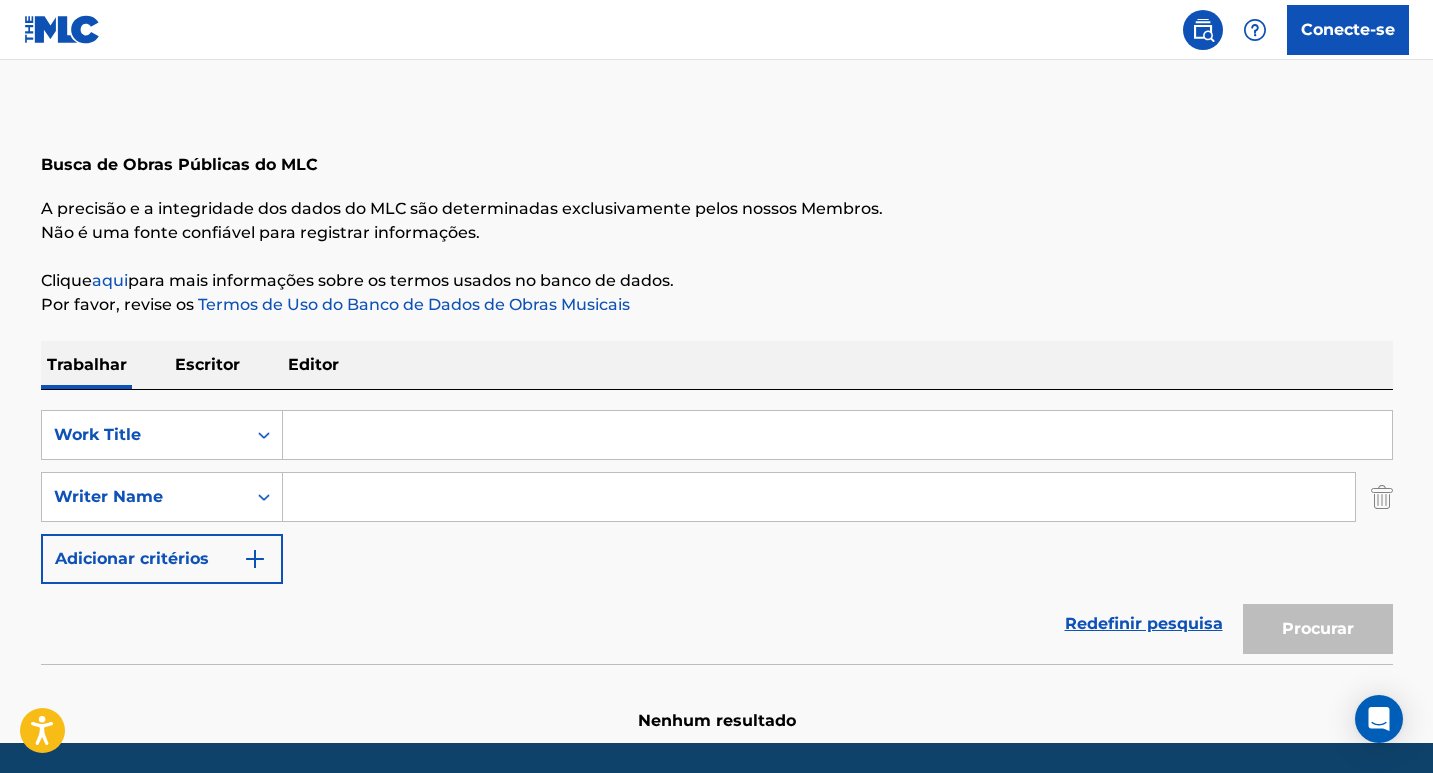 click at bounding box center [255, 559] 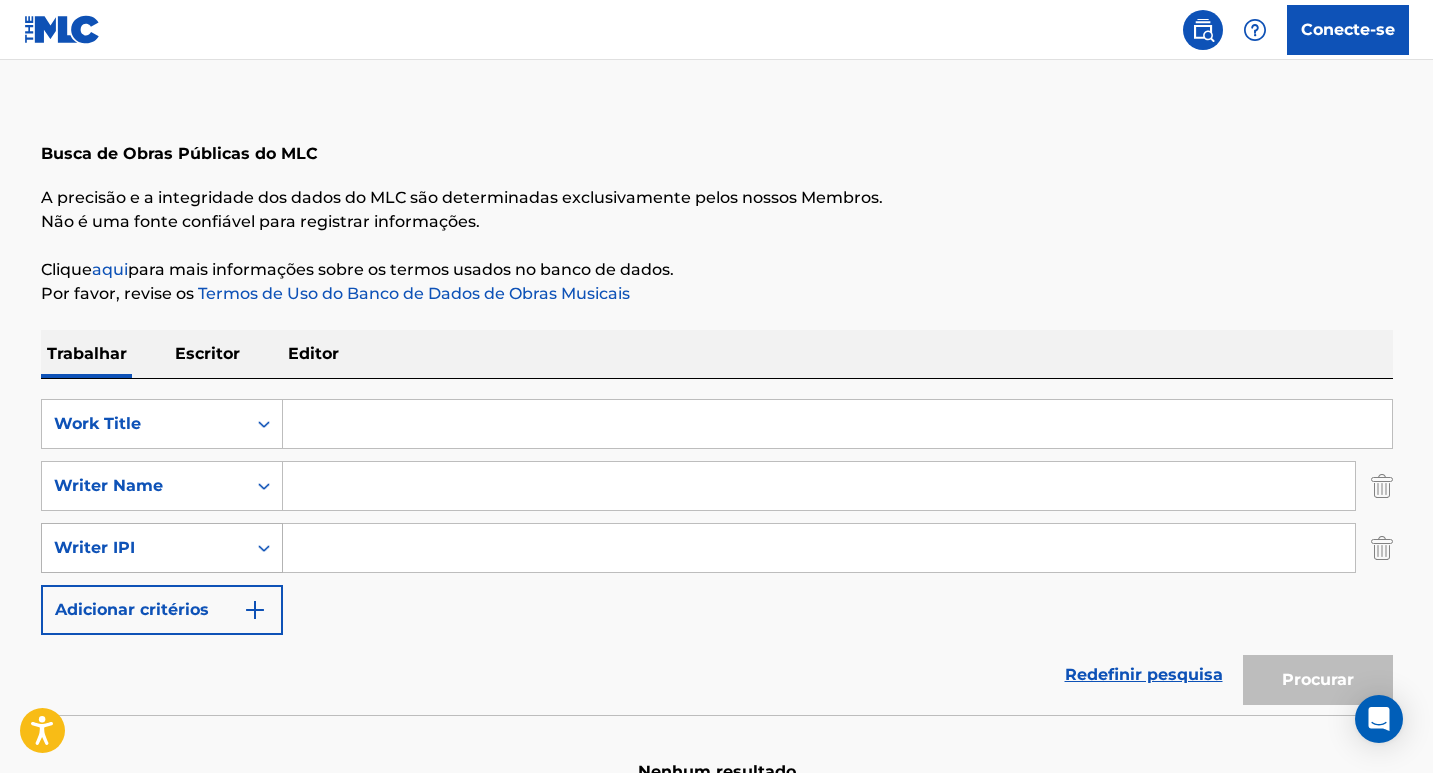 click 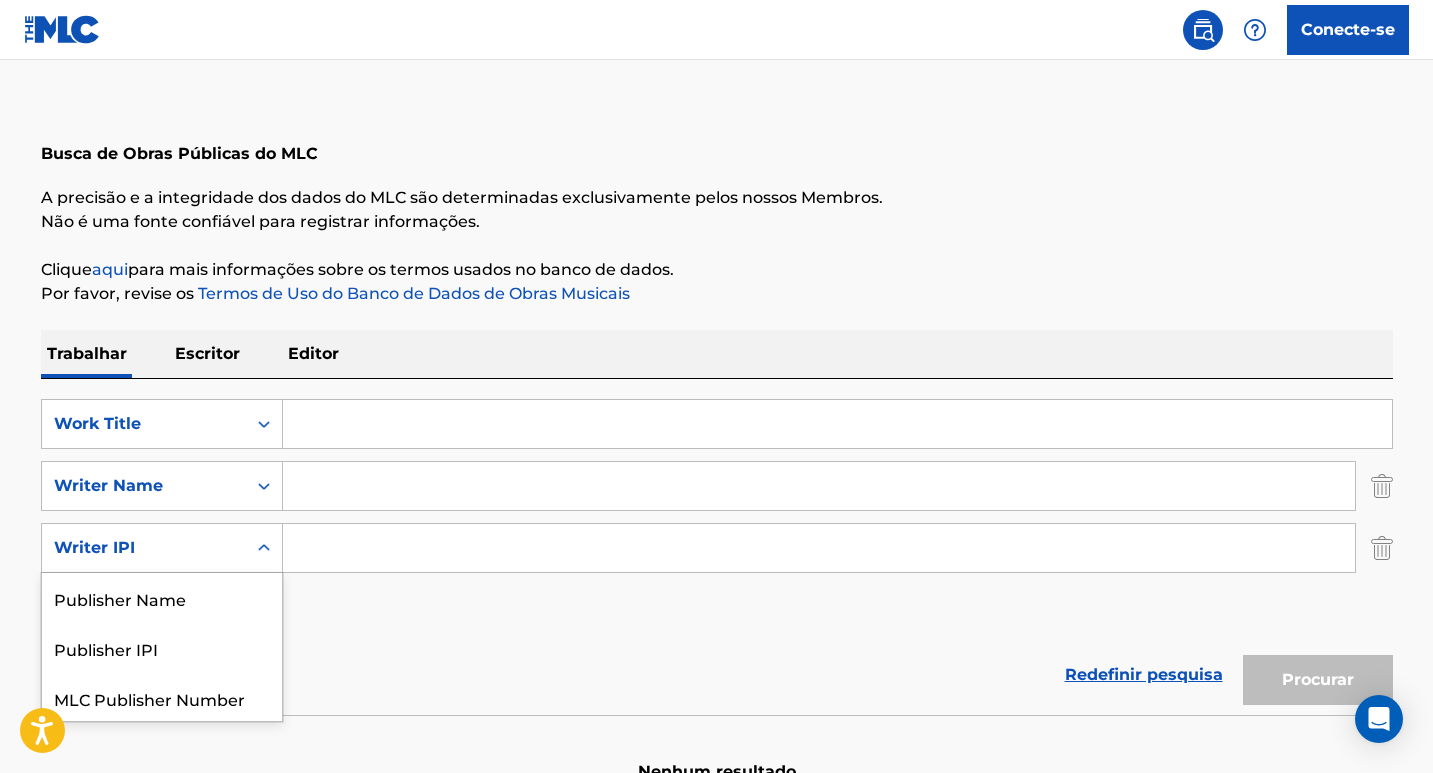 scroll, scrollTop: 53, scrollLeft: 0, axis: vertical 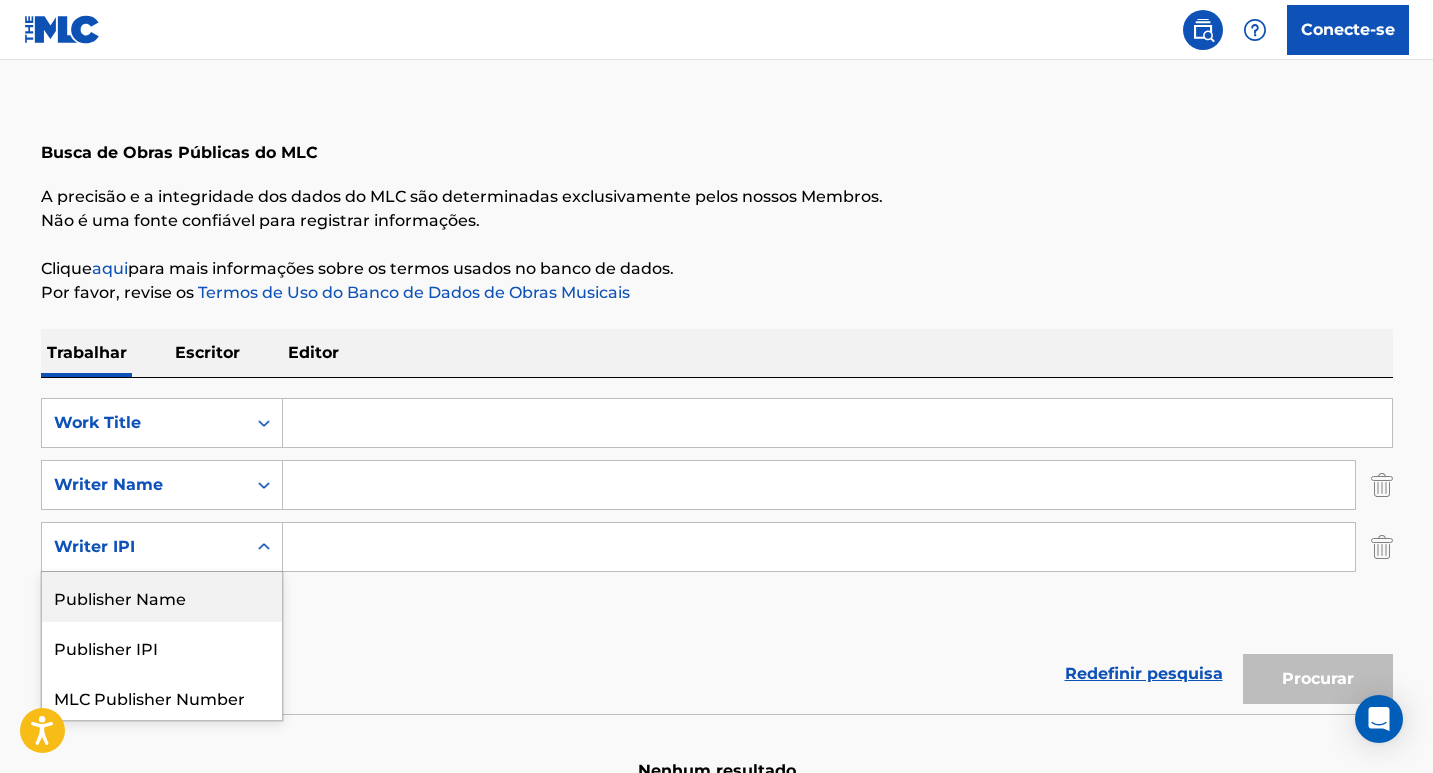 click on "Publisher Name" at bounding box center (162, 597) 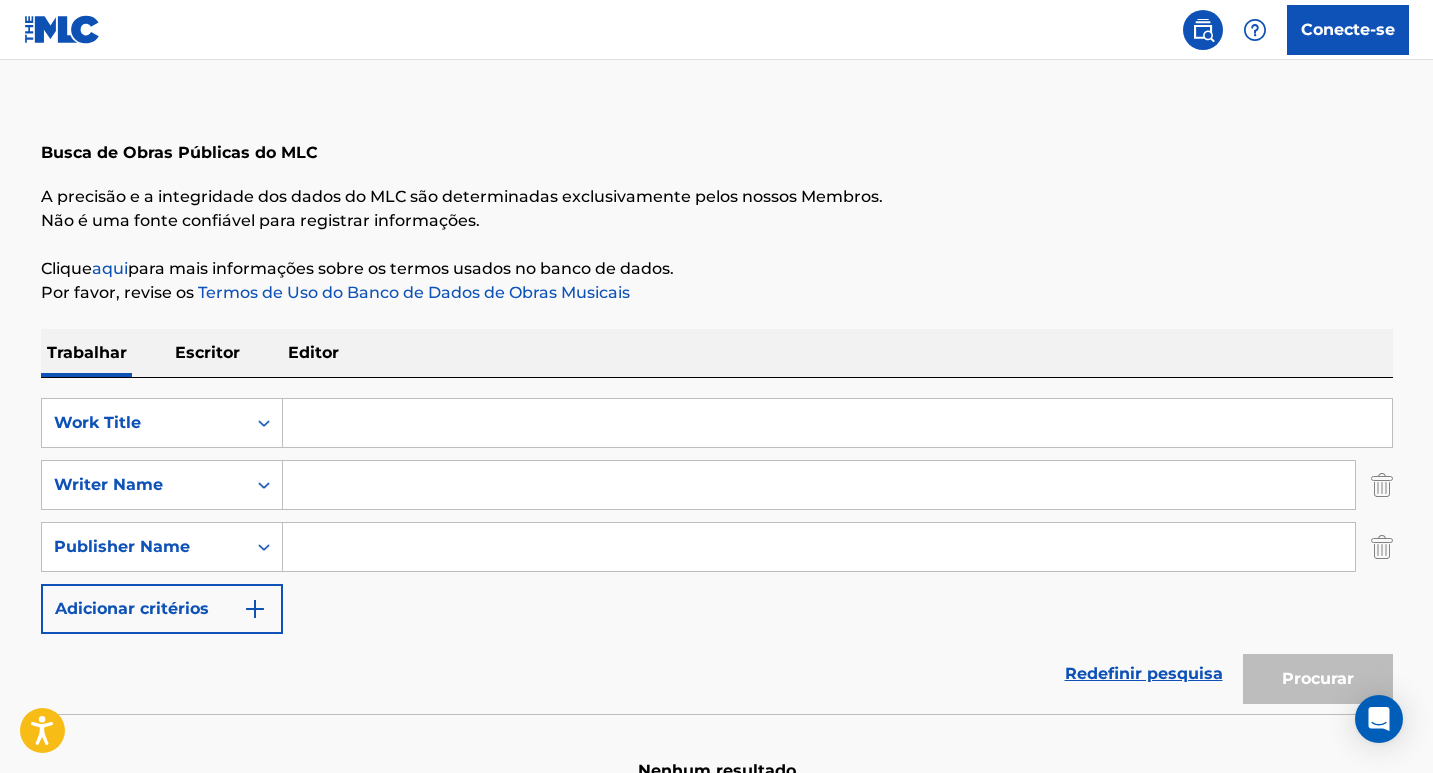 click at bounding box center (837, 423) 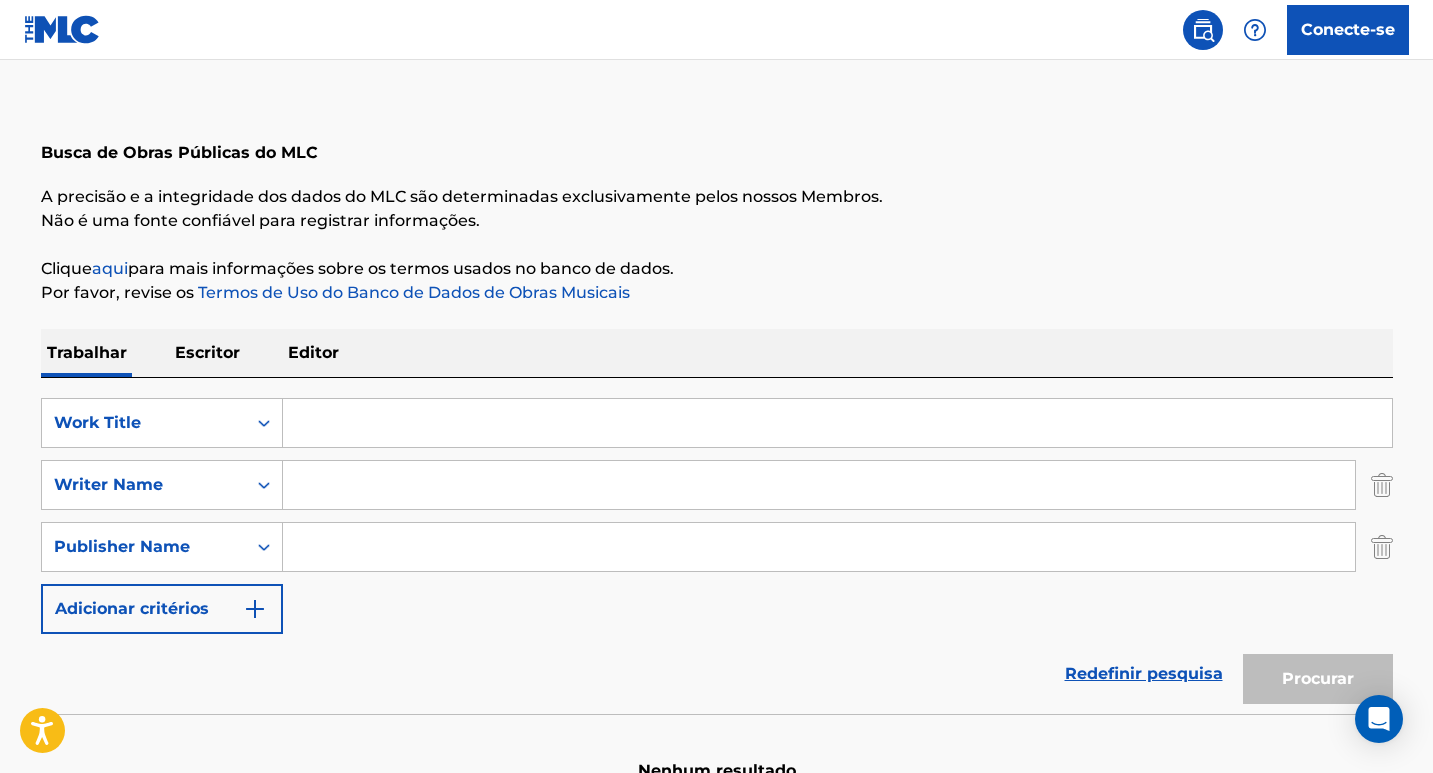 click at bounding box center [837, 423] 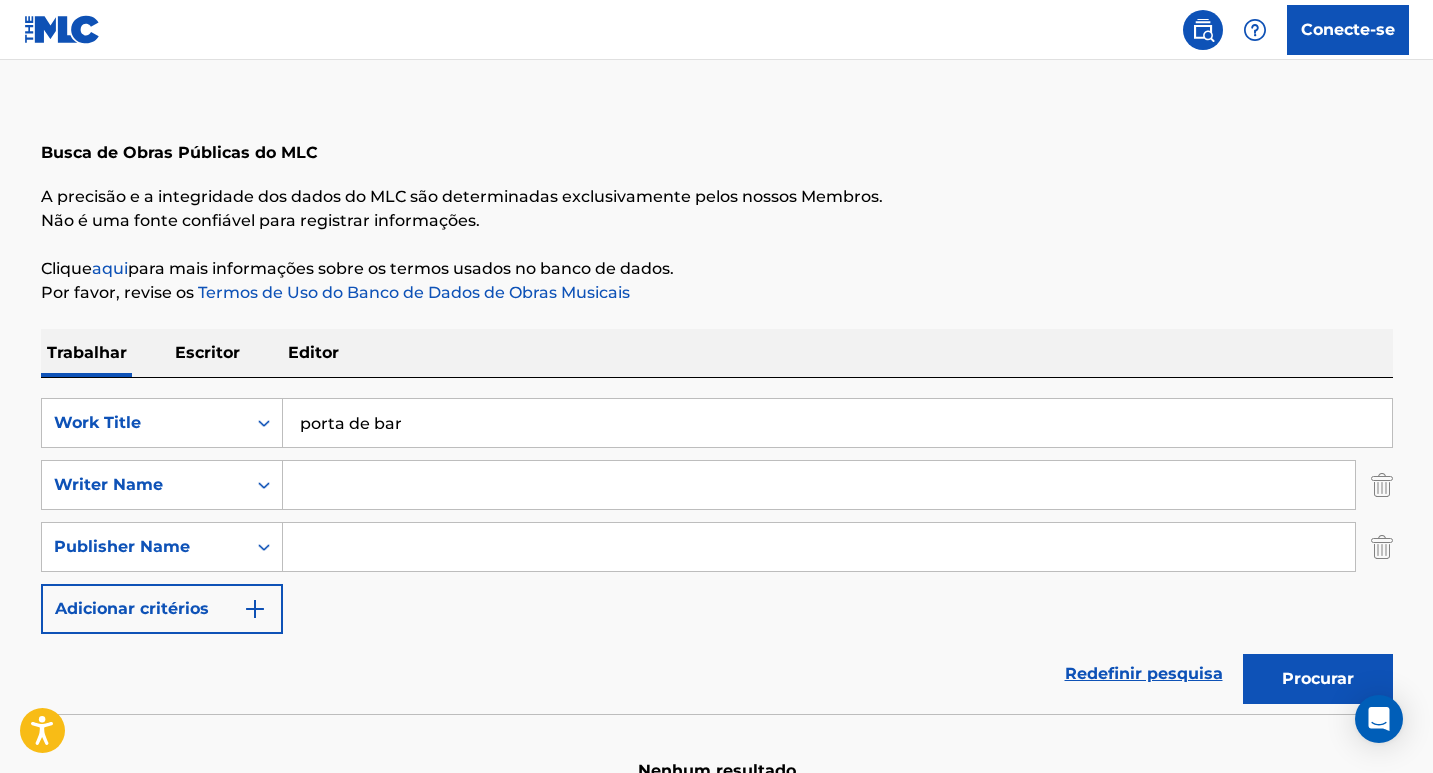 click at bounding box center (819, 485) 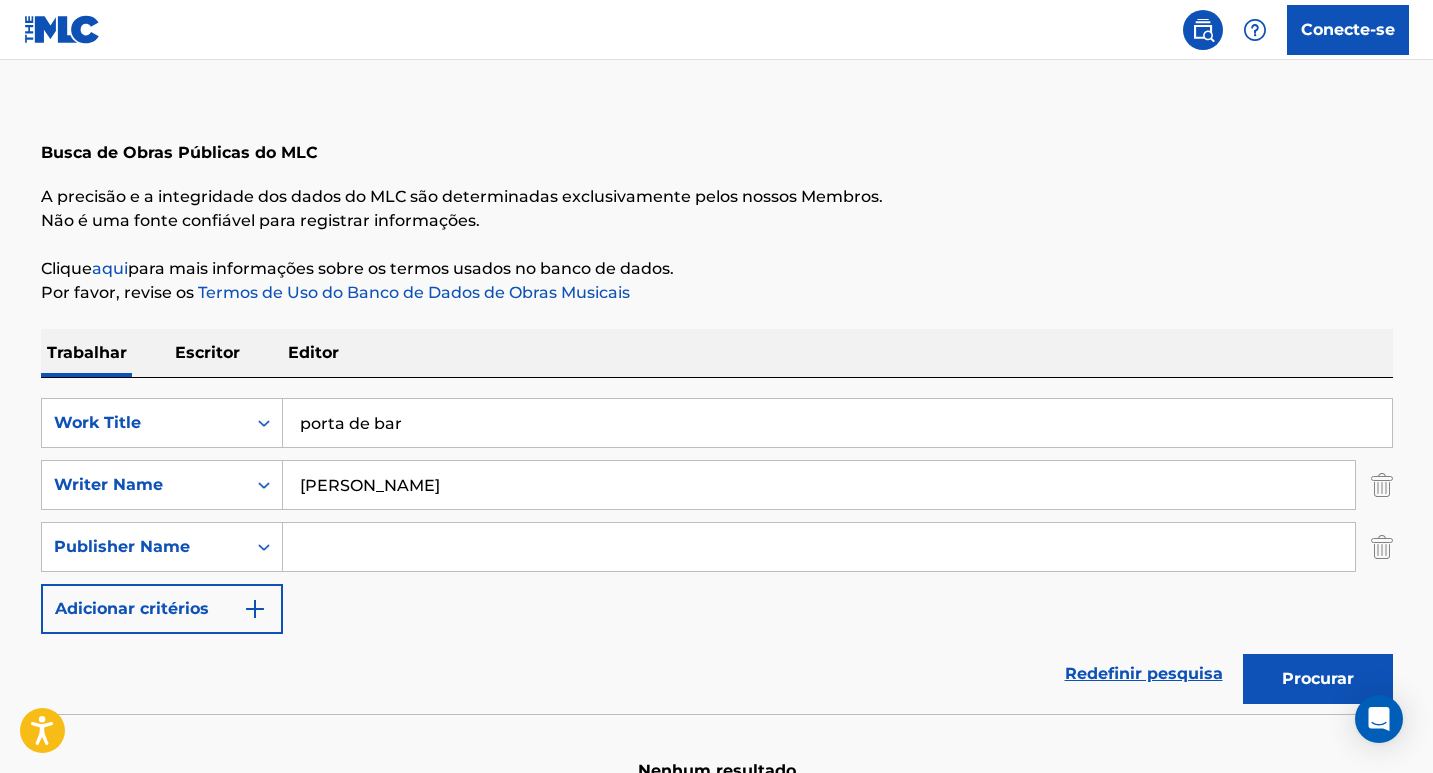 click at bounding box center (819, 547) 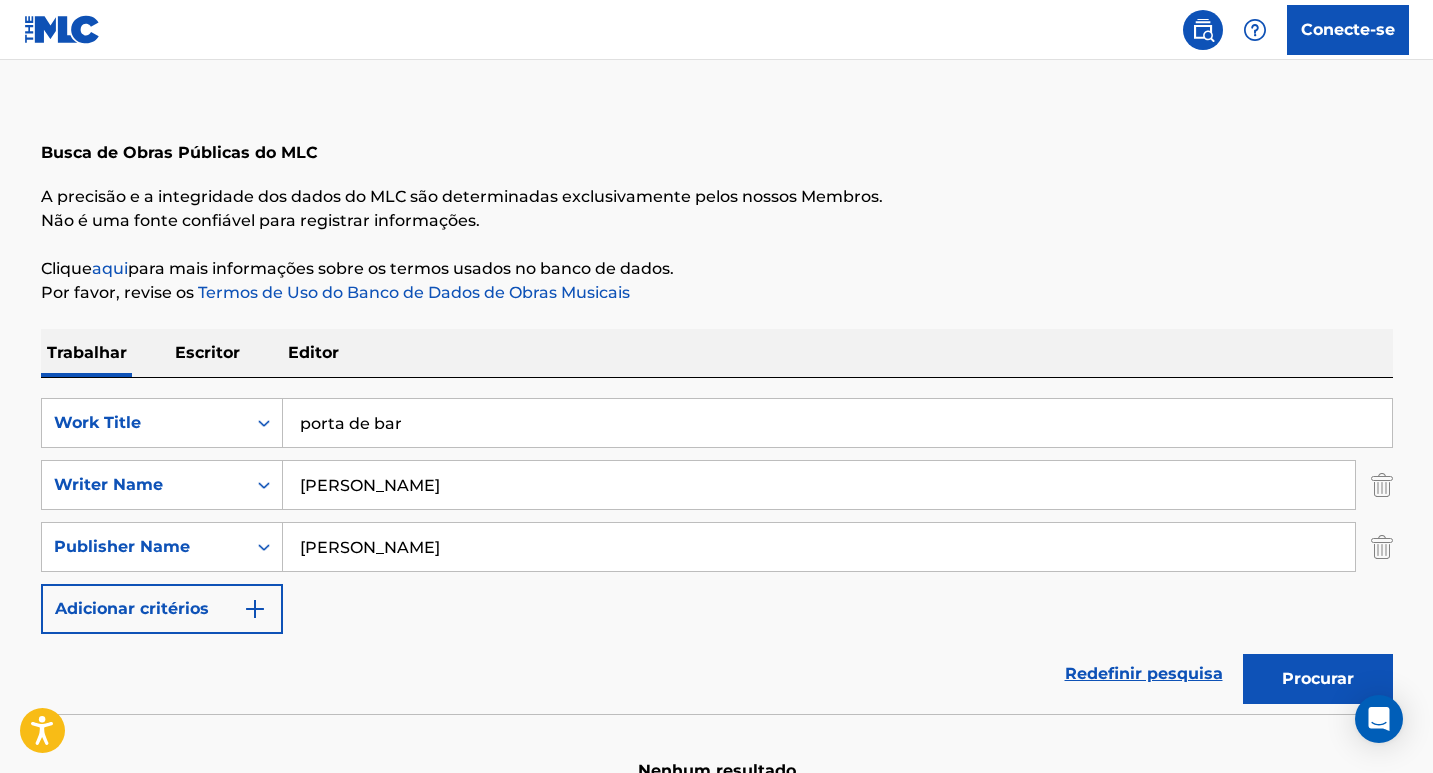 type on "GUSTTAVO LIMA" 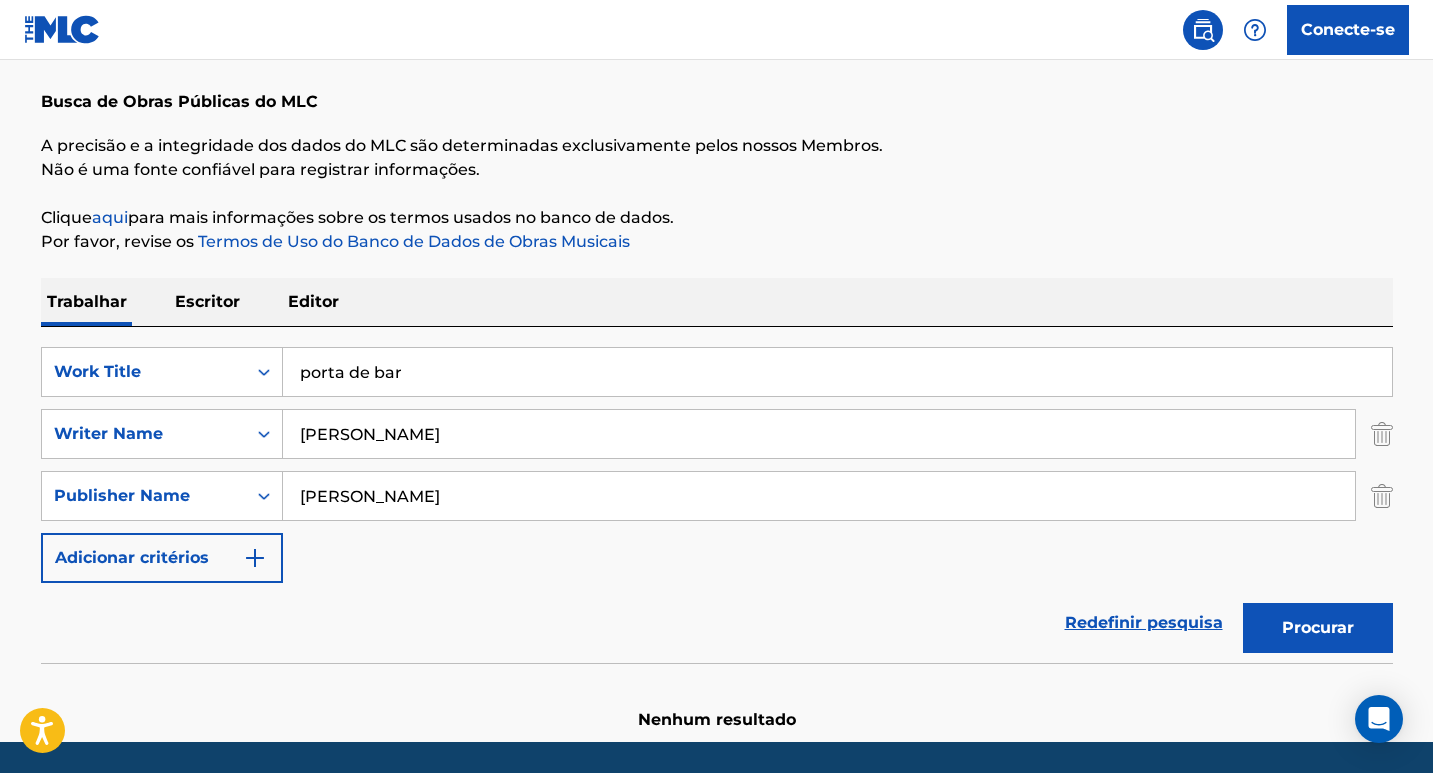 scroll, scrollTop: 69, scrollLeft: 0, axis: vertical 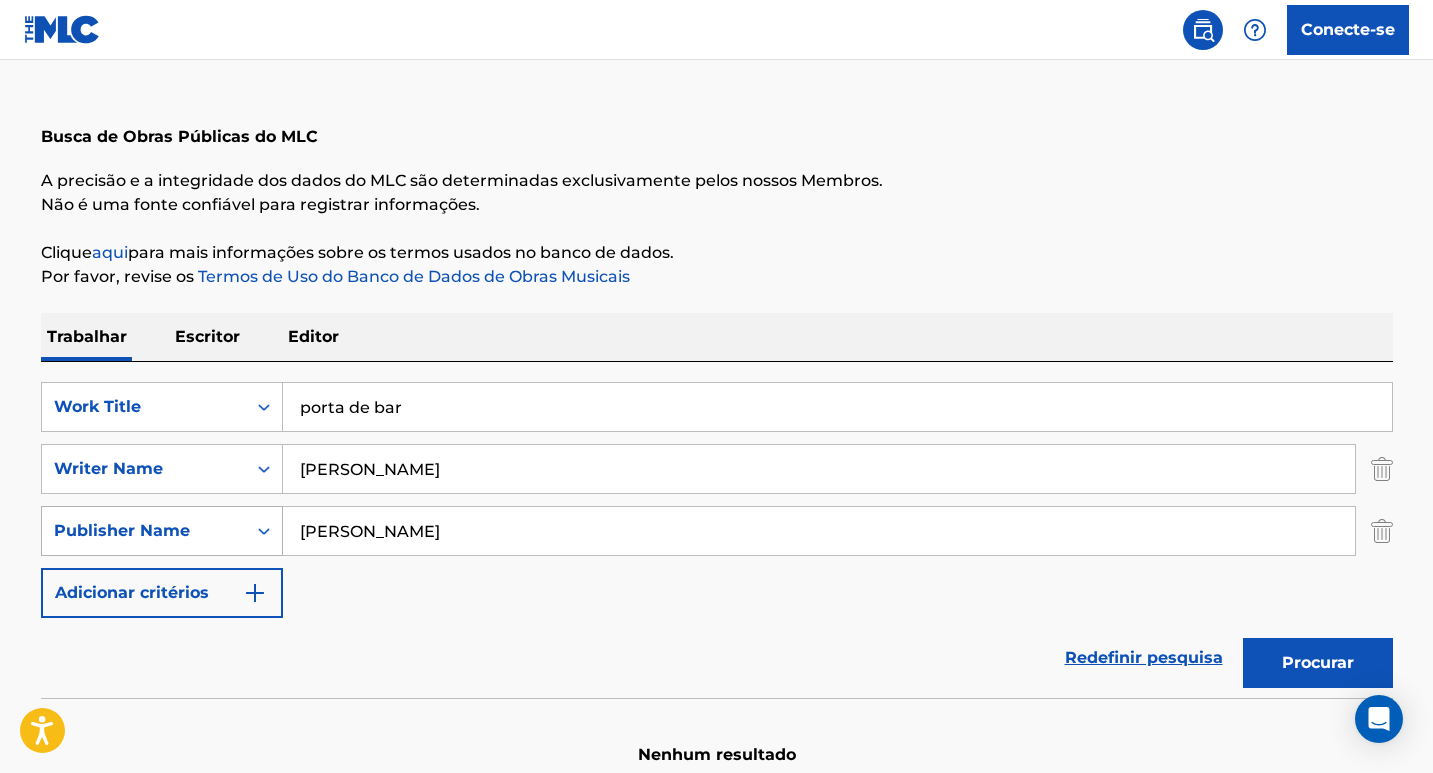 drag, startPoint x: 480, startPoint y: 531, endPoint x: 264, endPoint y: 537, distance: 216.08331 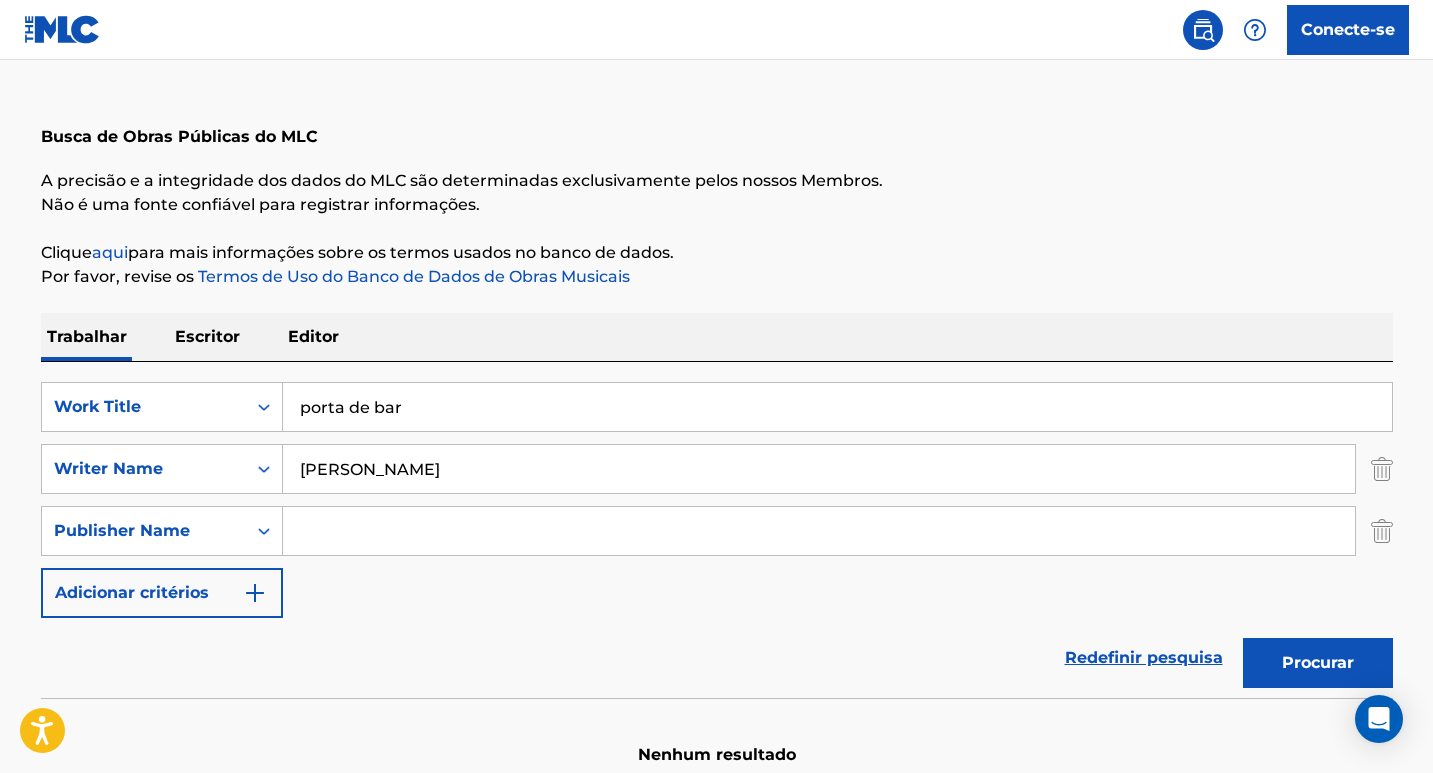 type 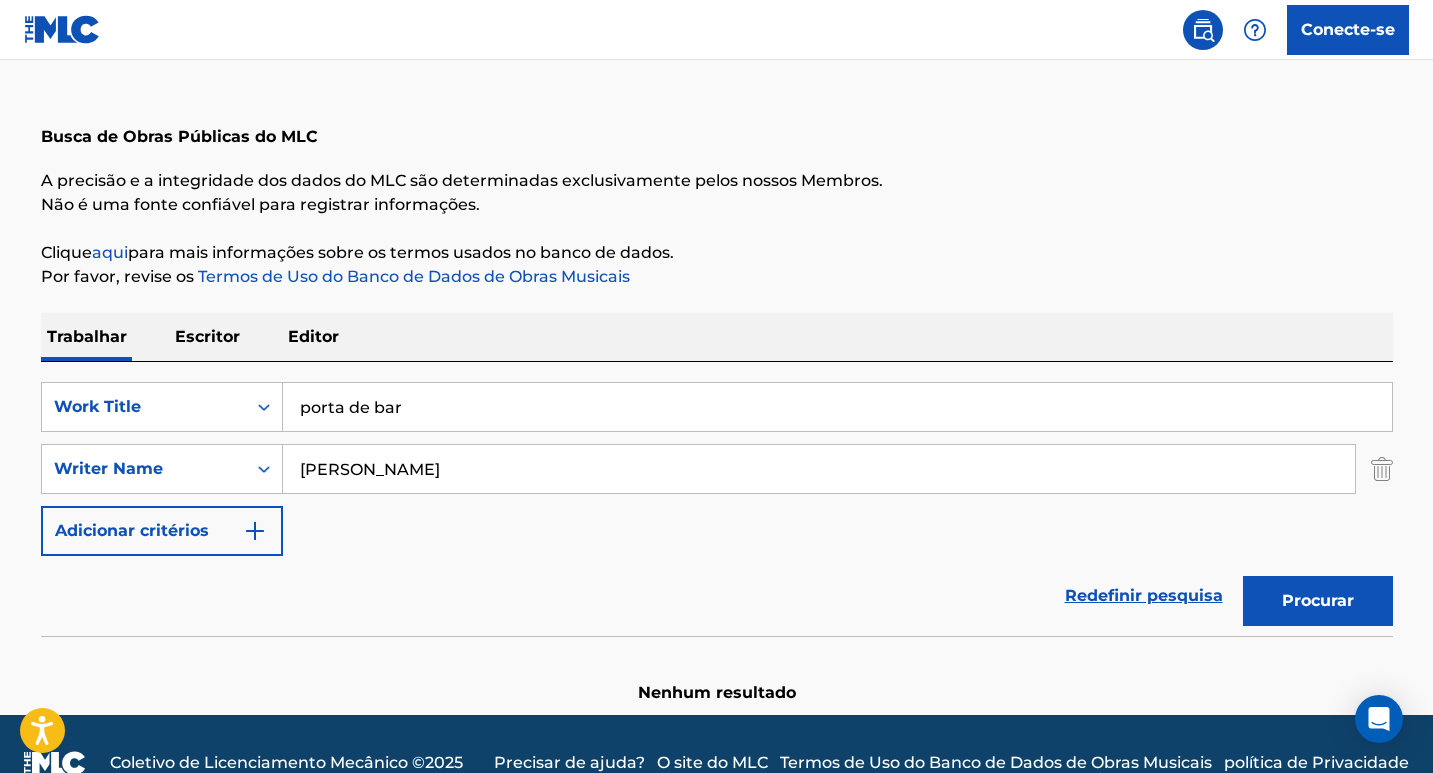 click on "Procurar" at bounding box center (1313, 596) 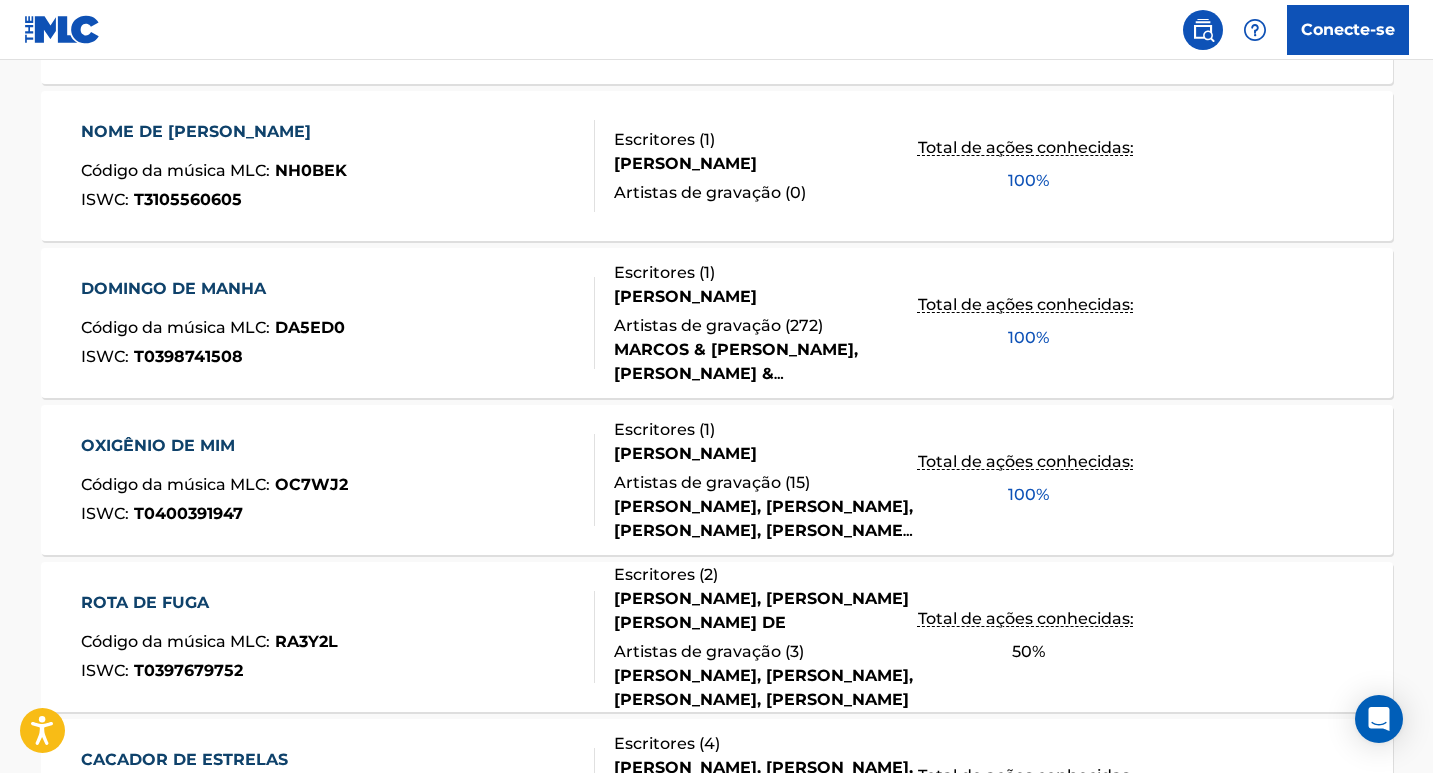 scroll, scrollTop: 0, scrollLeft: 0, axis: both 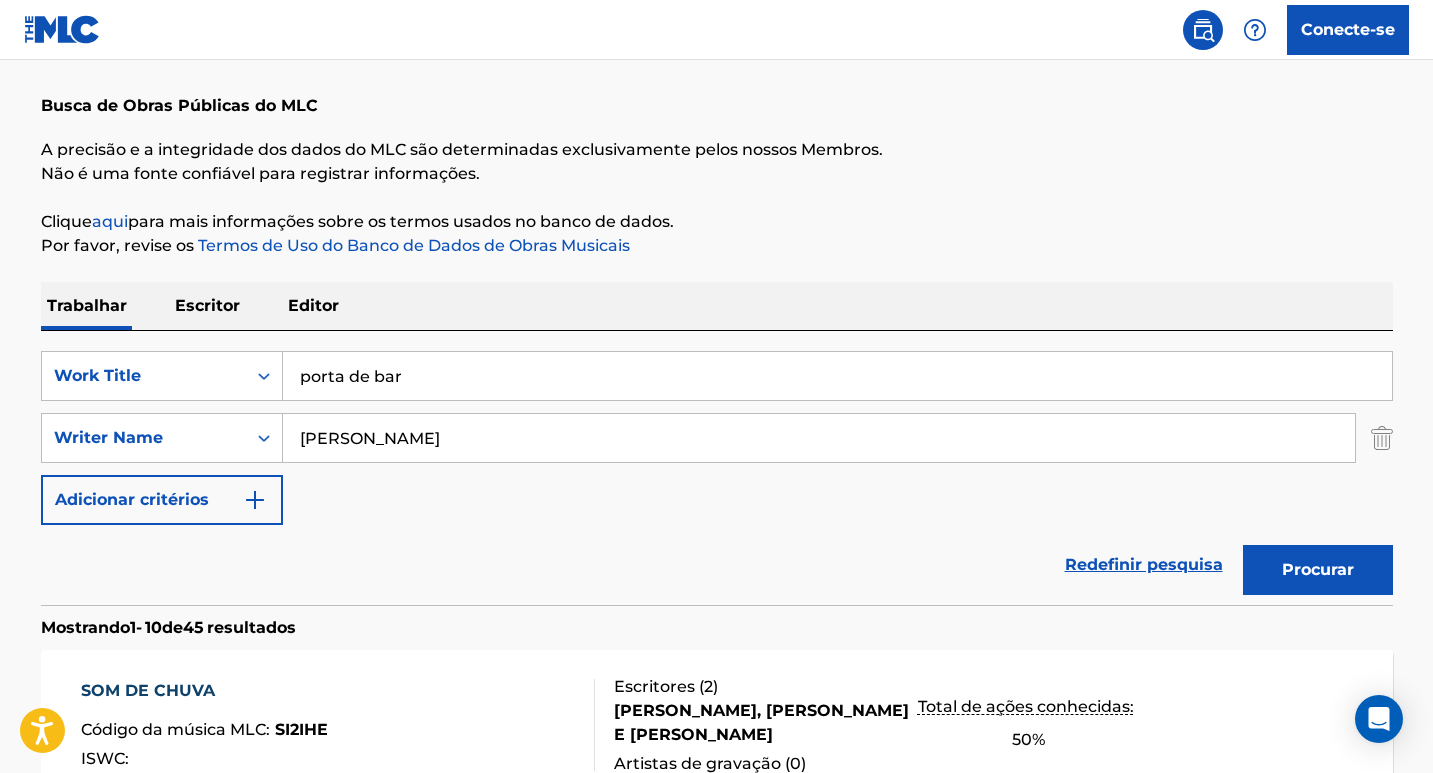 click at bounding box center [255, 500] 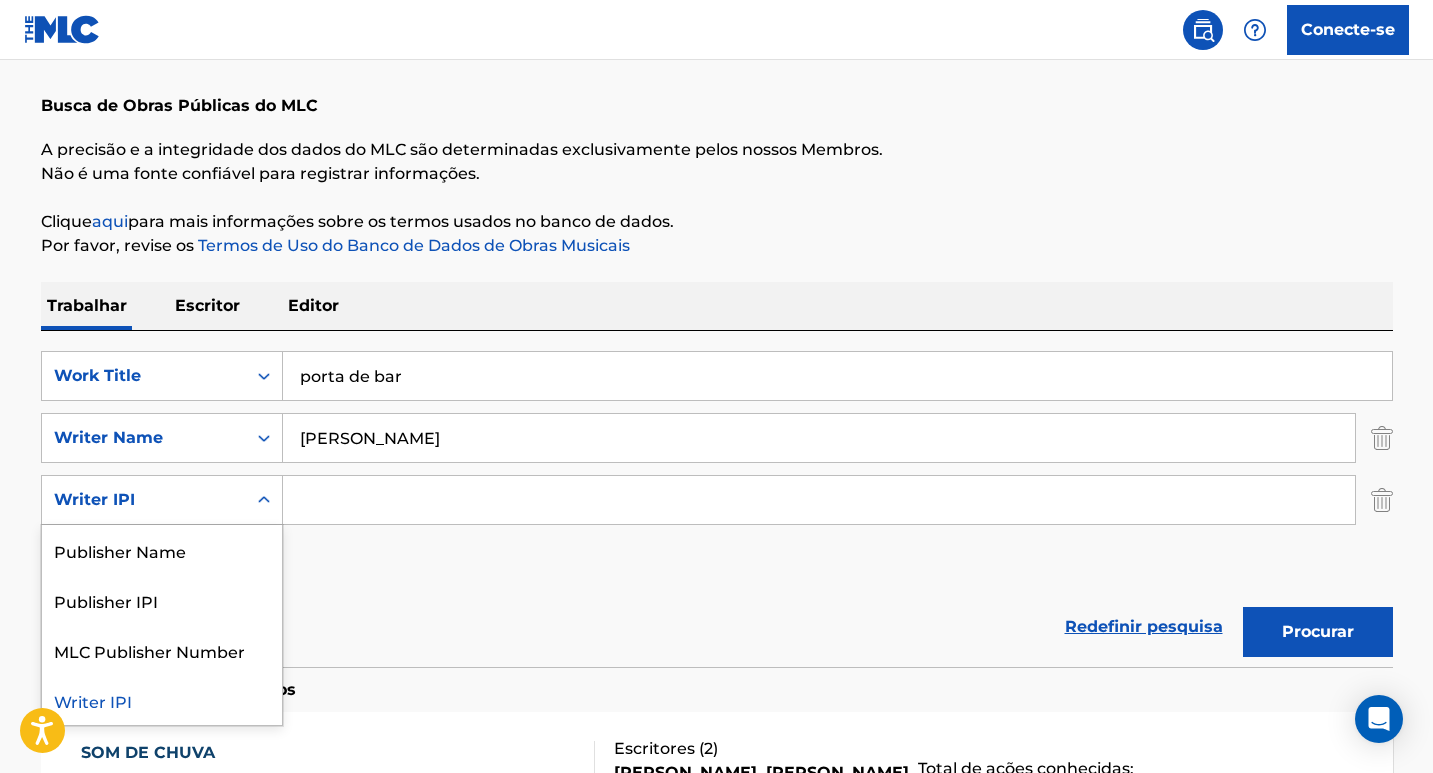 click on "Writer IPI" at bounding box center [144, 500] 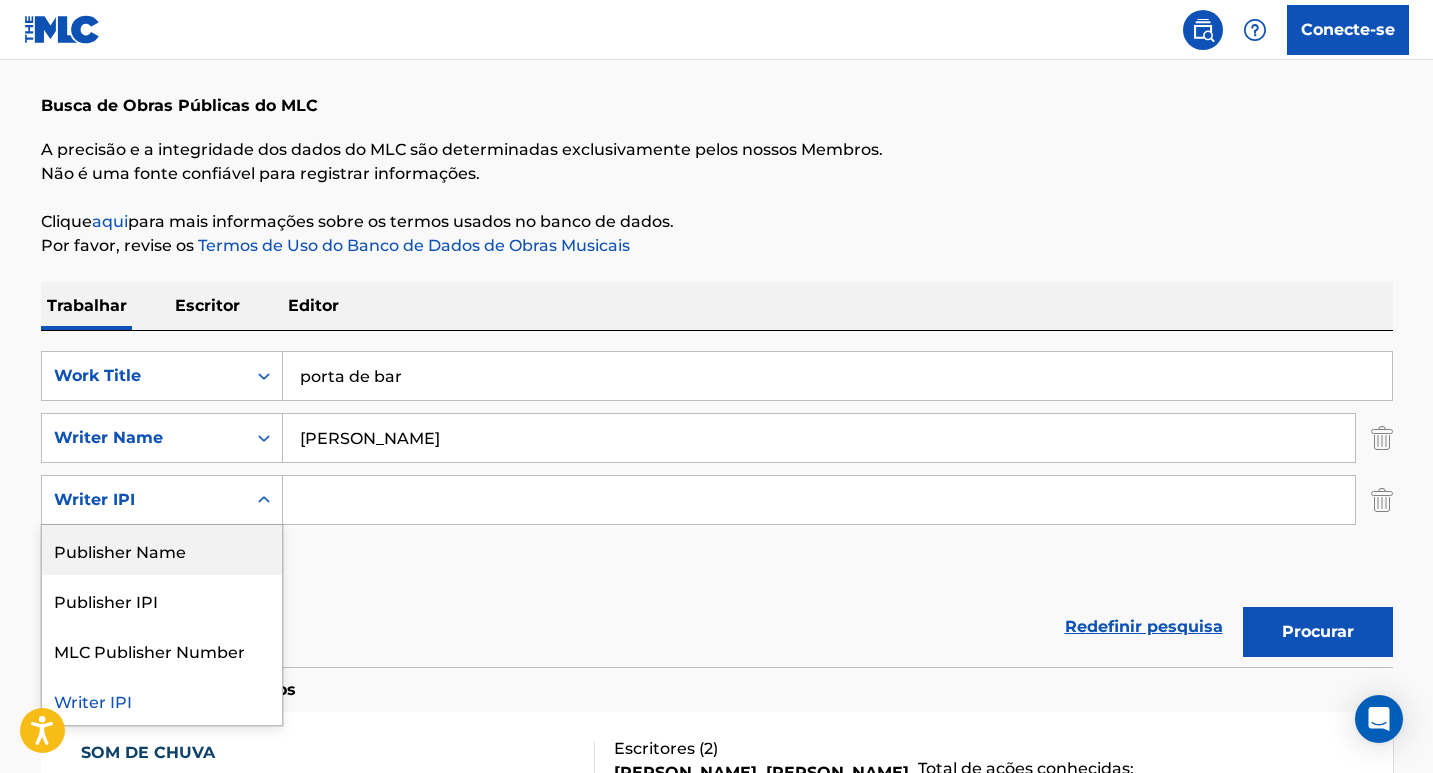 click on "Publisher Name" at bounding box center (162, 550) 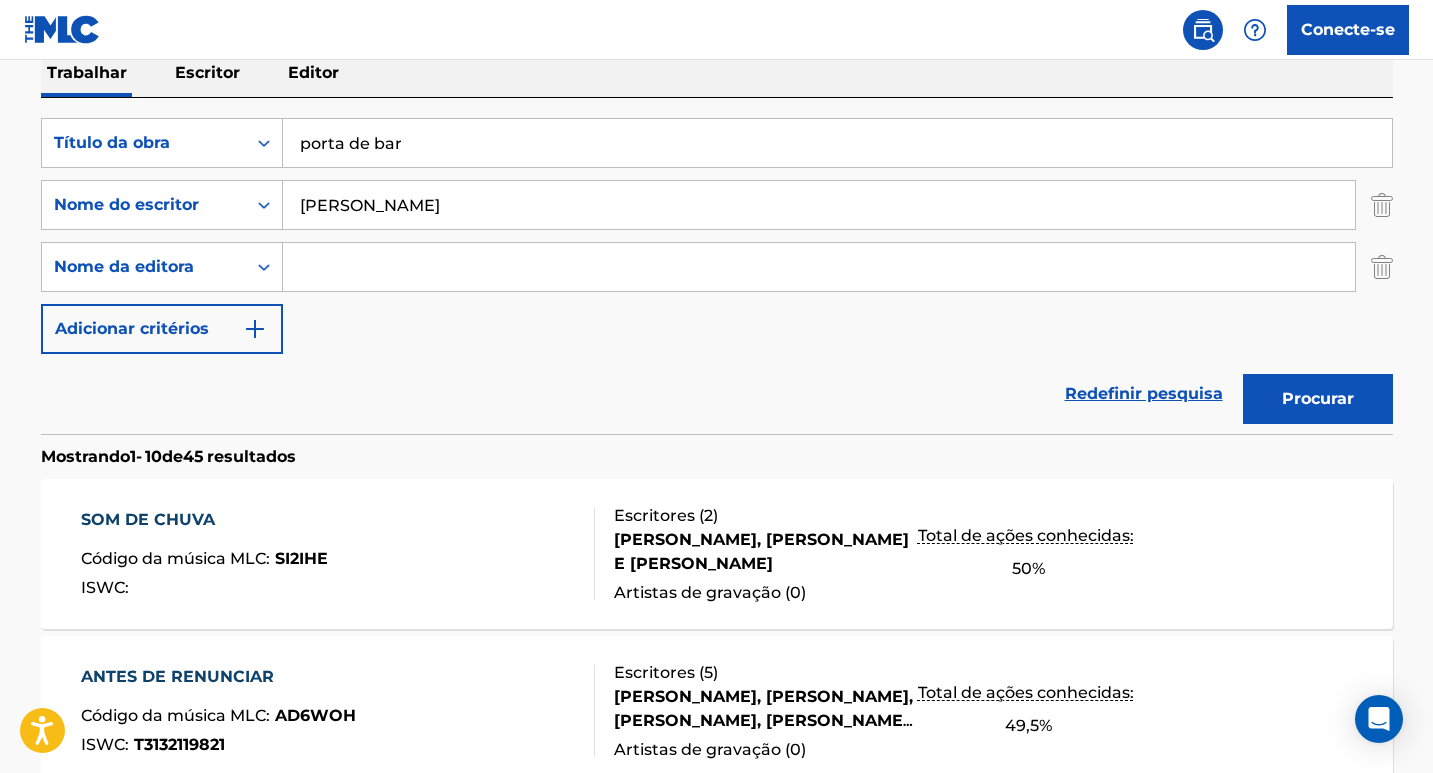 scroll, scrollTop: 500, scrollLeft: 0, axis: vertical 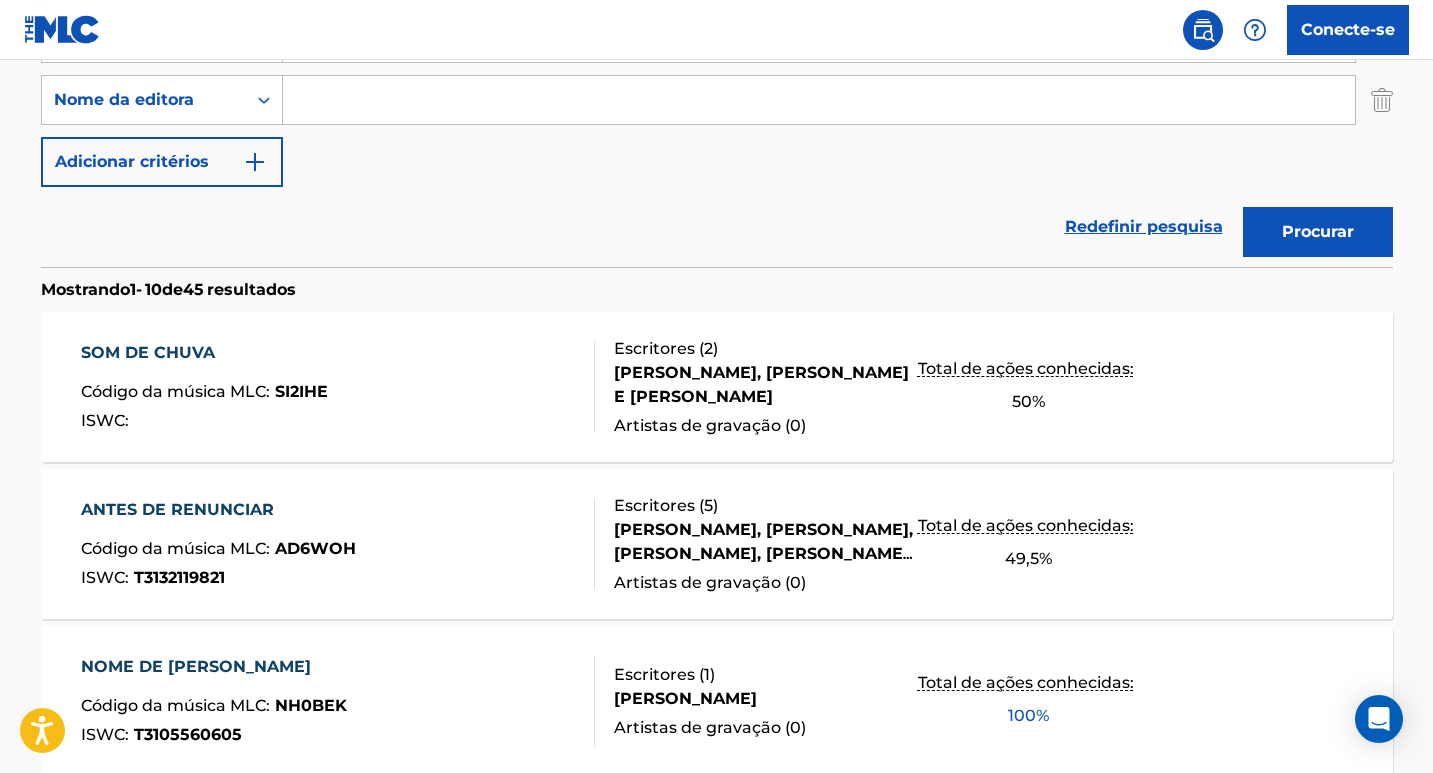 click on "[PERSON_NAME], [PERSON_NAME], [PERSON_NAME], [PERSON_NAME], [PERSON_NAME]" at bounding box center [765, 542] 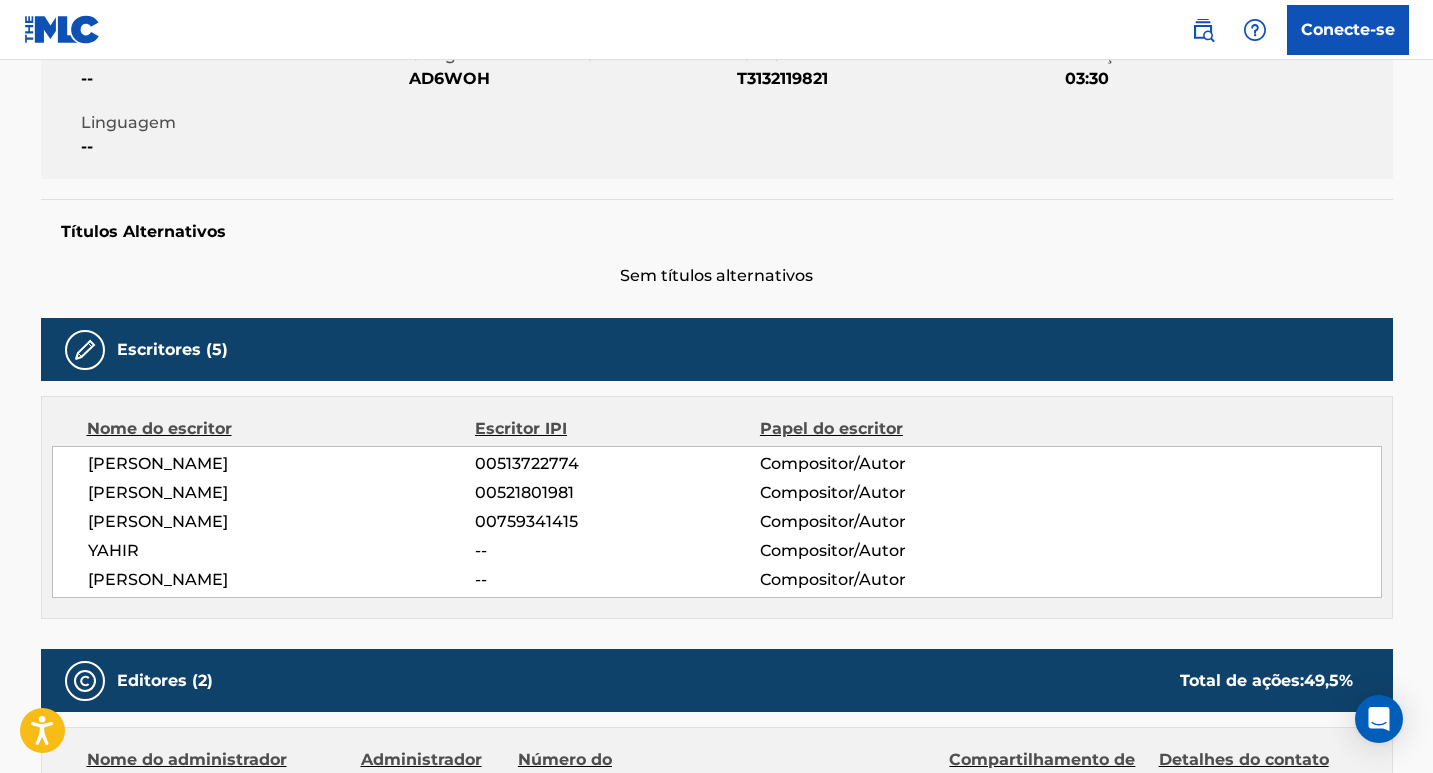 scroll, scrollTop: 400, scrollLeft: 0, axis: vertical 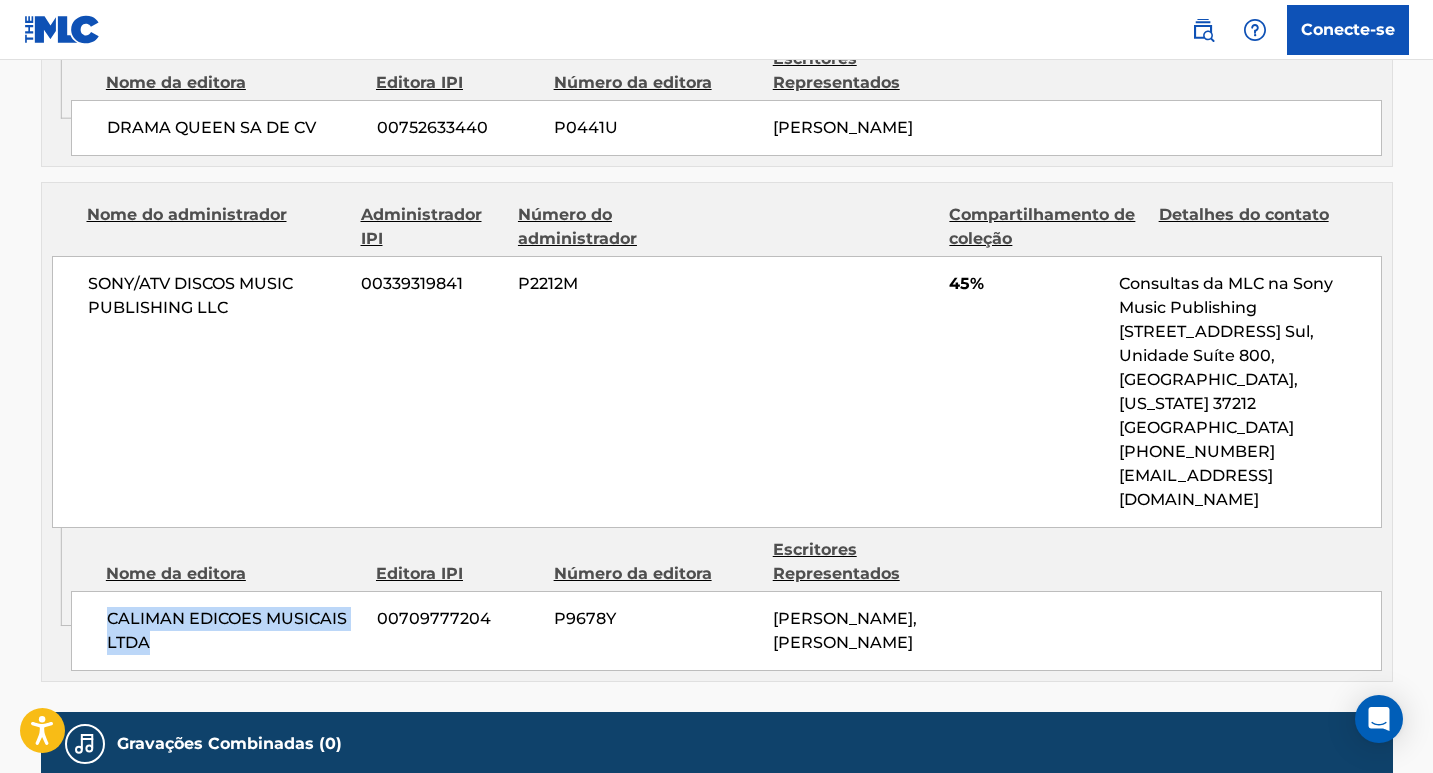 drag, startPoint x: 106, startPoint y: 541, endPoint x: 150, endPoint y: 576, distance: 56.22277 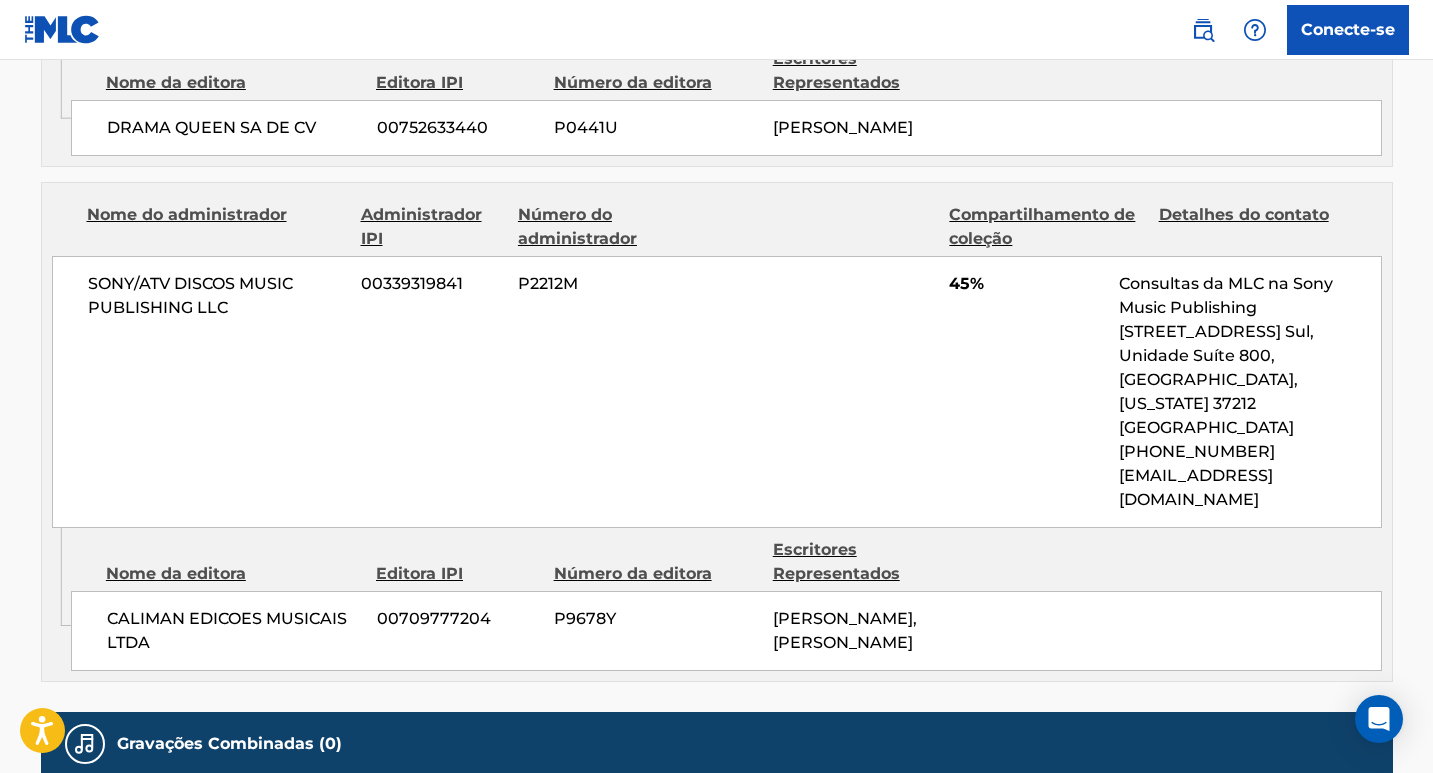 click on "CALIMAN EDICOES MUSICAIS LTDA 00709777204 P9678Y BRUNO CALIMAN, BRUNO CALIMAN" at bounding box center [726, 631] 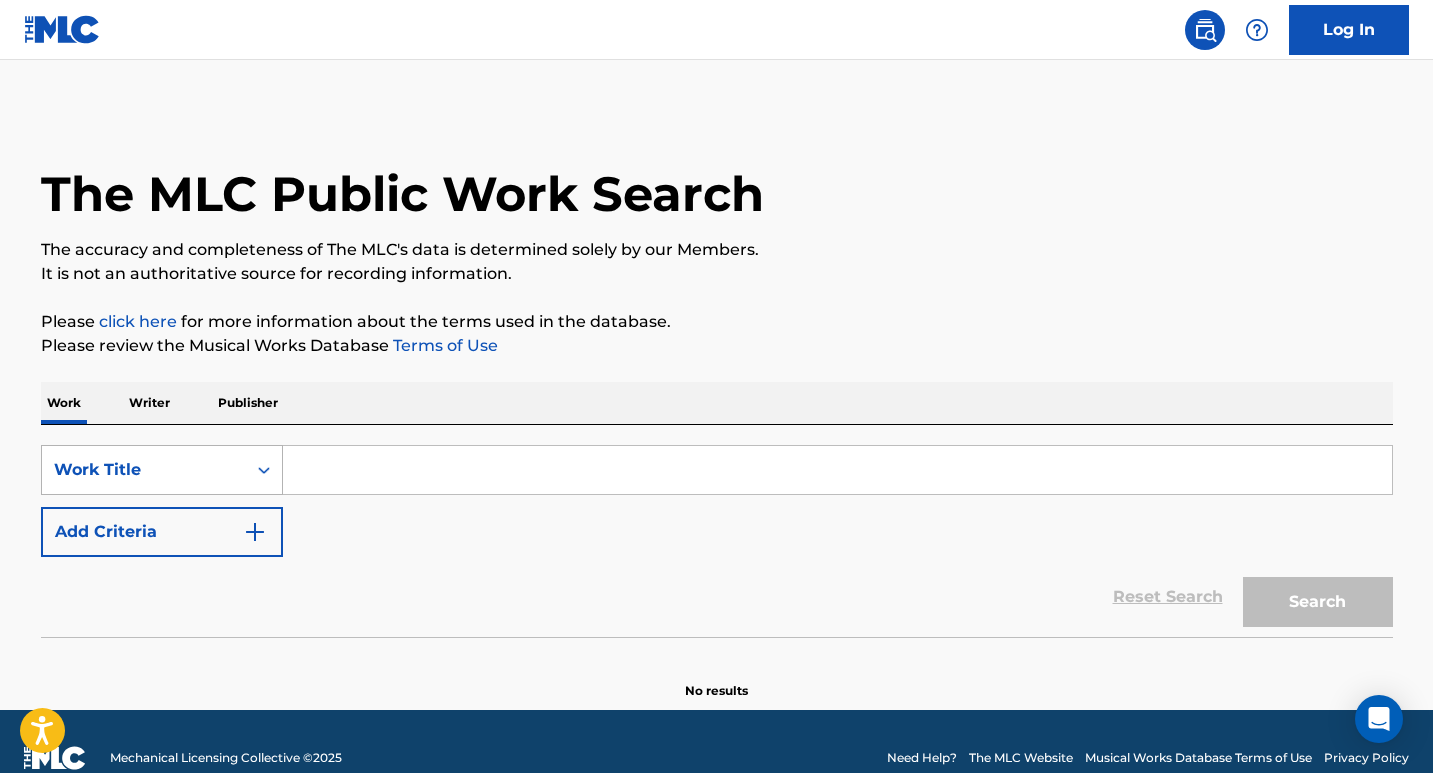 scroll, scrollTop: 0, scrollLeft: 0, axis: both 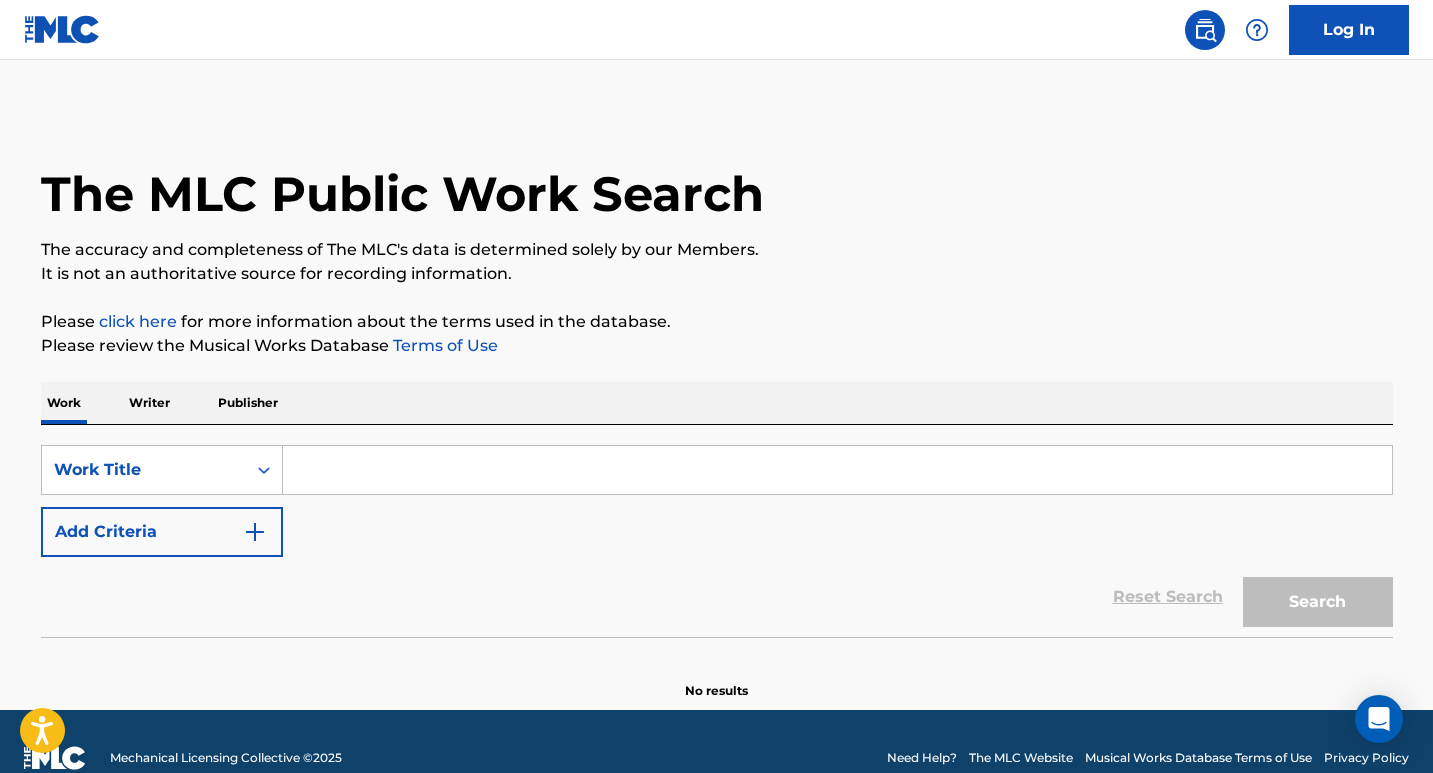 click at bounding box center [255, 532] 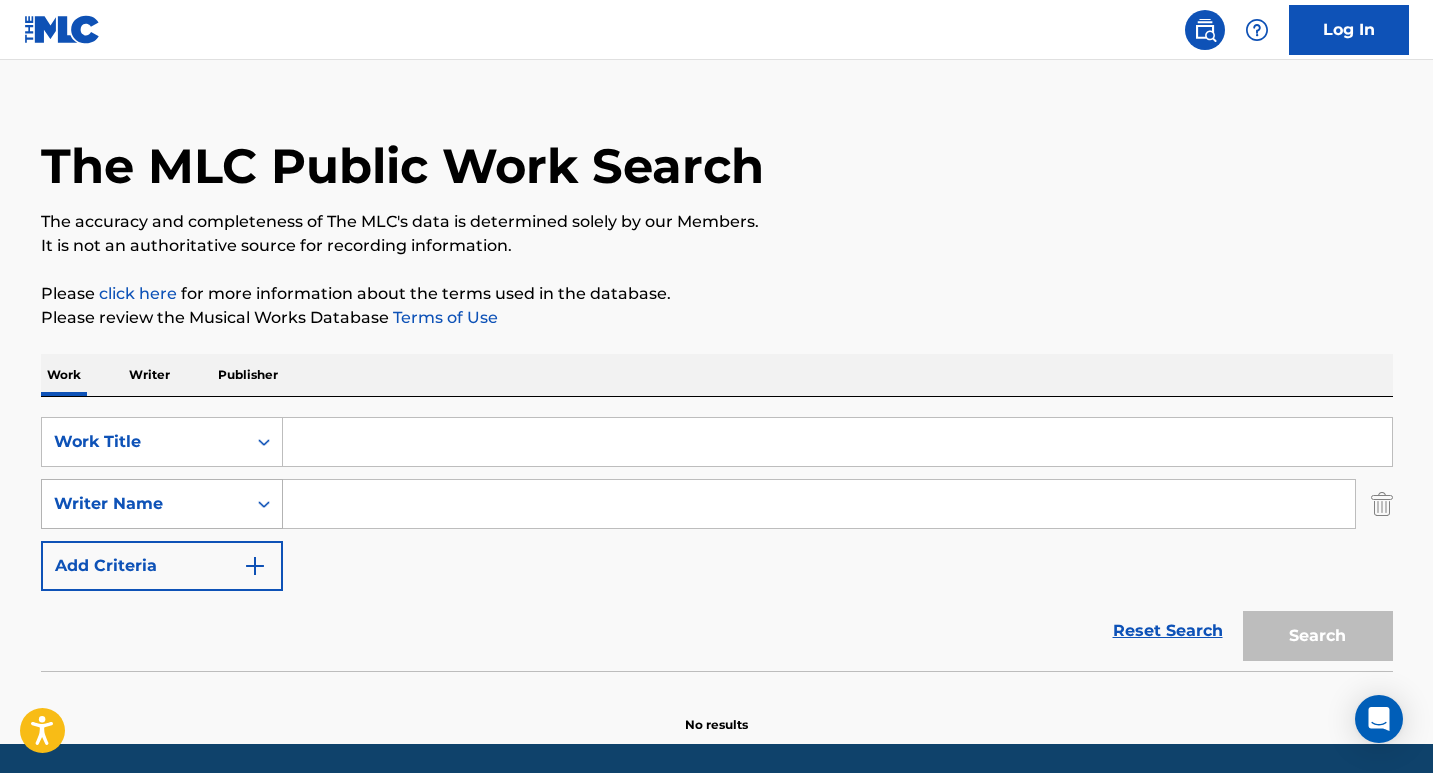 click on "Writer Name" at bounding box center [162, 504] 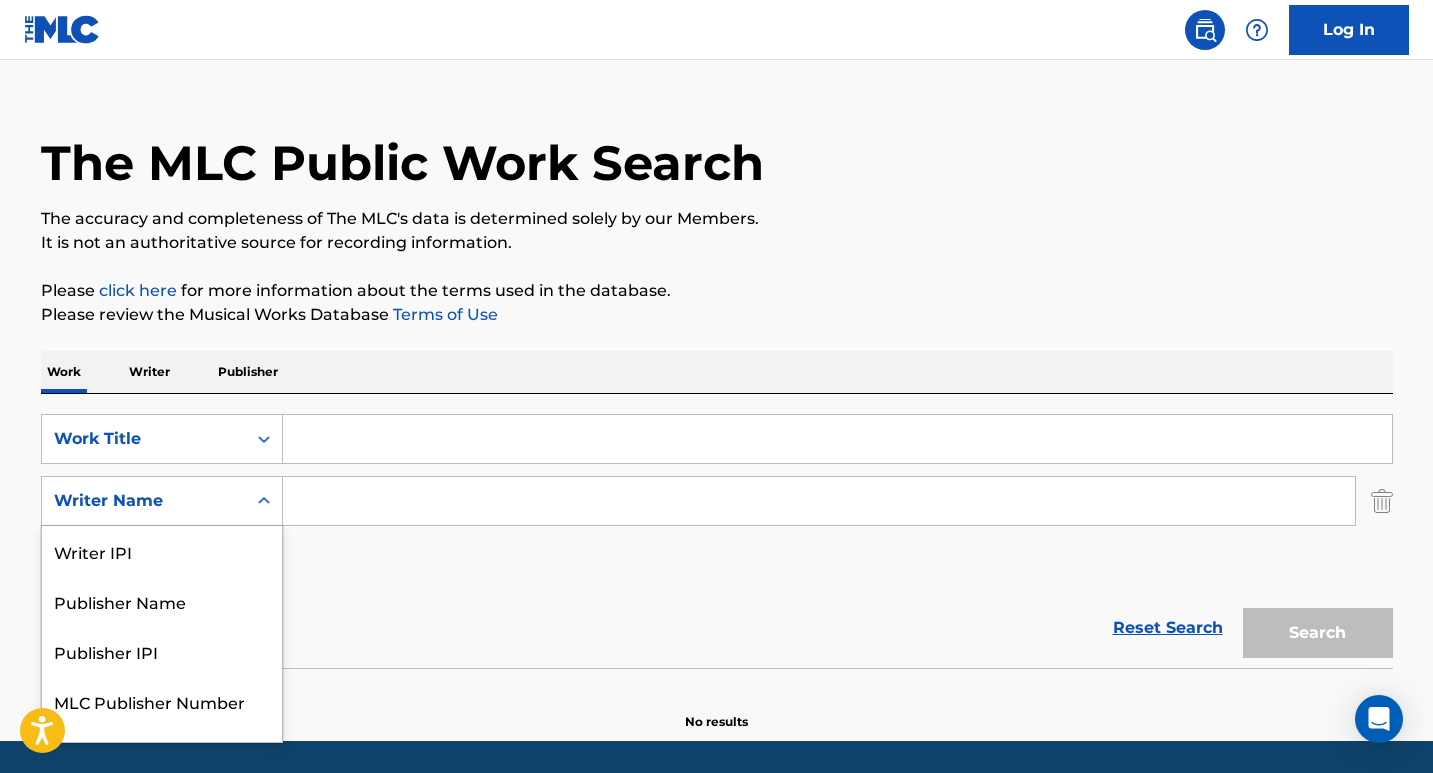 scroll, scrollTop: 35, scrollLeft: 0, axis: vertical 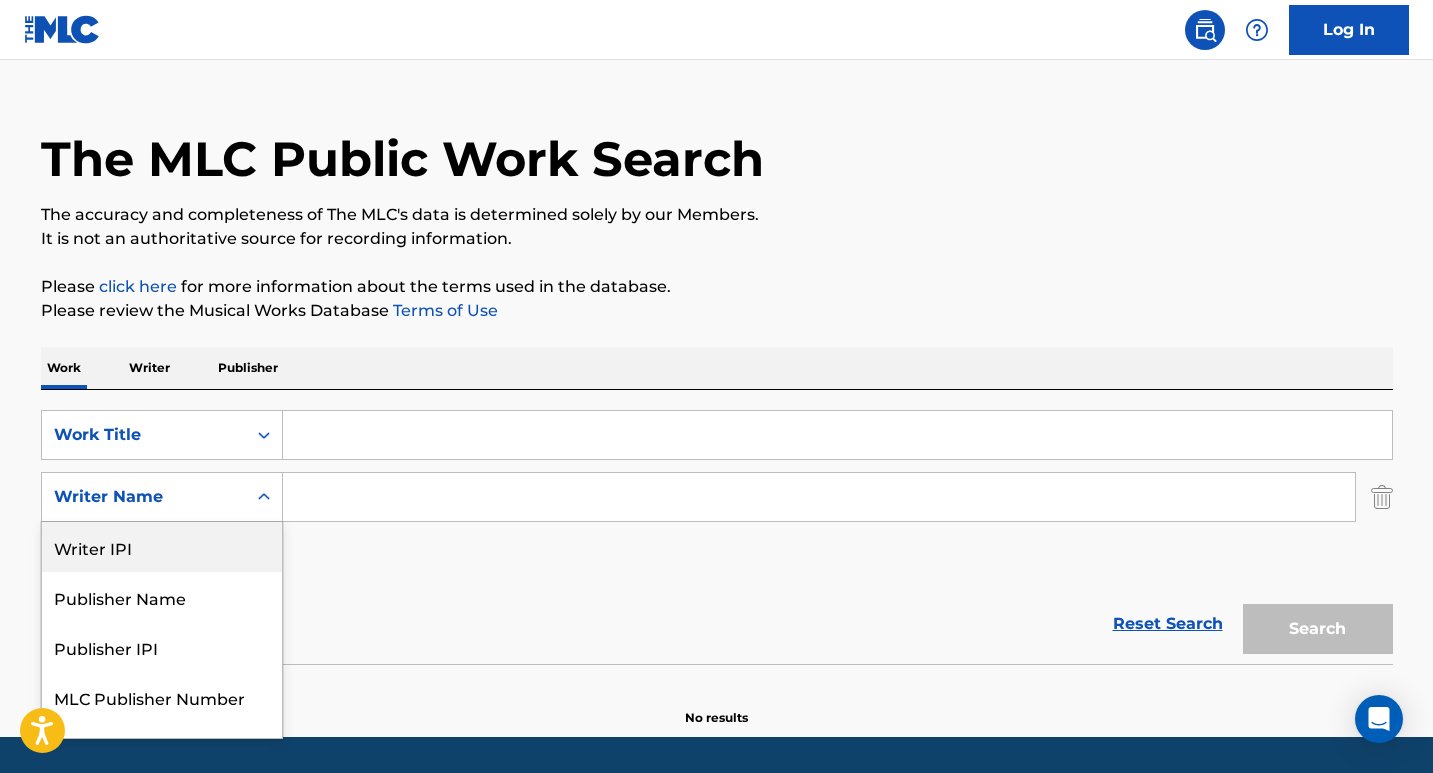 click at bounding box center (819, 497) 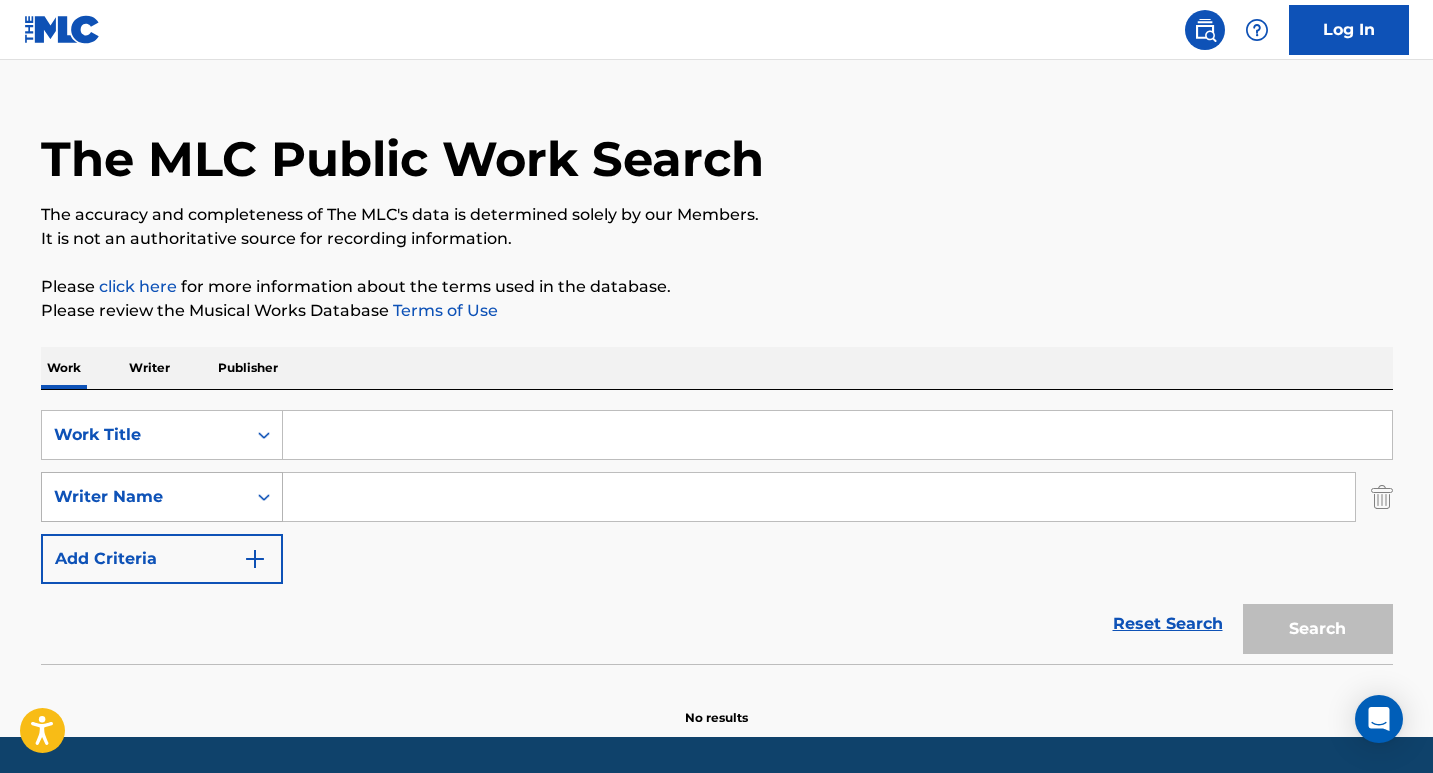 click 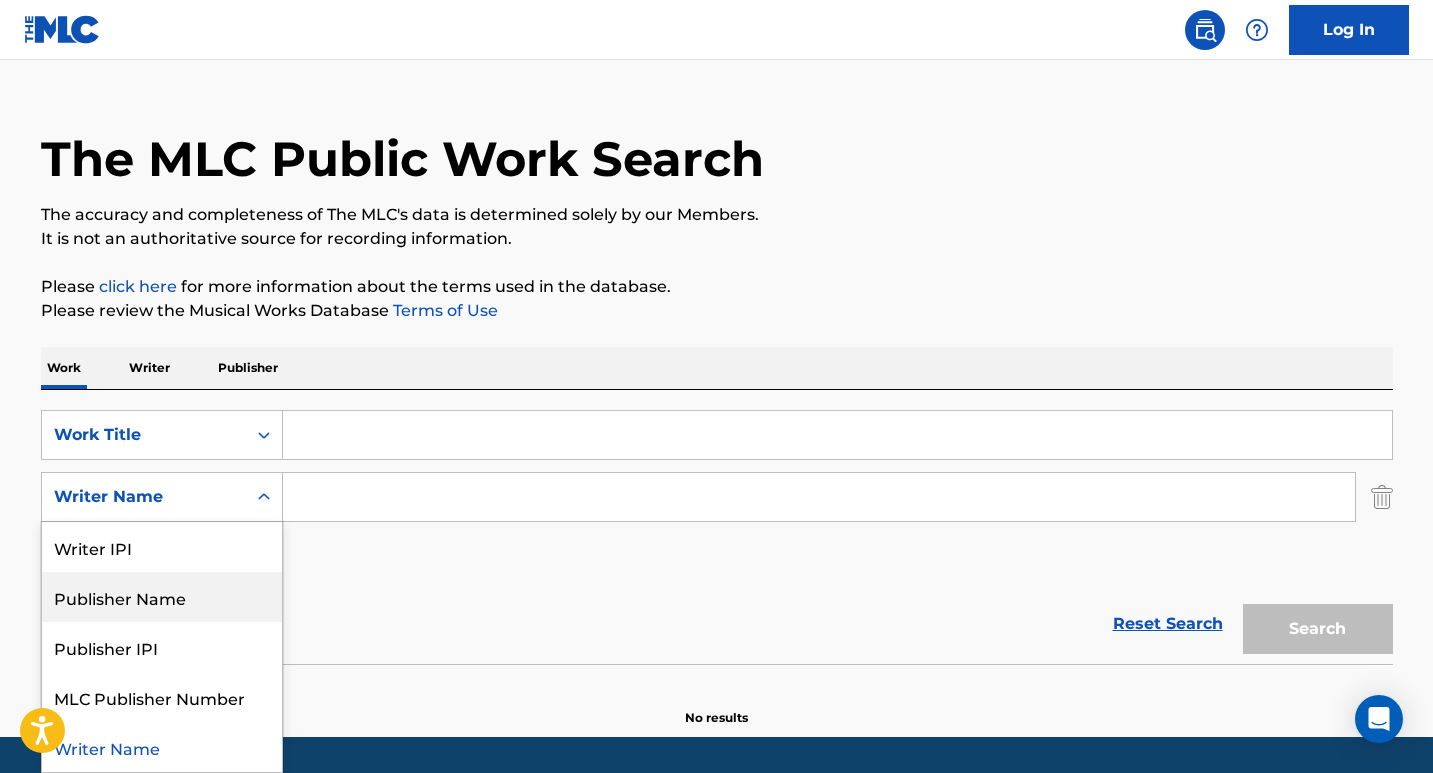 drag, startPoint x: 150, startPoint y: 653, endPoint x: 174, endPoint y: 602, distance: 56.364883 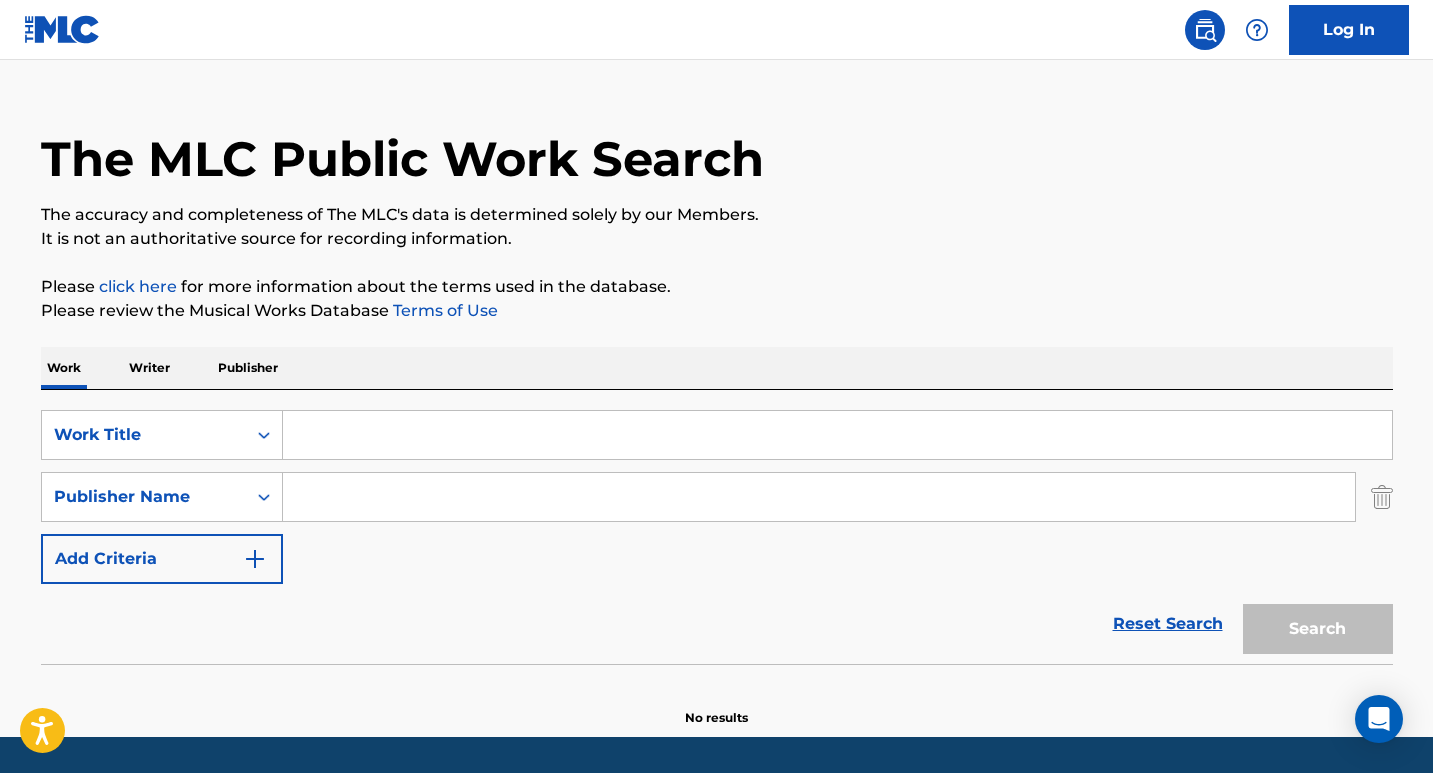 click on "SearchWithCriteria9a8af0b9-dcb6-456f-83aa-6ab1d29d6862 Work Title SearchWithCriteriab1558865-288e-4453-96d0-220676474027 Publisher Name Add Criteria" at bounding box center (717, 497) 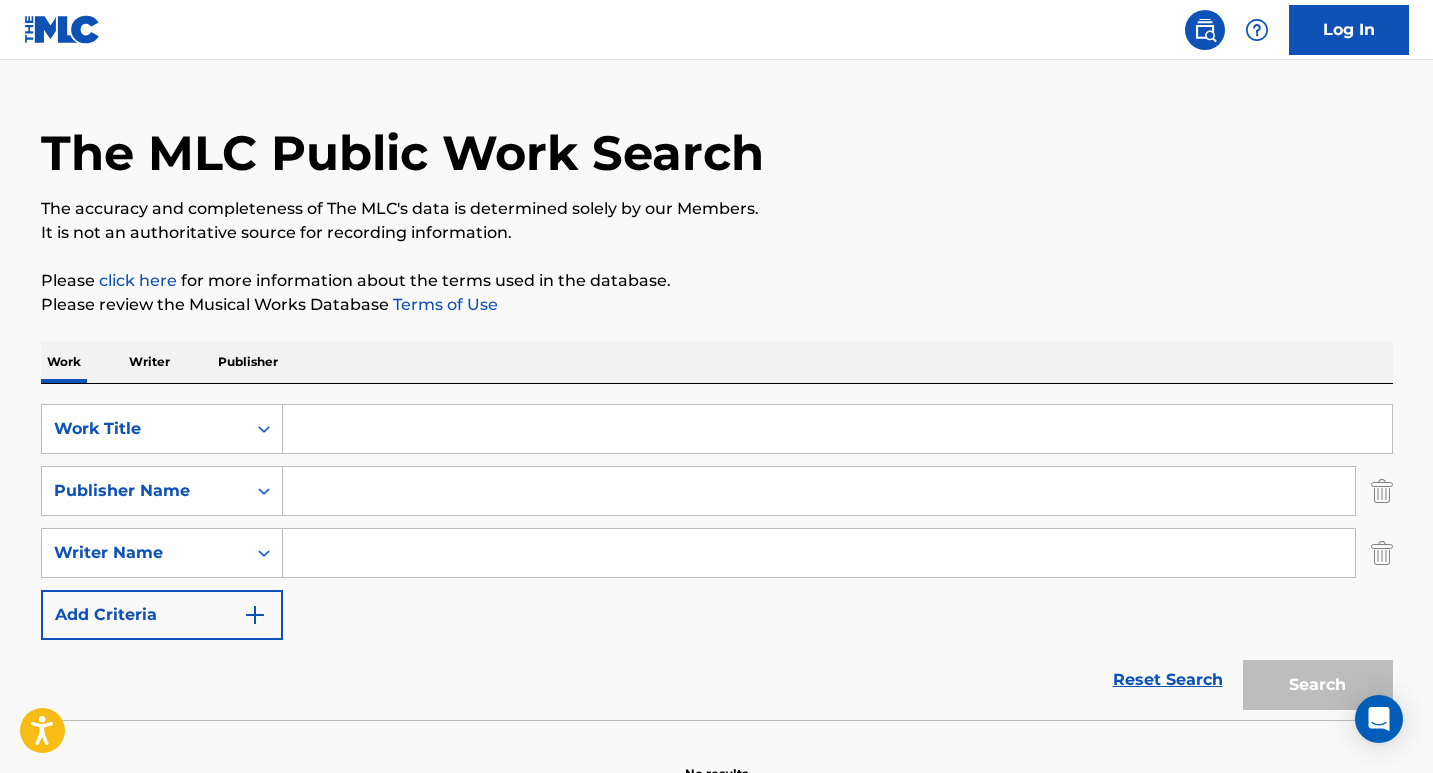scroll, scrollTop: 157, scrollLeft: 0, axis: vertical 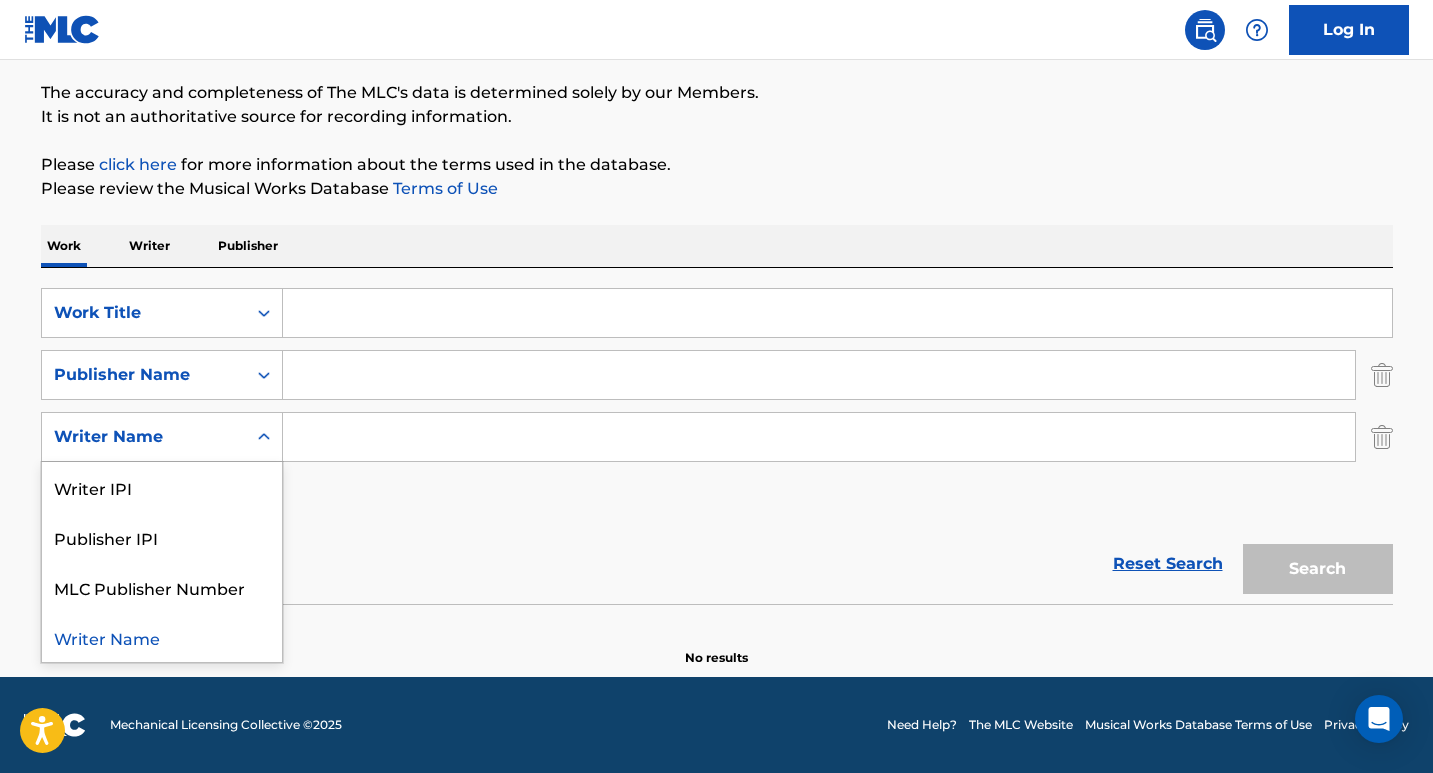 click 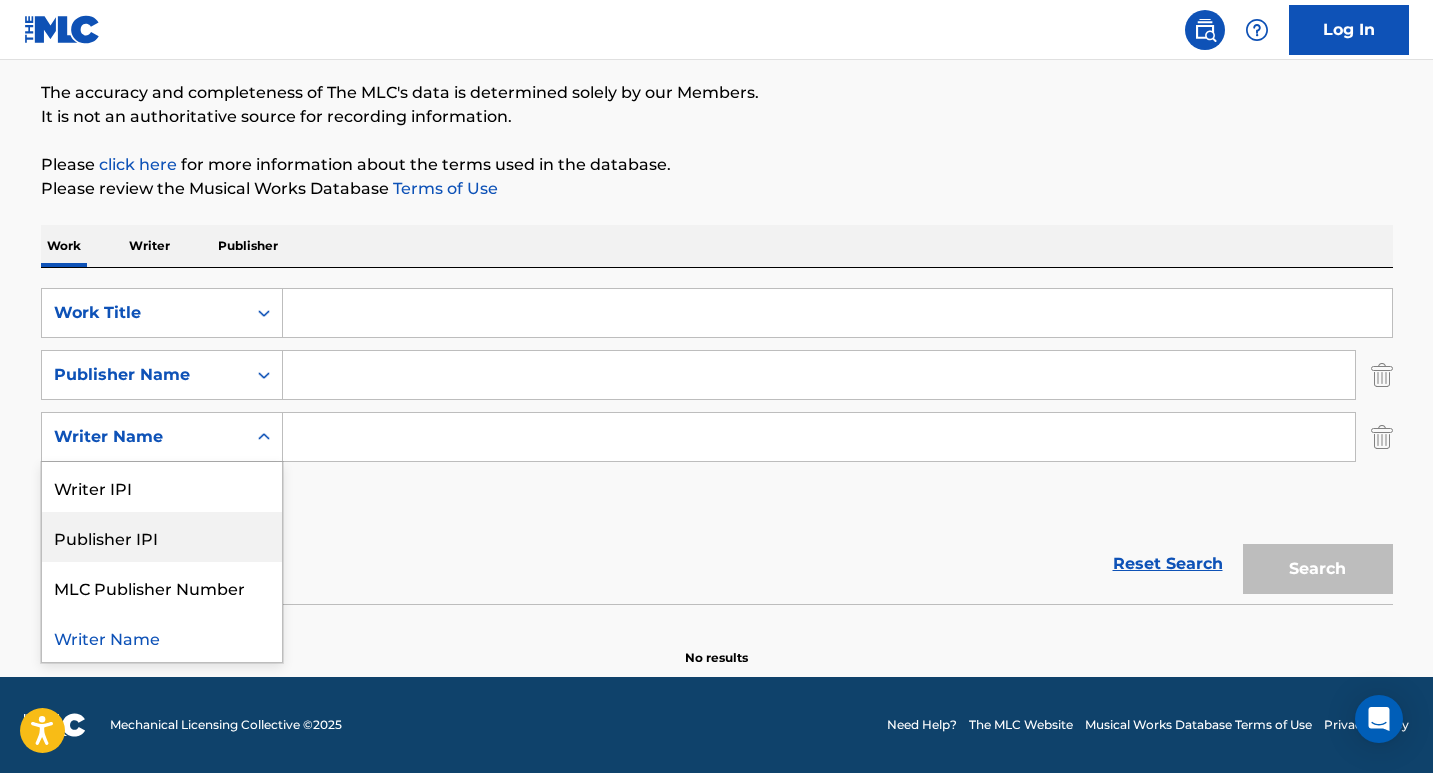 click on "Publisher IPI" at bounding box center (162, 537) 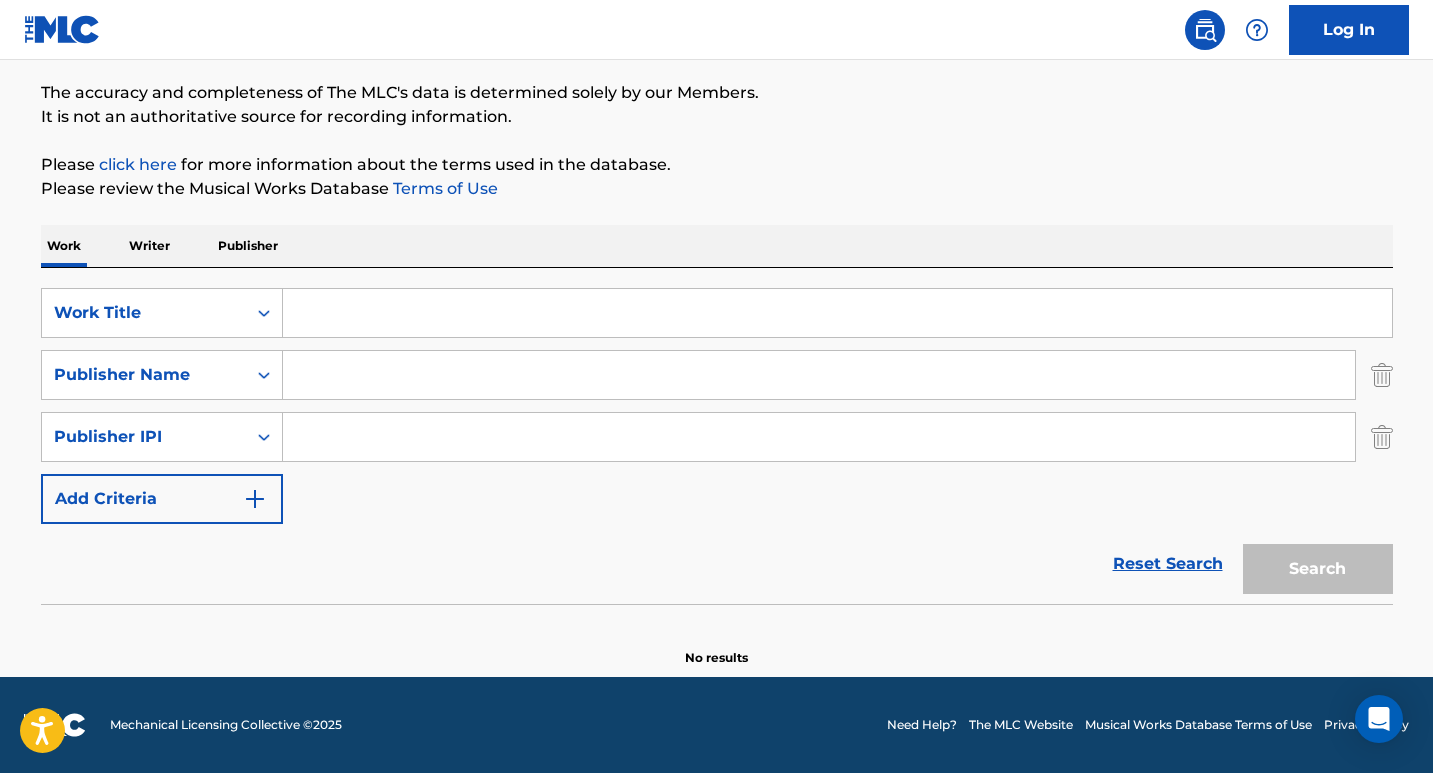 click at bounding box center (819, 437) 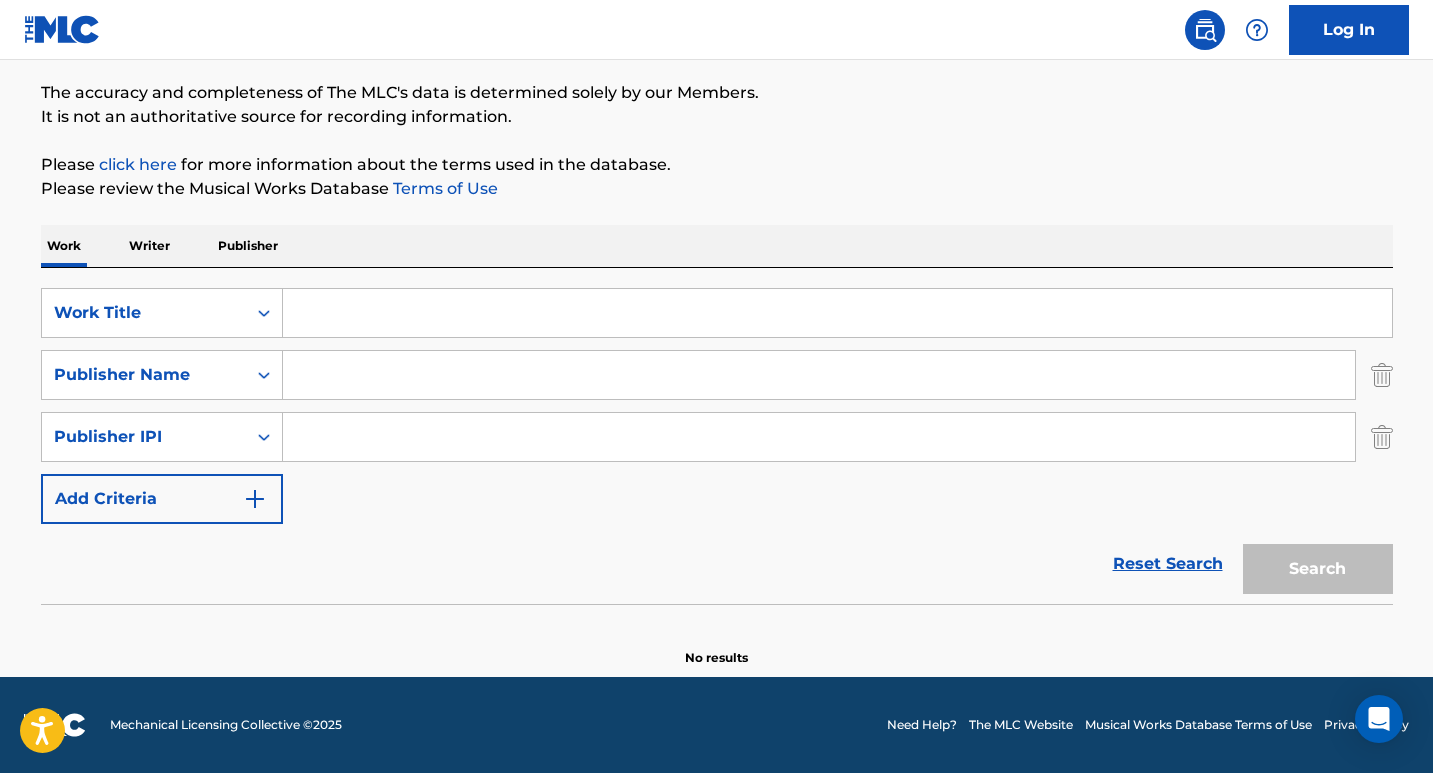click at bounding box center [837, 313] 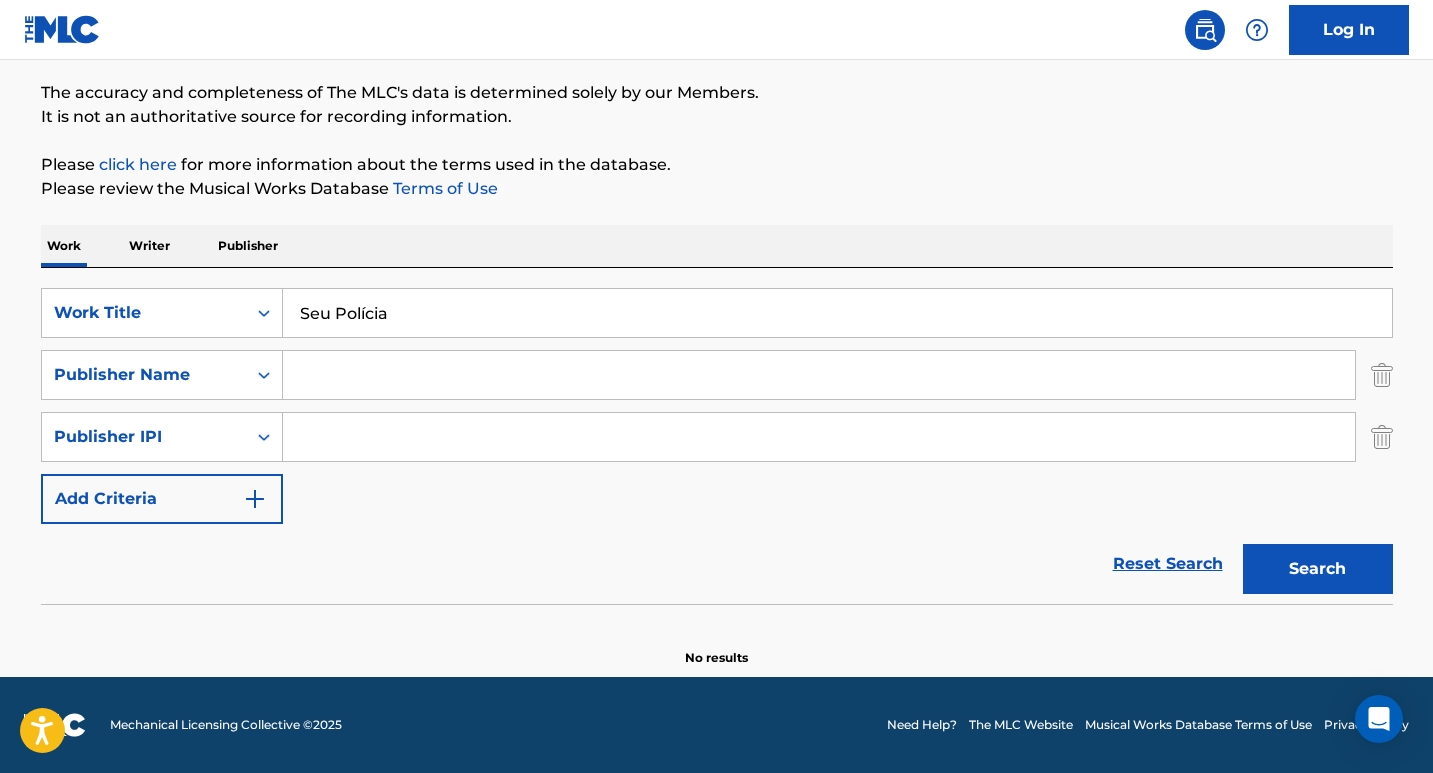 type on "Seu Polícia" 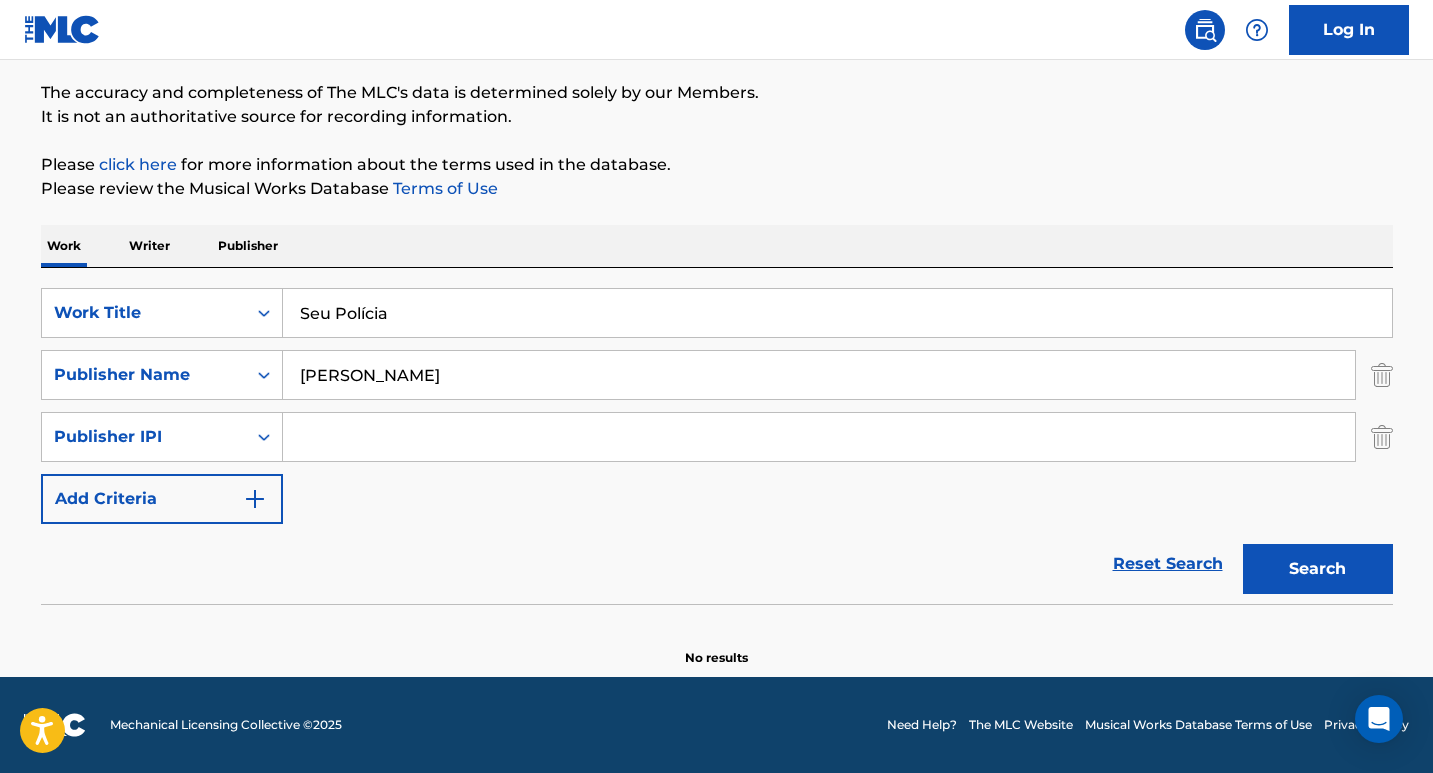 drag, startPoint x: 309, startPoint y: 446, endPoint x: 320, endPoint y: 447, distance: 11.045361 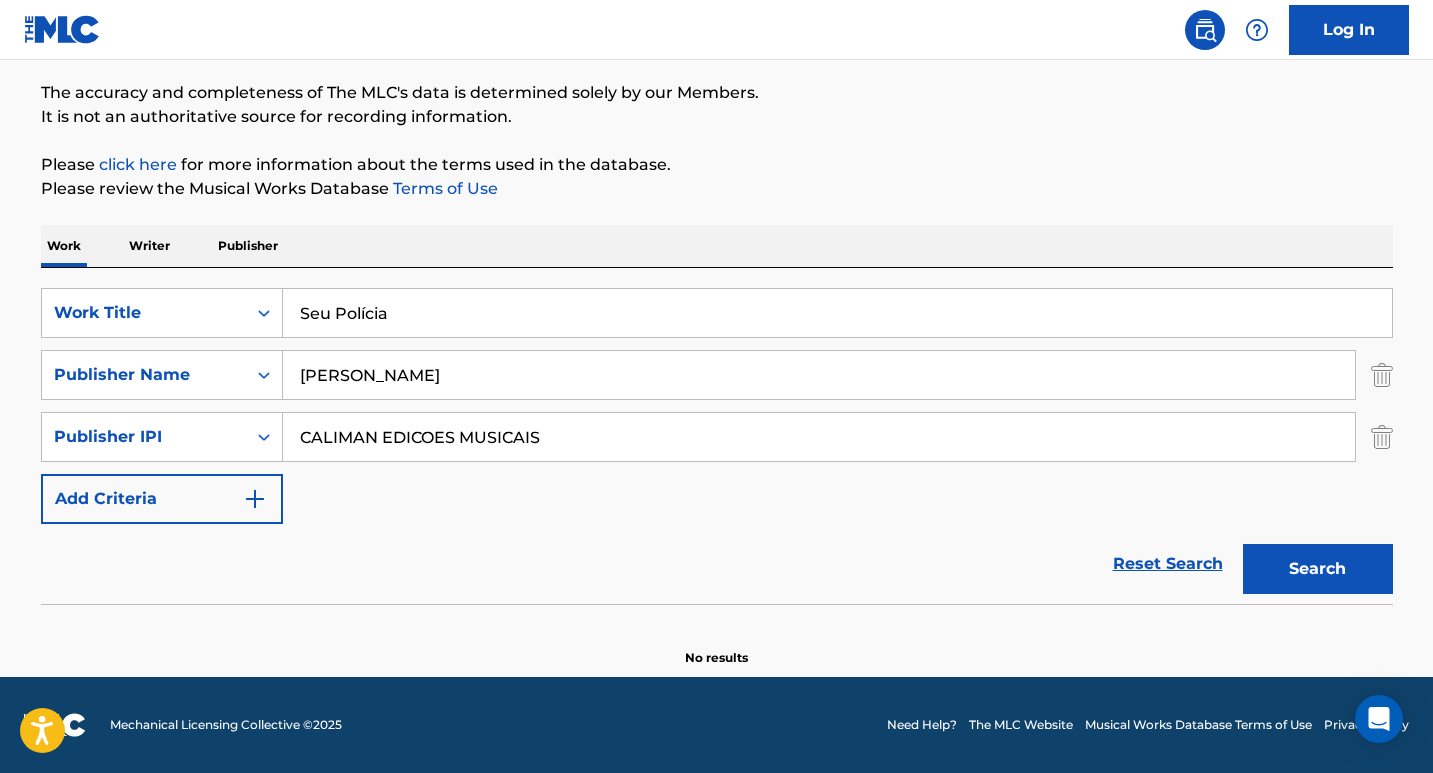 type on "CALIMAN EDICOES MUSICAIS" 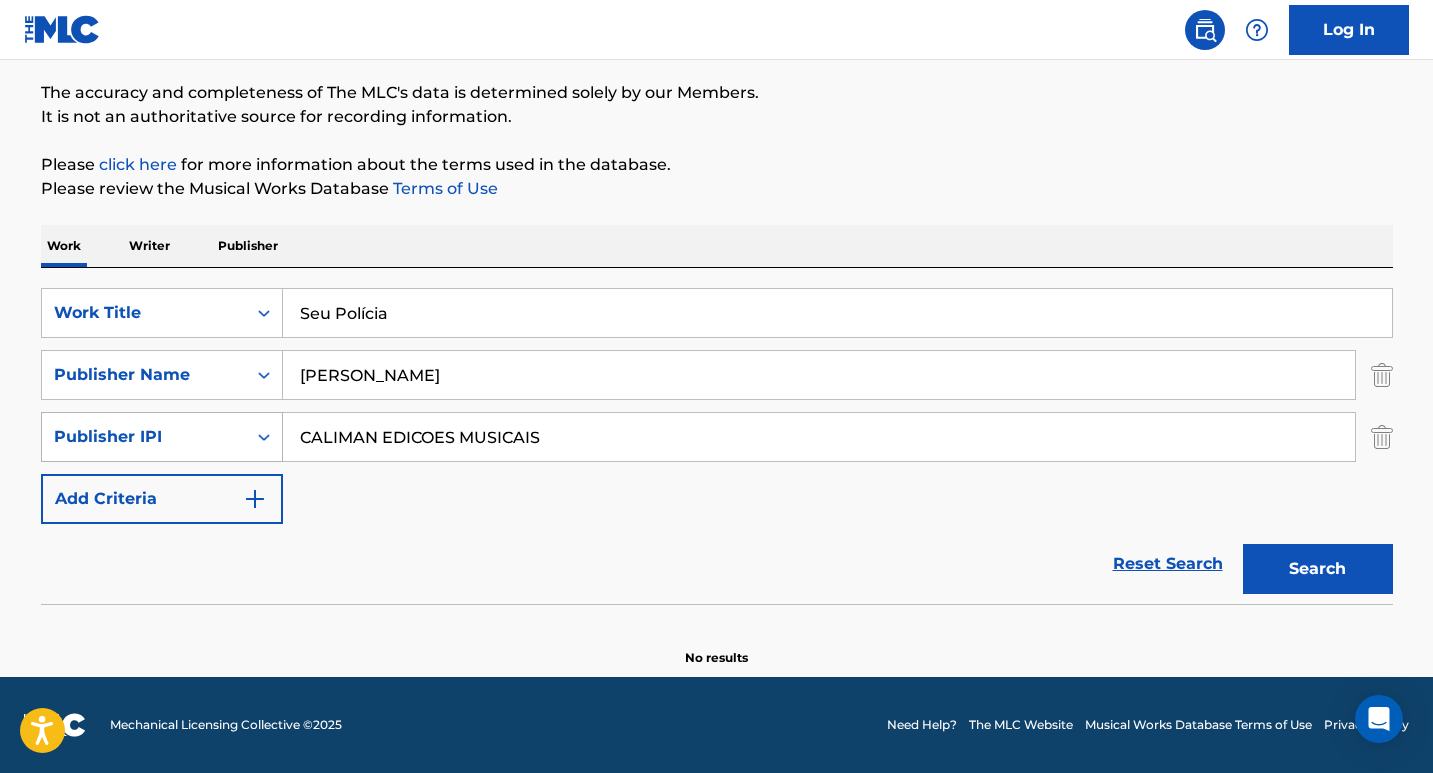drag, startPoint x: 439, startPoint y: 434, endPoint x: 230, endPoint y: 446, distance: 209.34421 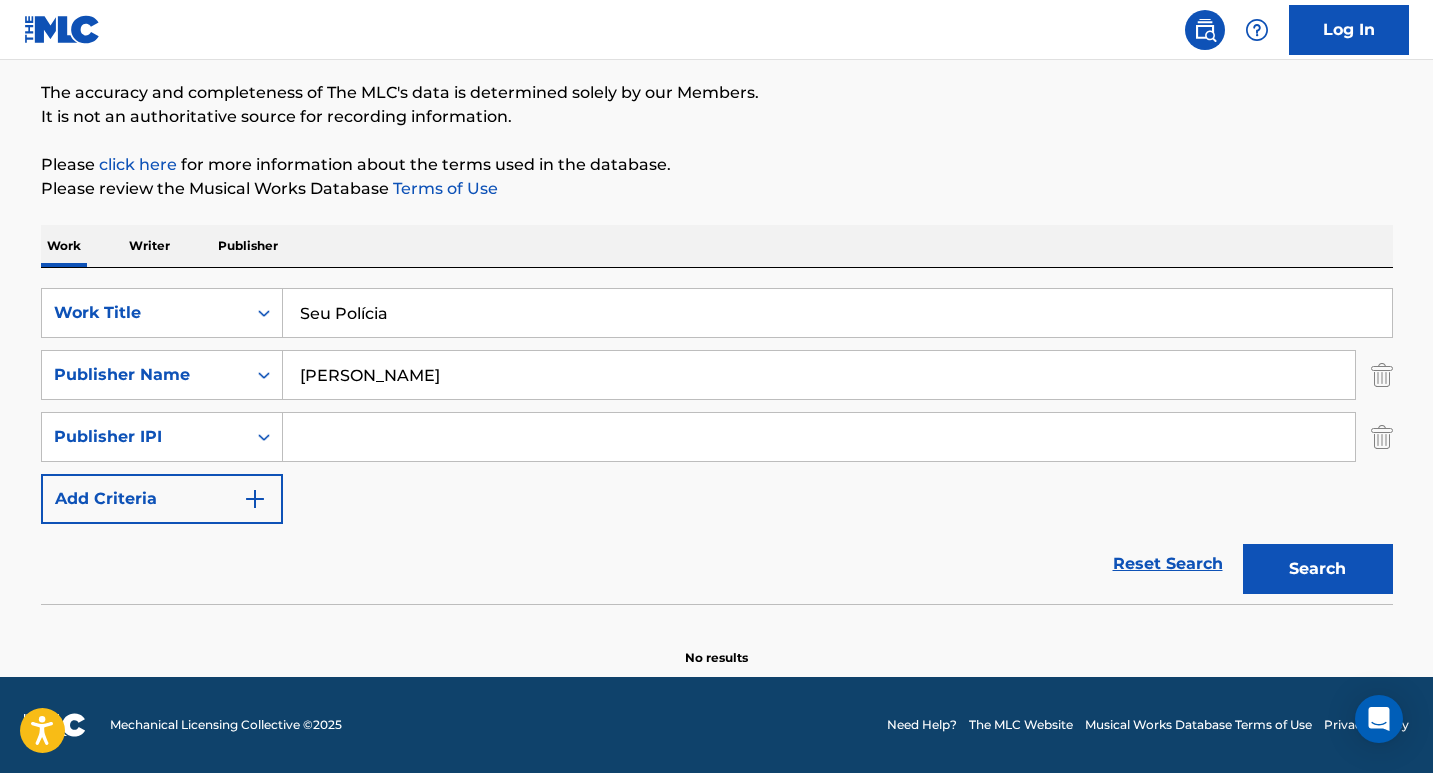 type 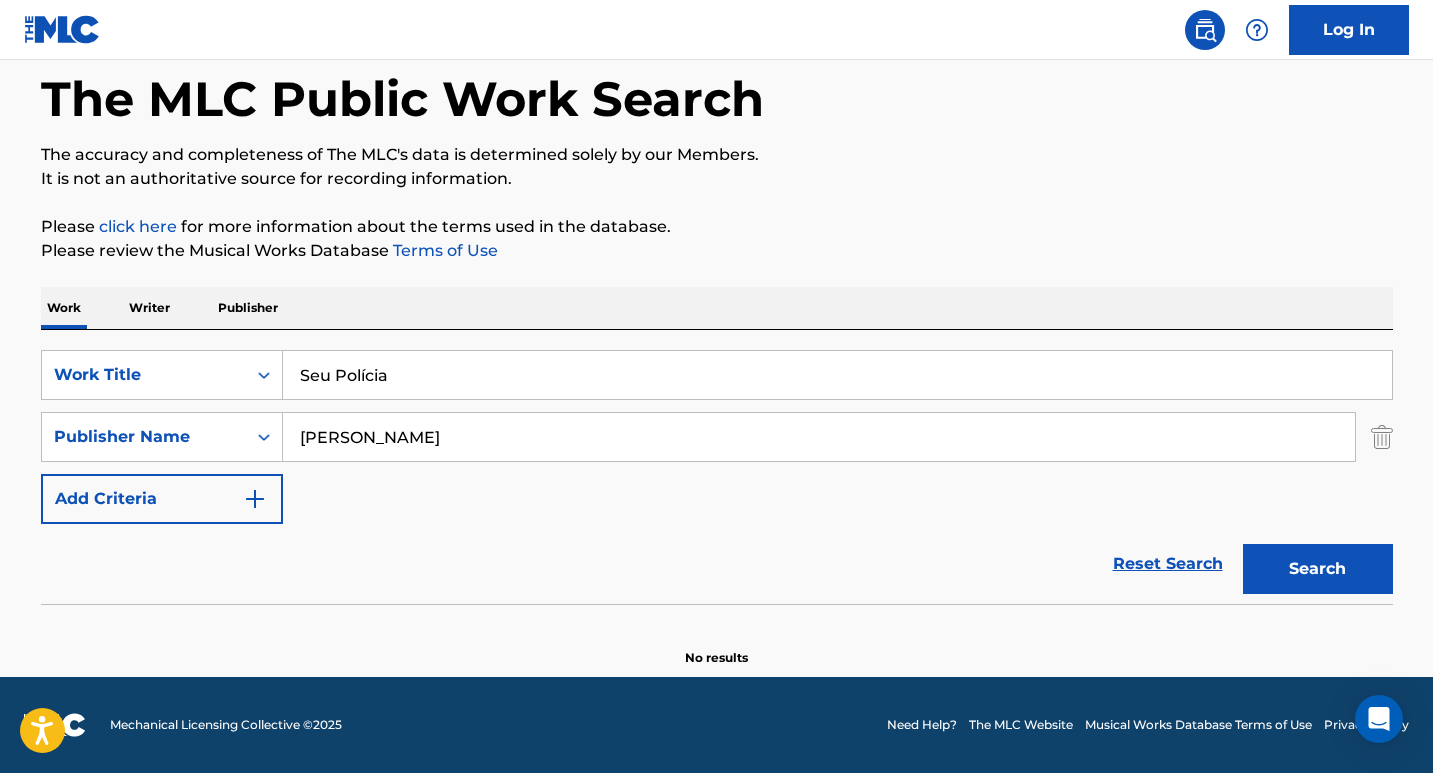 scroll, scrollTop: 95, scrollLeft: 0, axis: vertical 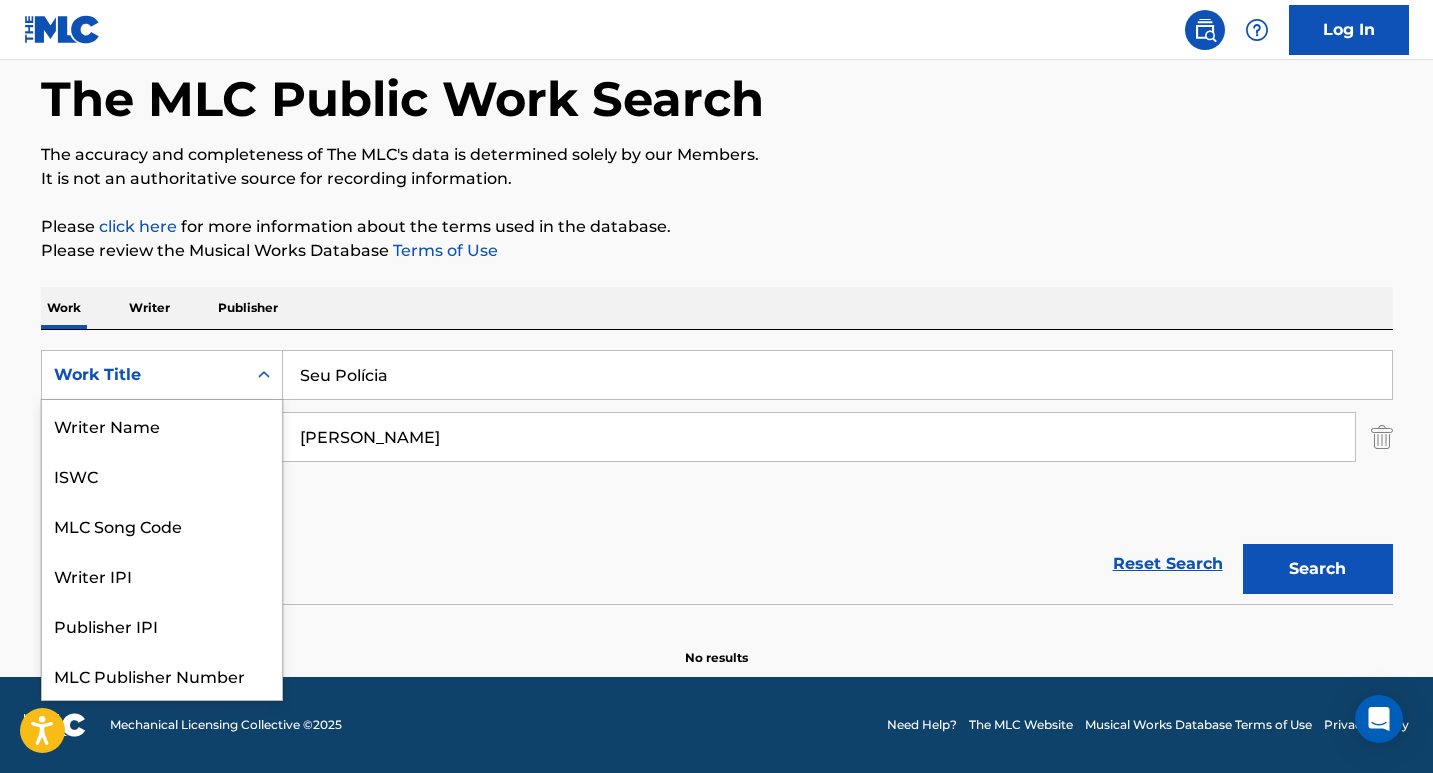 click 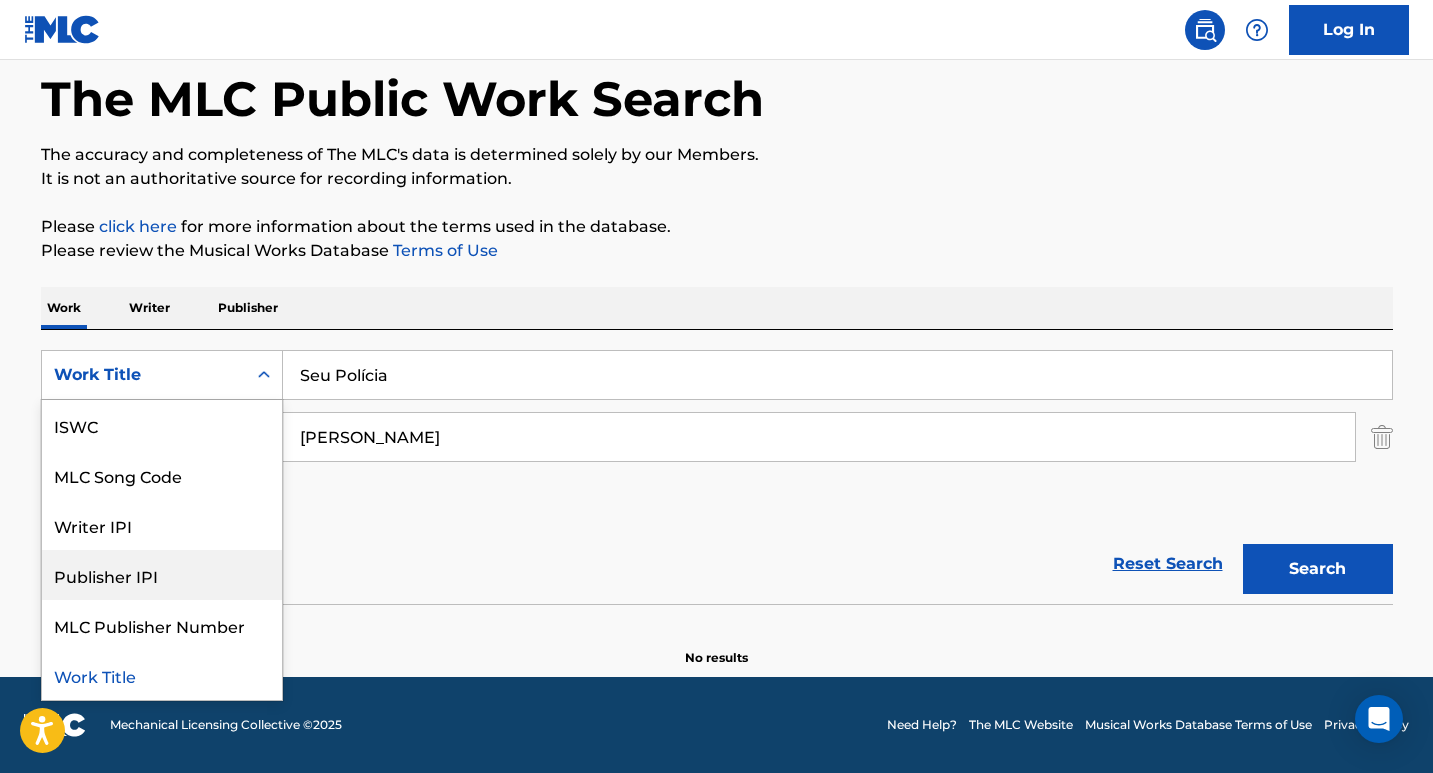 scroll, scrollTop: 0, scrollLeft: 0, axis: both 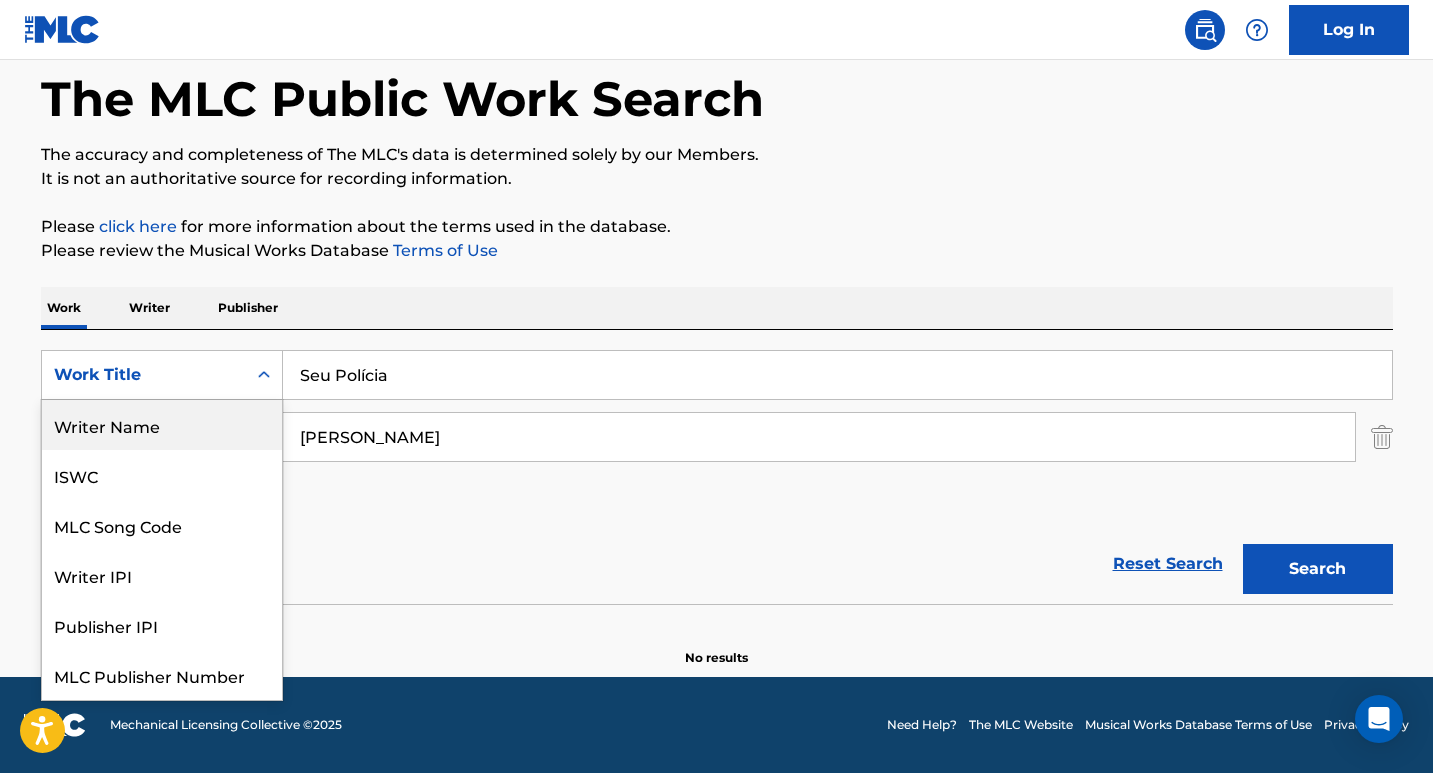 click on "Writer Name" at bounding box center (162, 425) 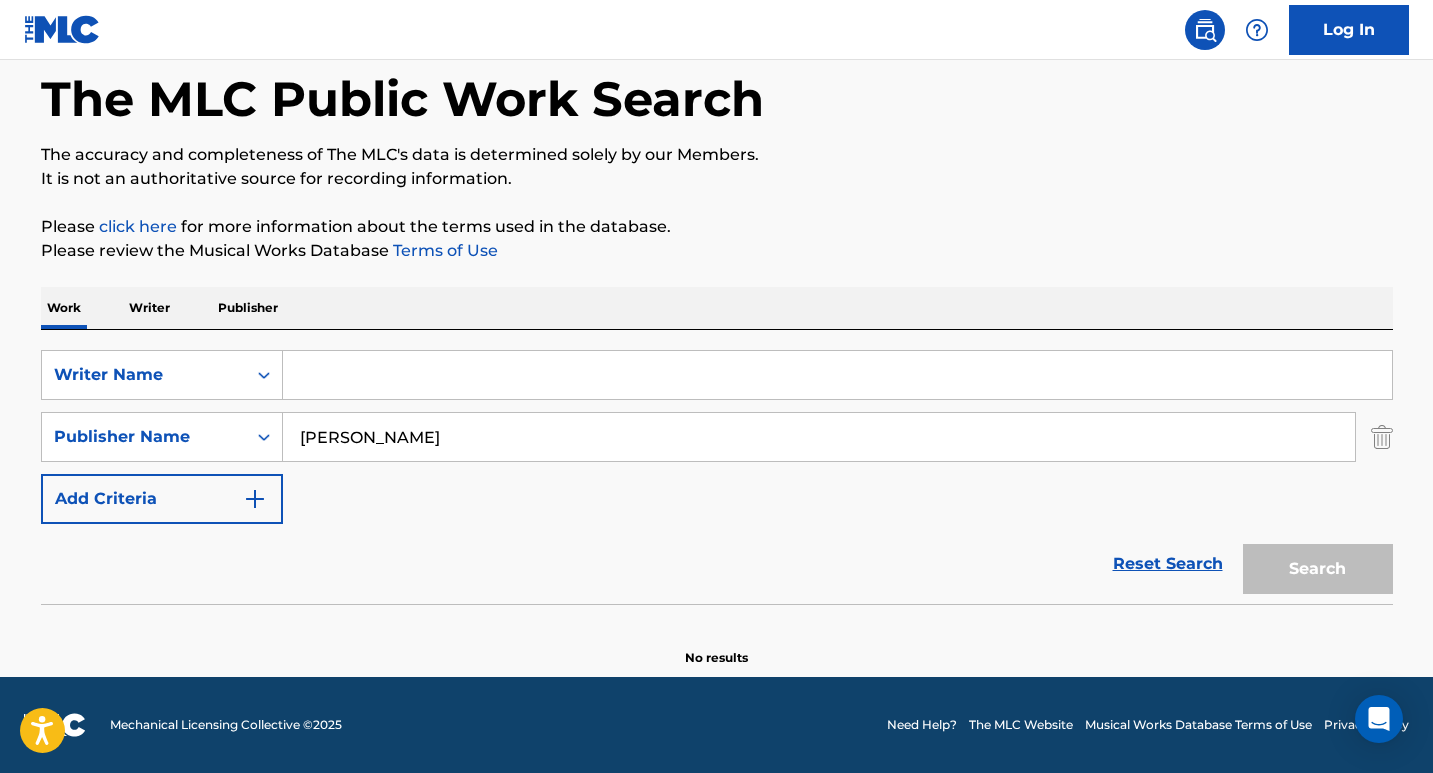 click at bounding box center [837, 375] 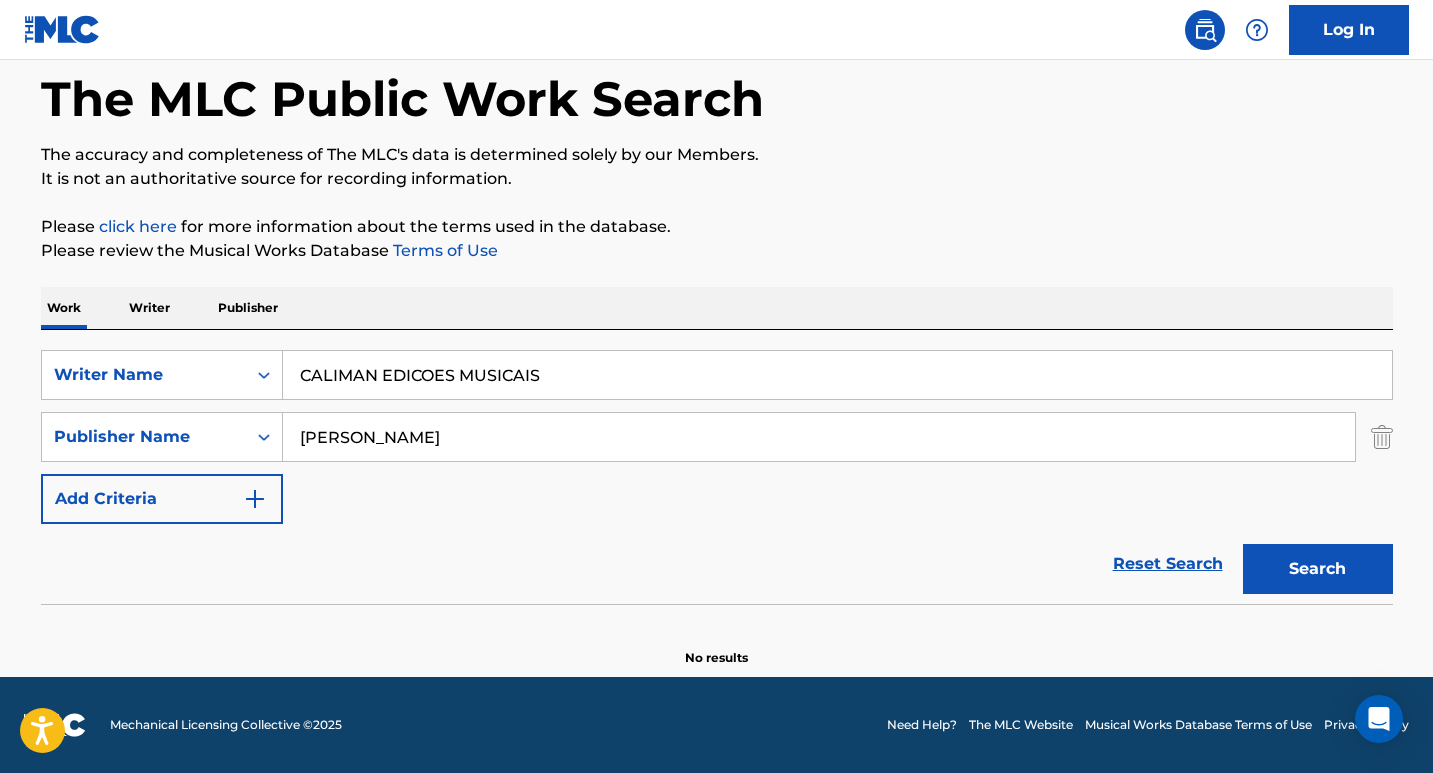 drag, startPoint x: 584, startPoint y: 369, endPoint x: 1, endPoint y: 358, distance: 583.10376 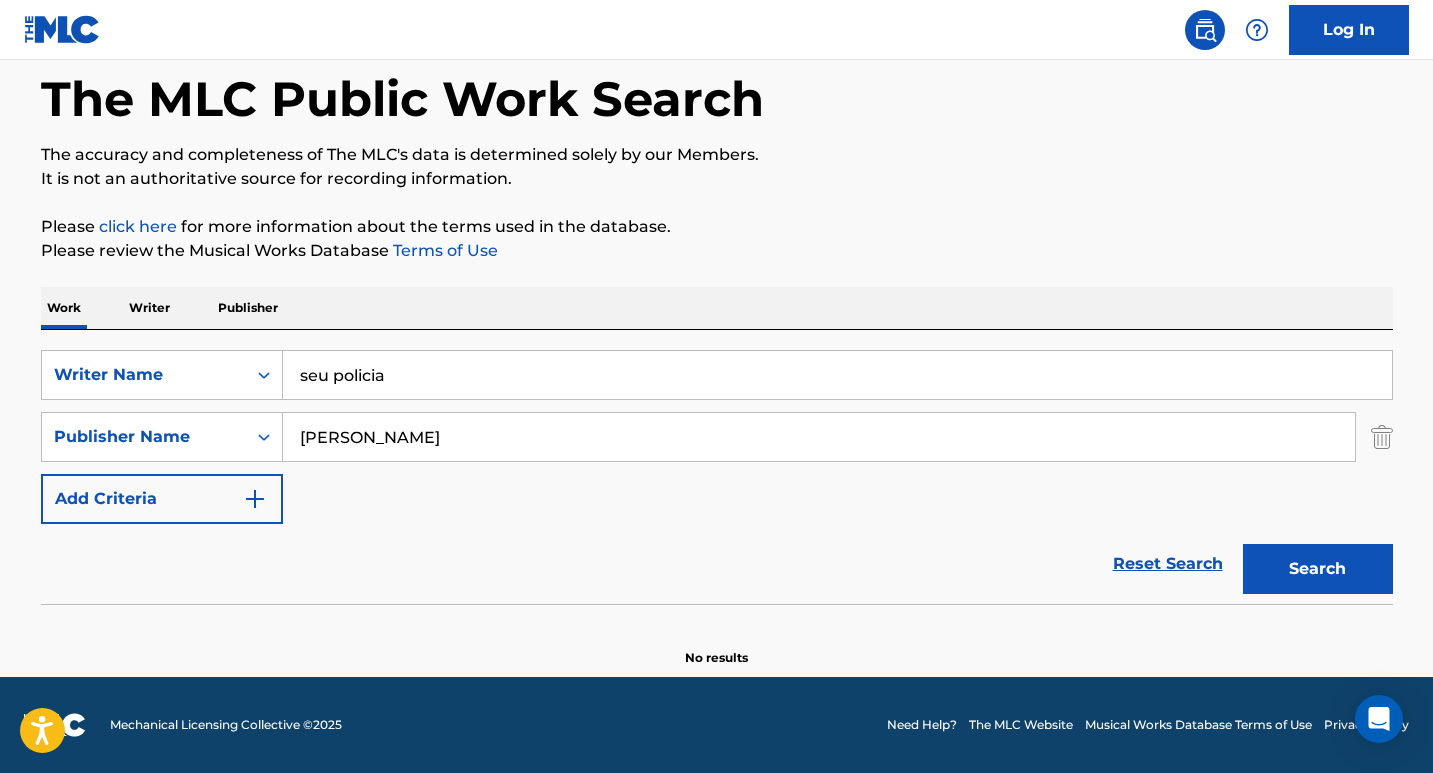 type on "seu policia" 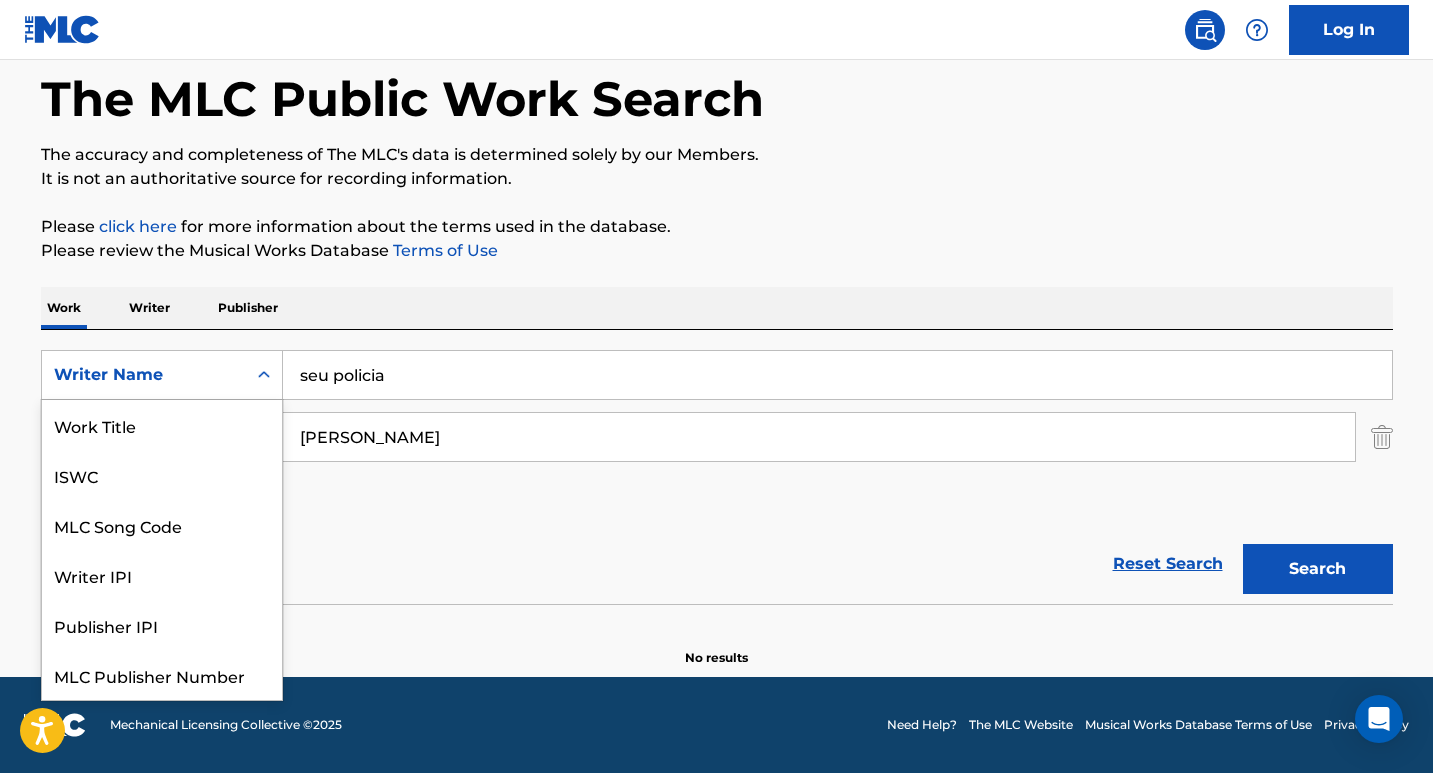click 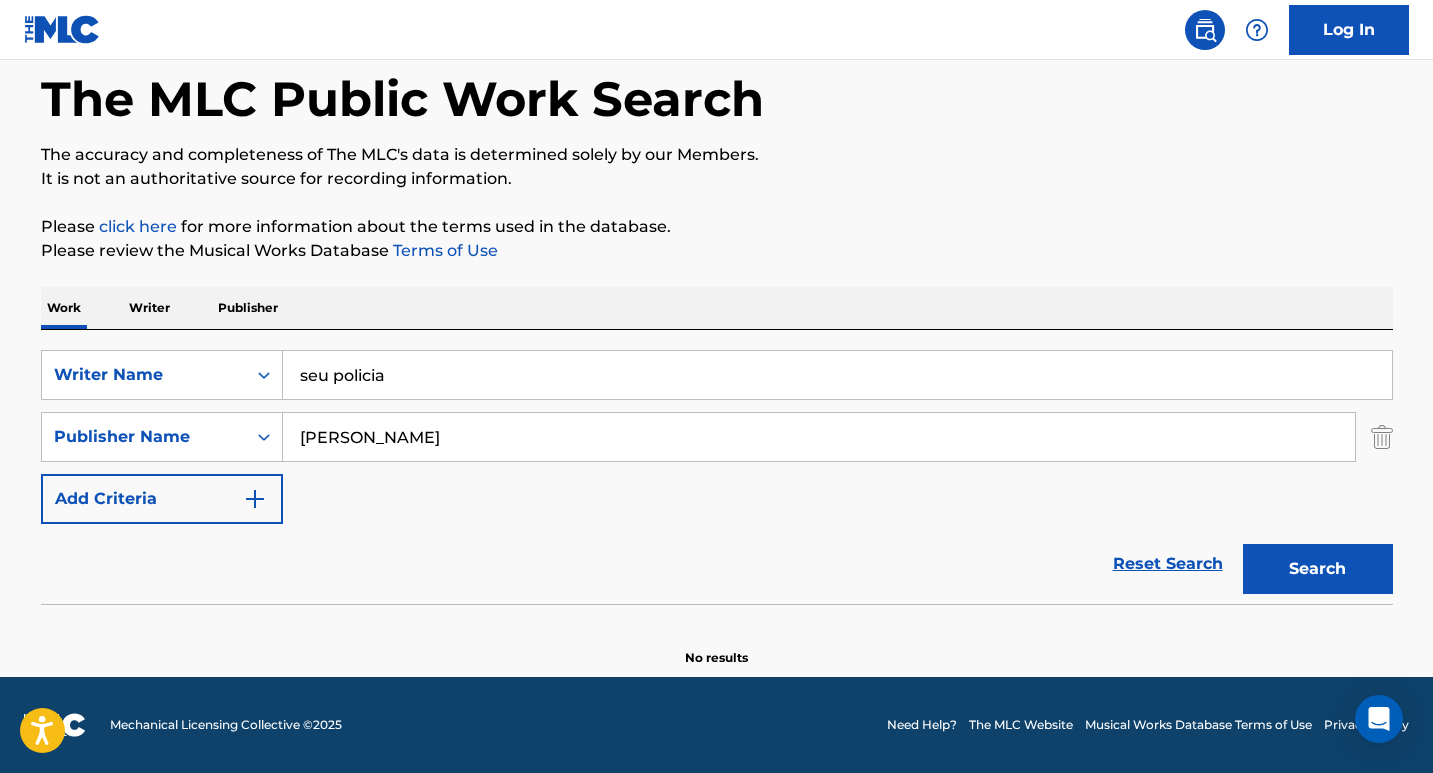 click 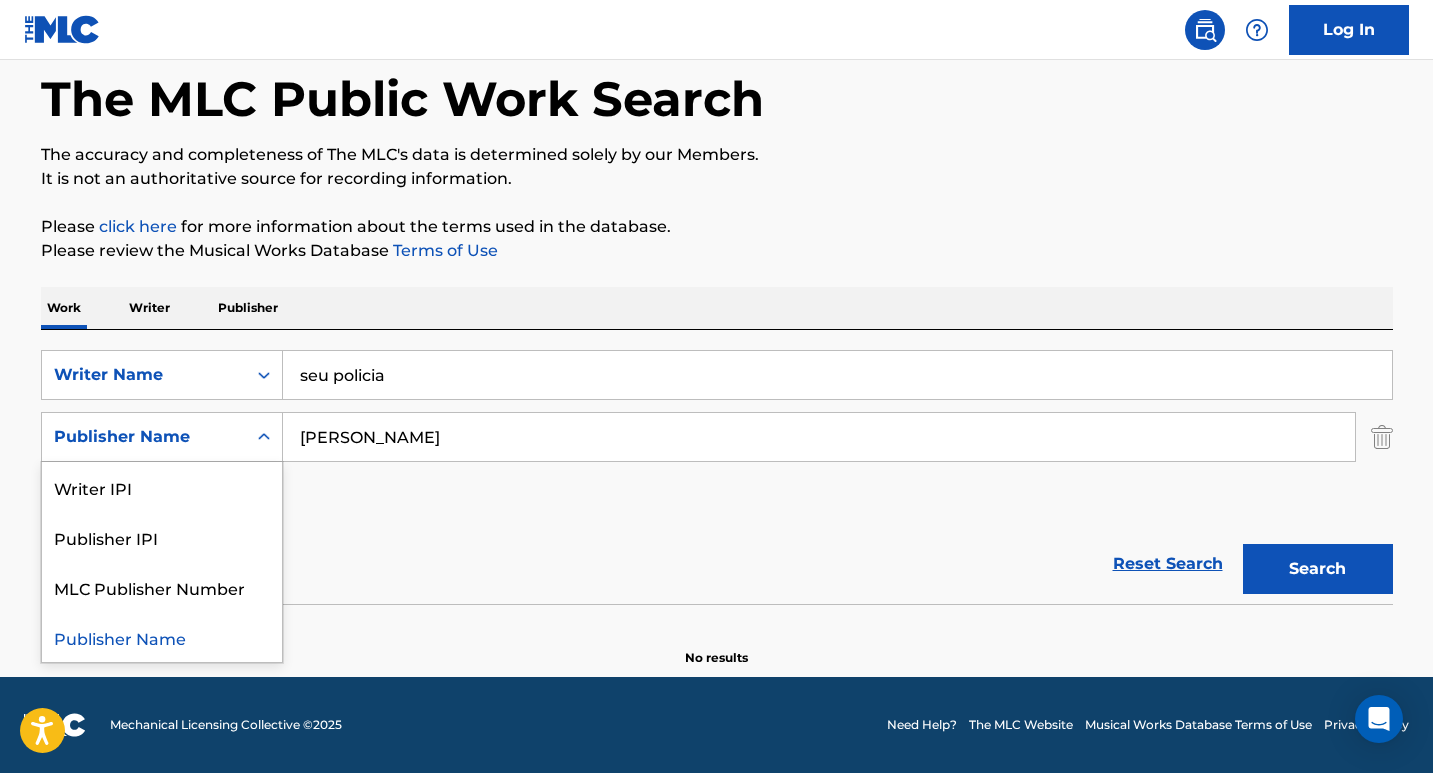 click 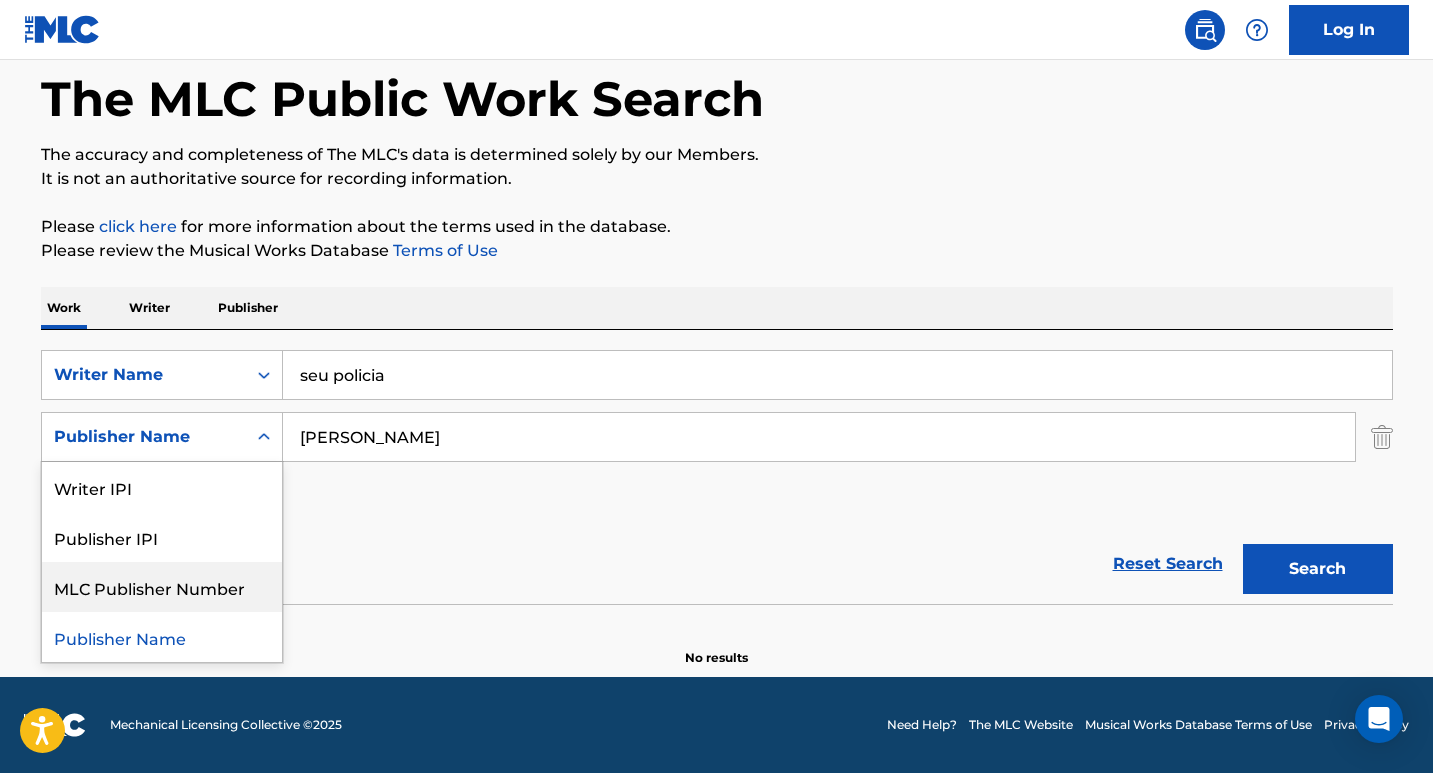 drag, startPoint x: 226, startPoint y: 592, endPoint x: 237, endPoint y: 580, distance: 16.27882 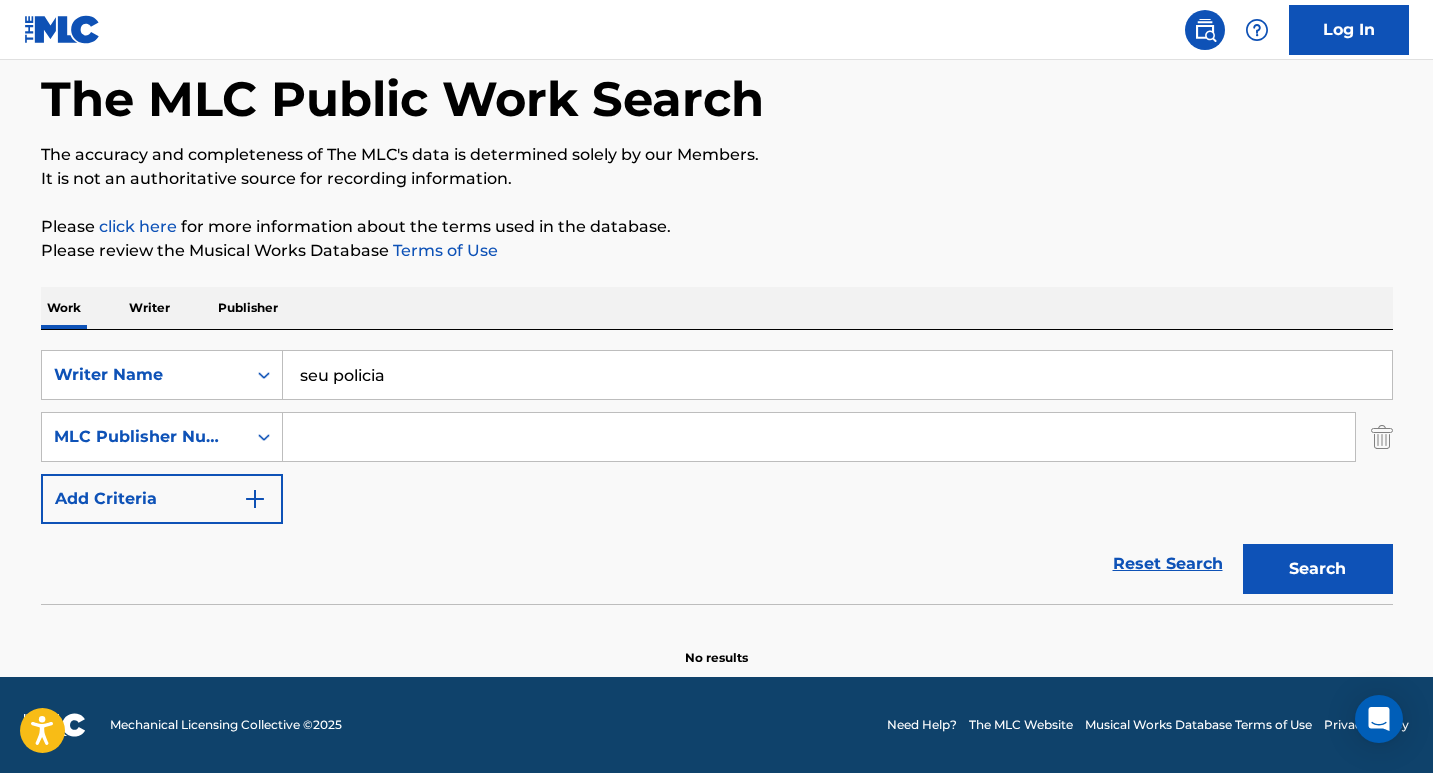 click on "Writer" at bounding box center (149, 308) 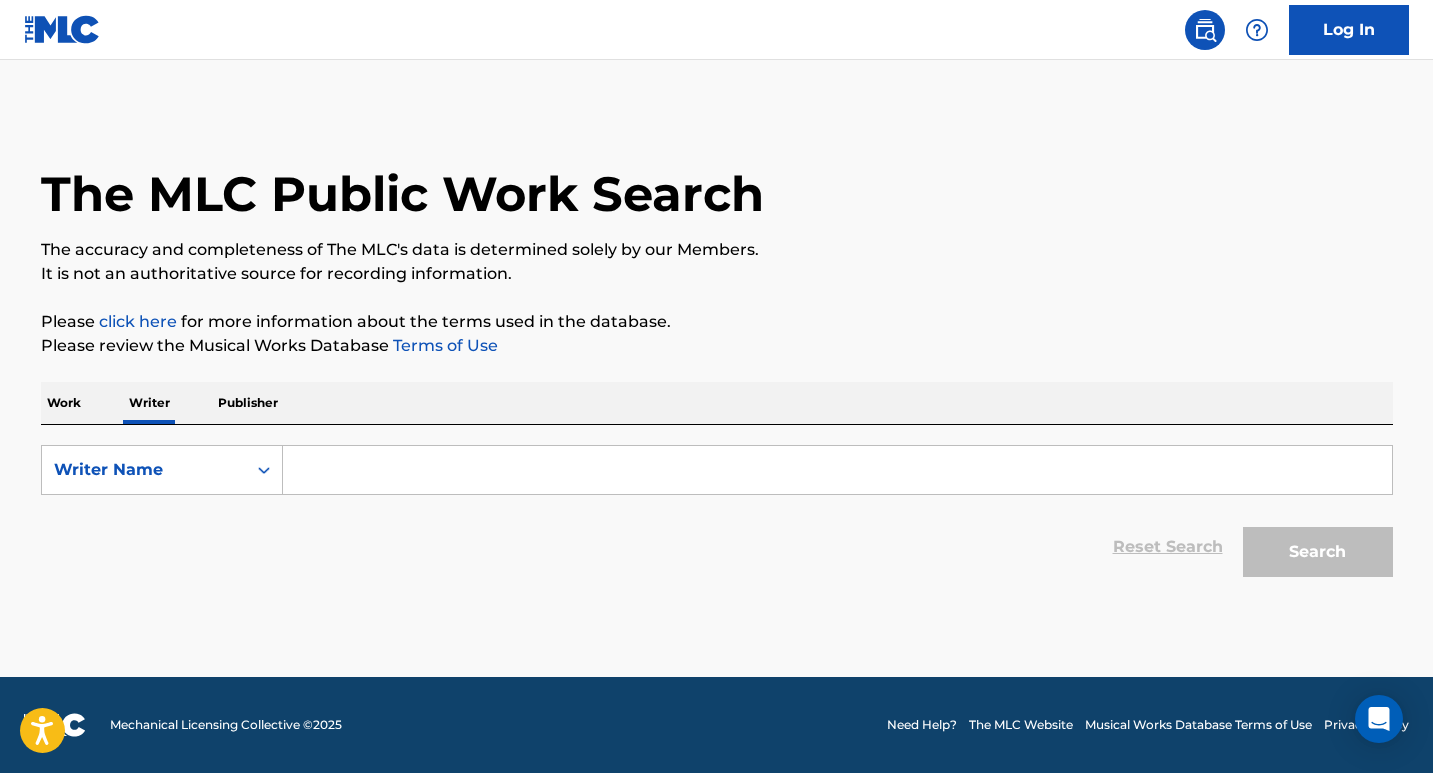 drag, startPoint x: 300, startPoint y: 448, endPoint x: 311, endPoint y: 457, distance: 14.21267 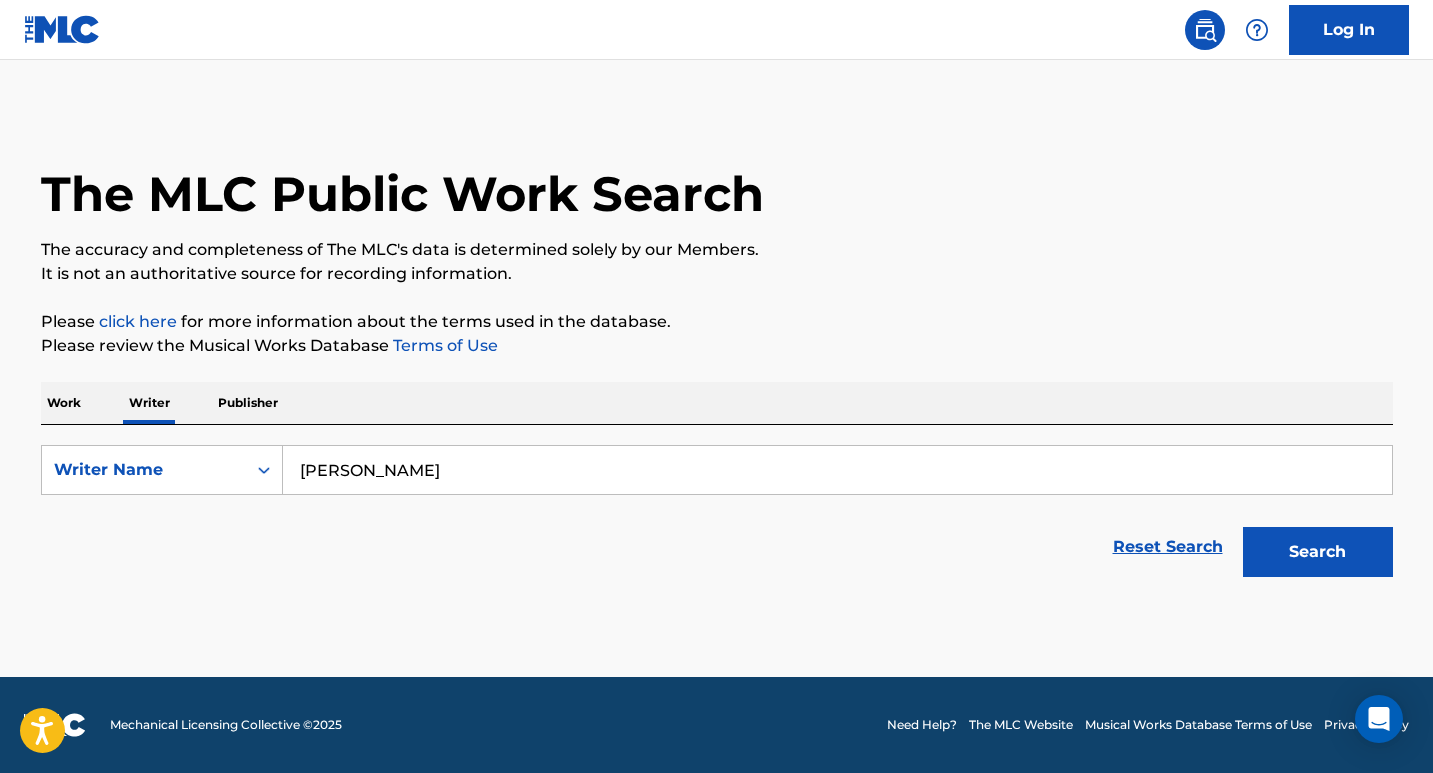 click on "Search" at bounding box center [1318, 552] 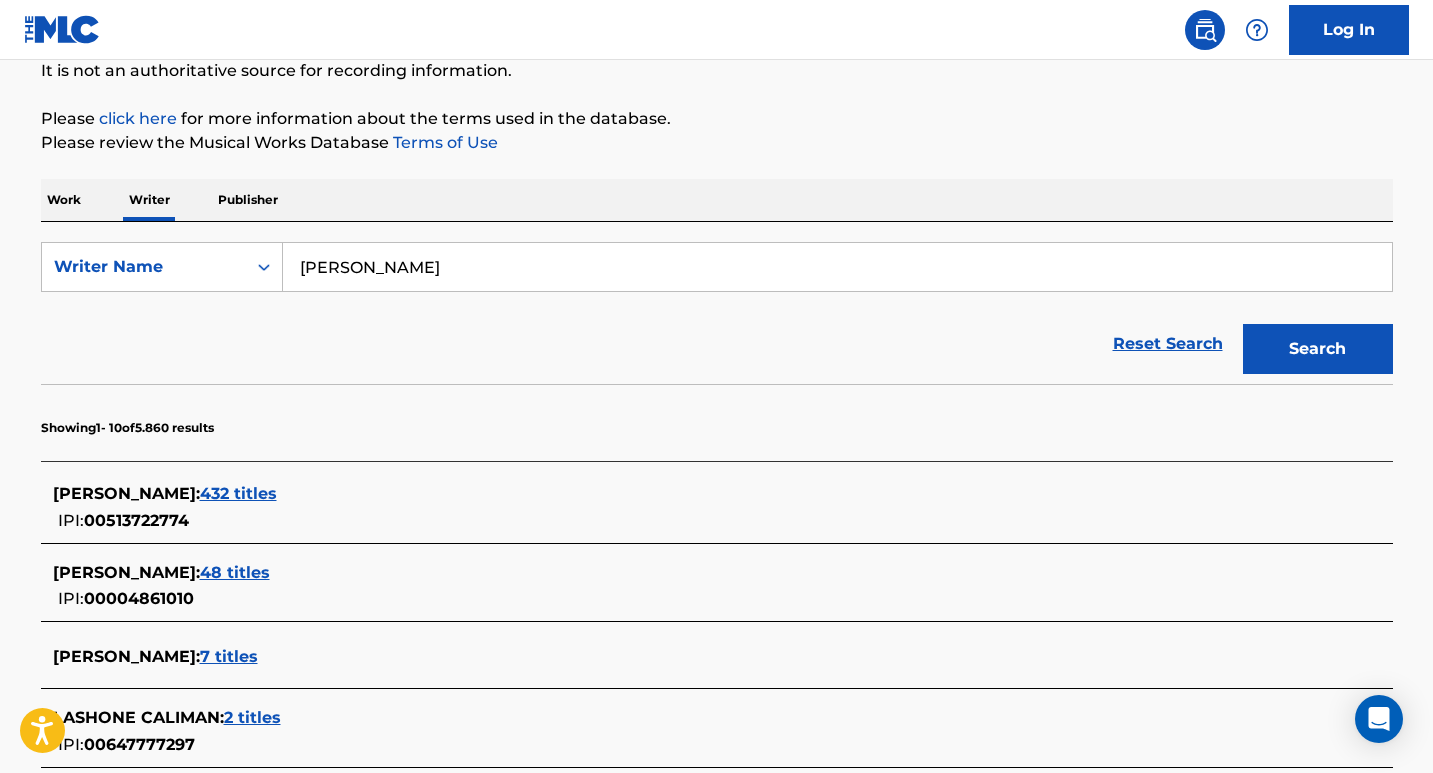 scroll, scrollTop: 300, scrollLeft: 0, axis: vertical 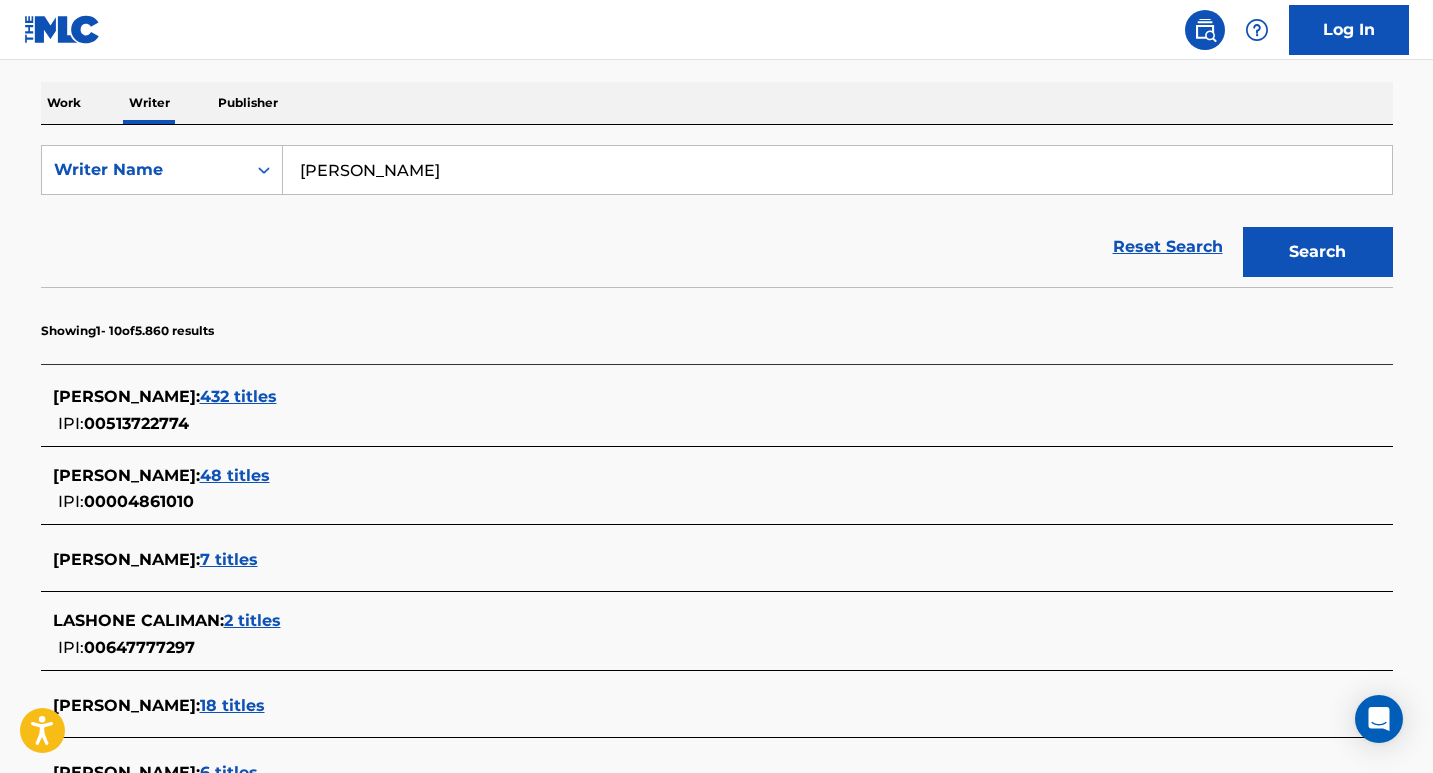 click on "[PERSON_NAME] :  432 titles" at bounding box center (691, 397) 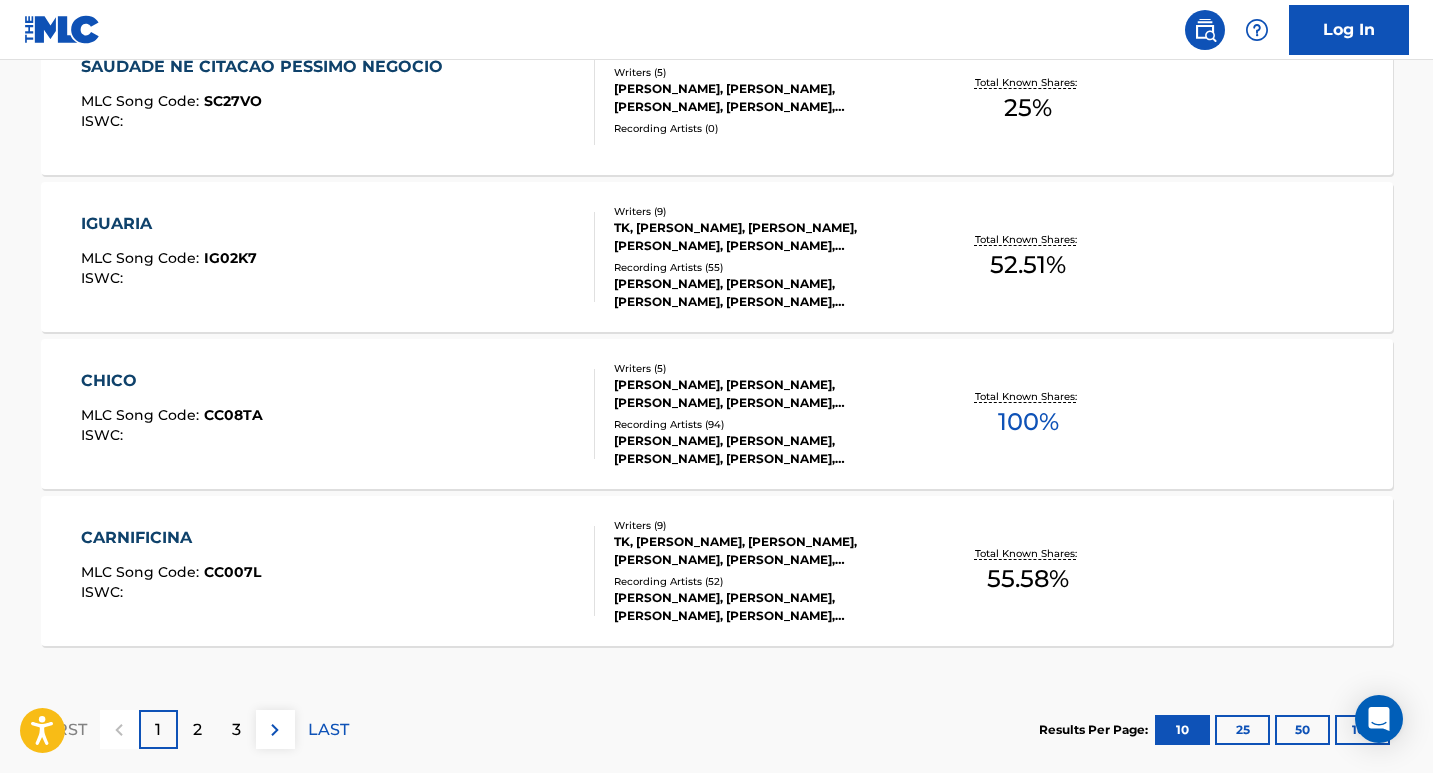 scroll, scrollTop: 1756, scrollLeft: 0, axis: vertical 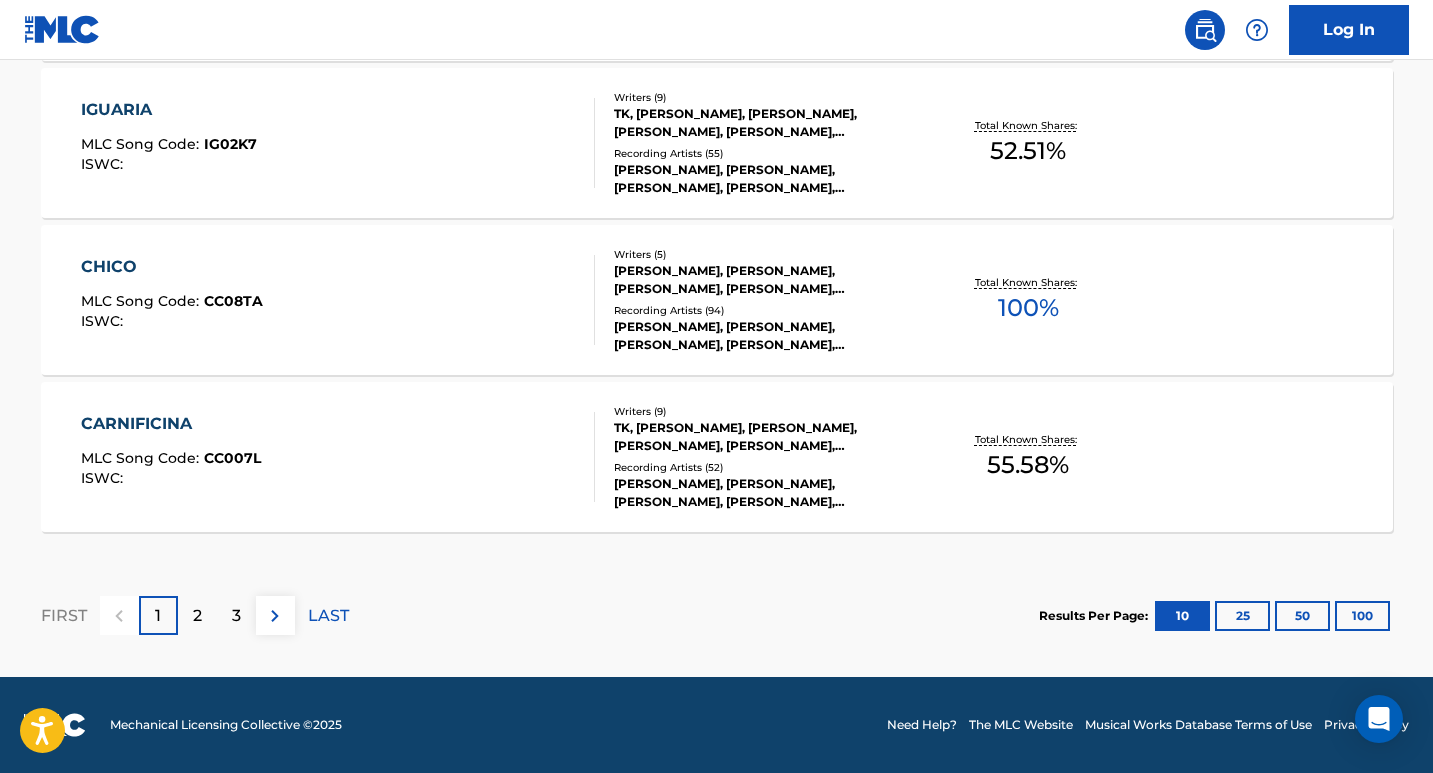 click on "2" at bounding box center (197, 616) 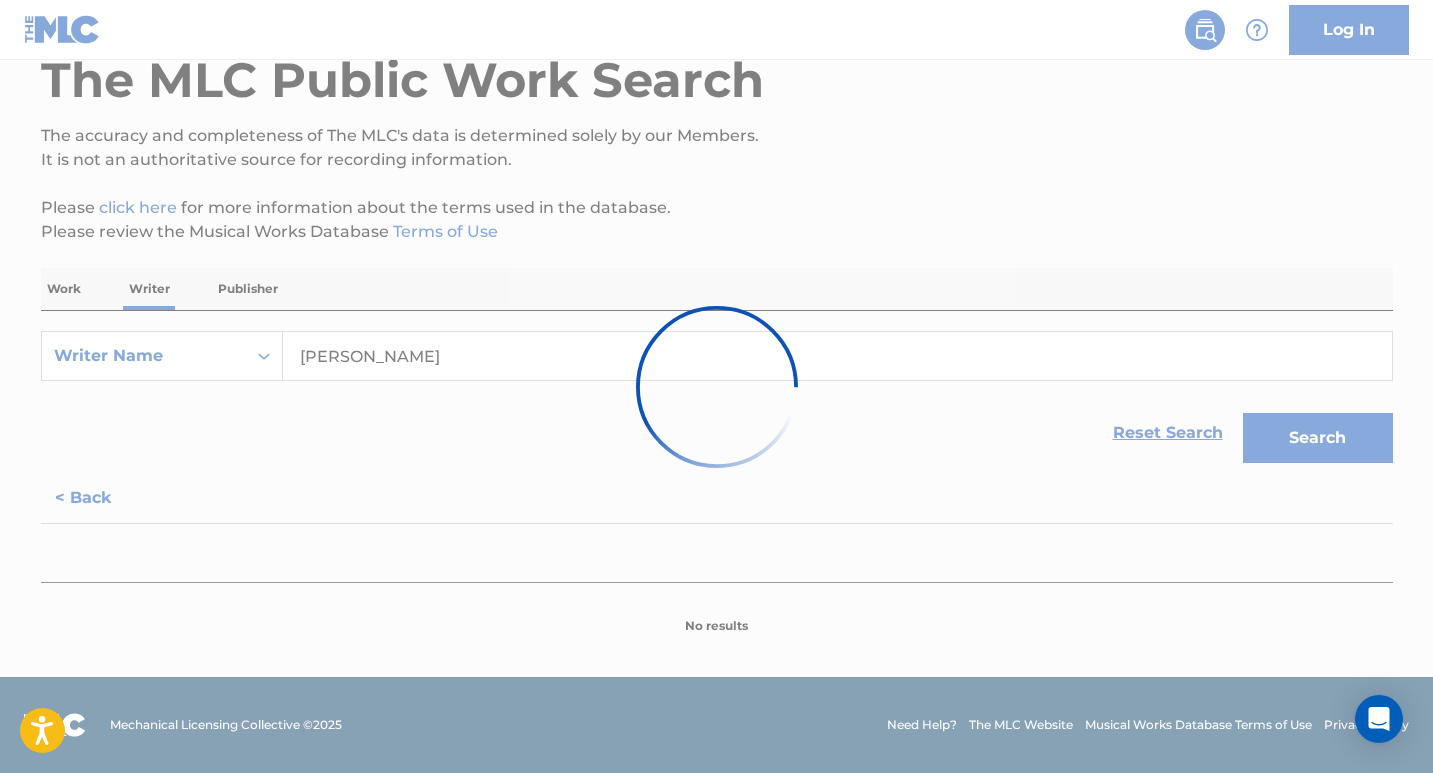scroll, scrollTop: 1756, scrollLeft: 0, axis: vertical 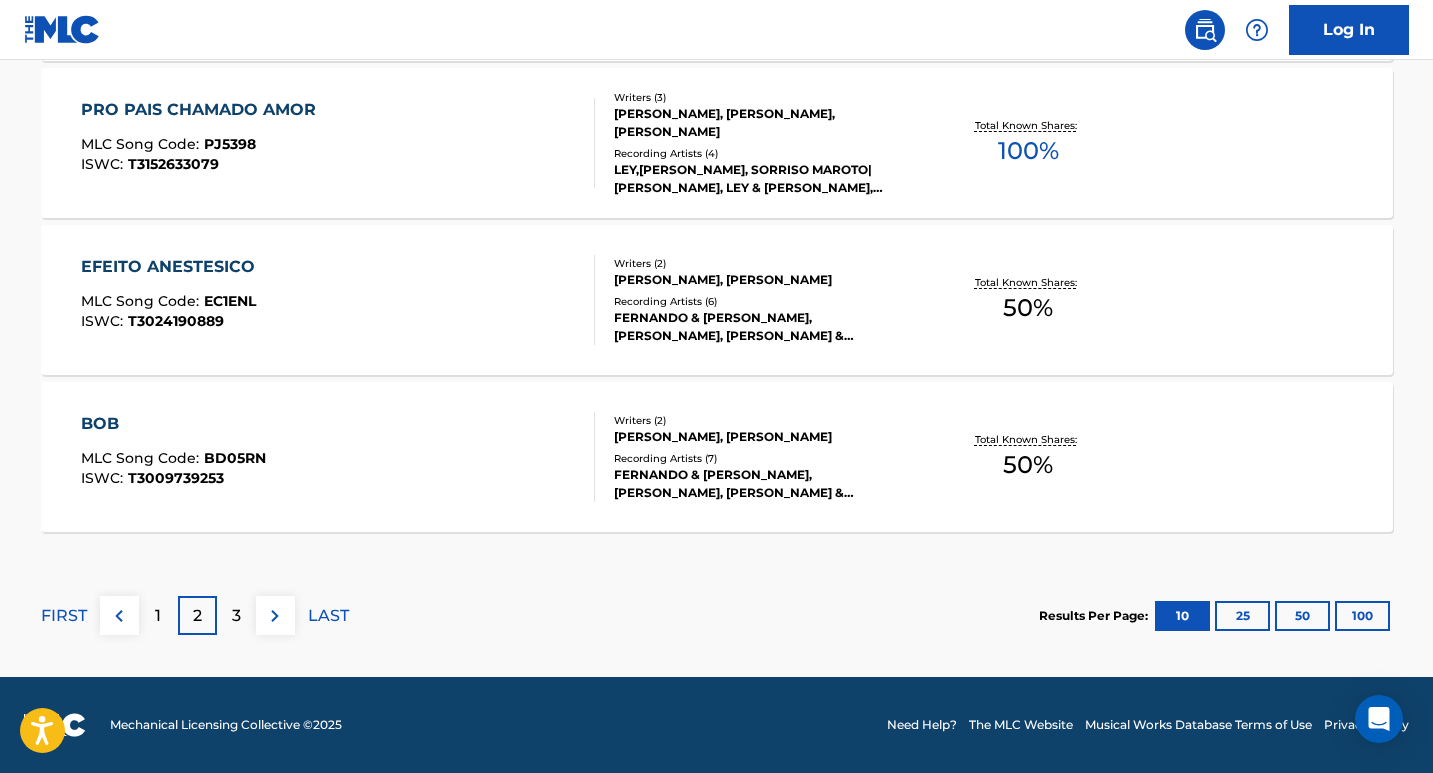 click on "100" at bounding box center [1362, 616] 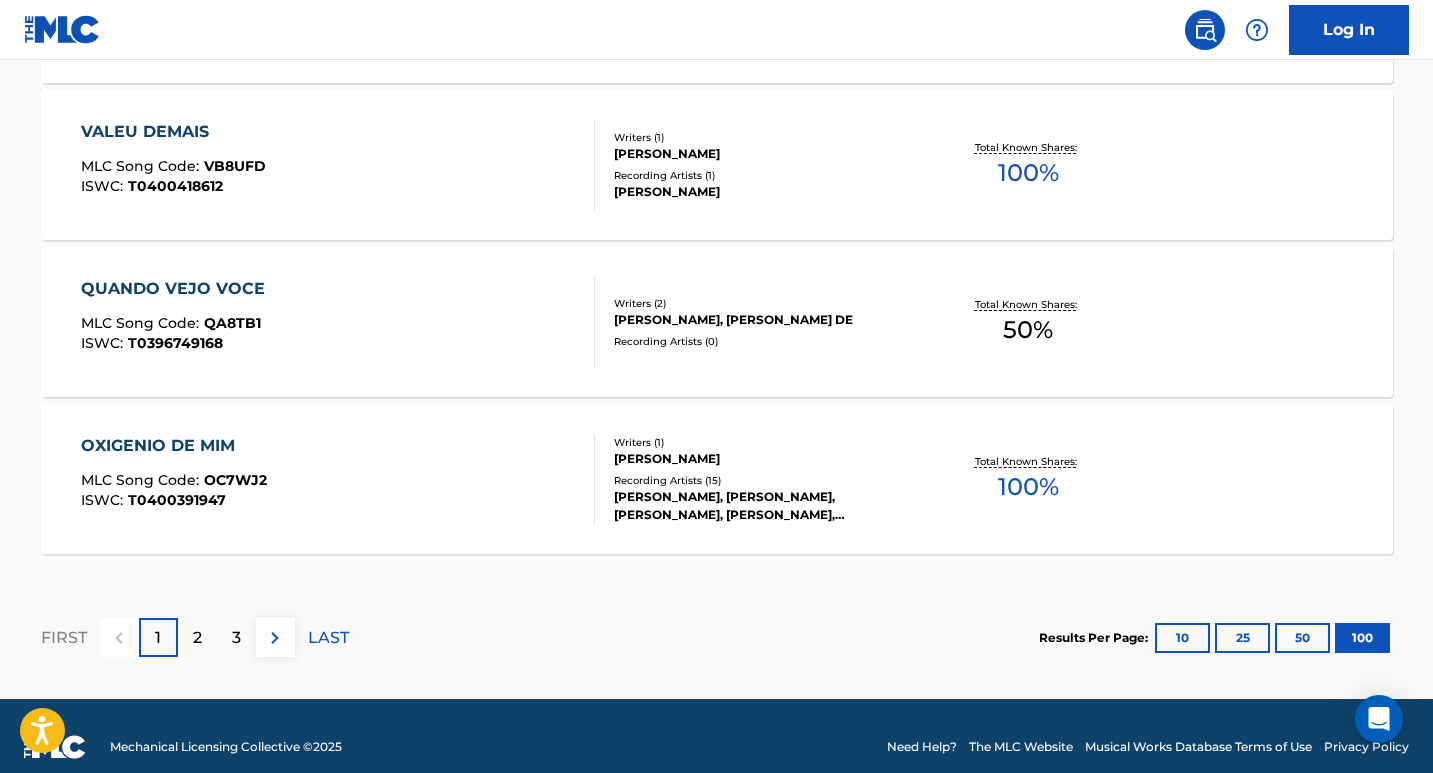 scroll, scrollTop: 15886, scrollLeft: 0, axis: vertical 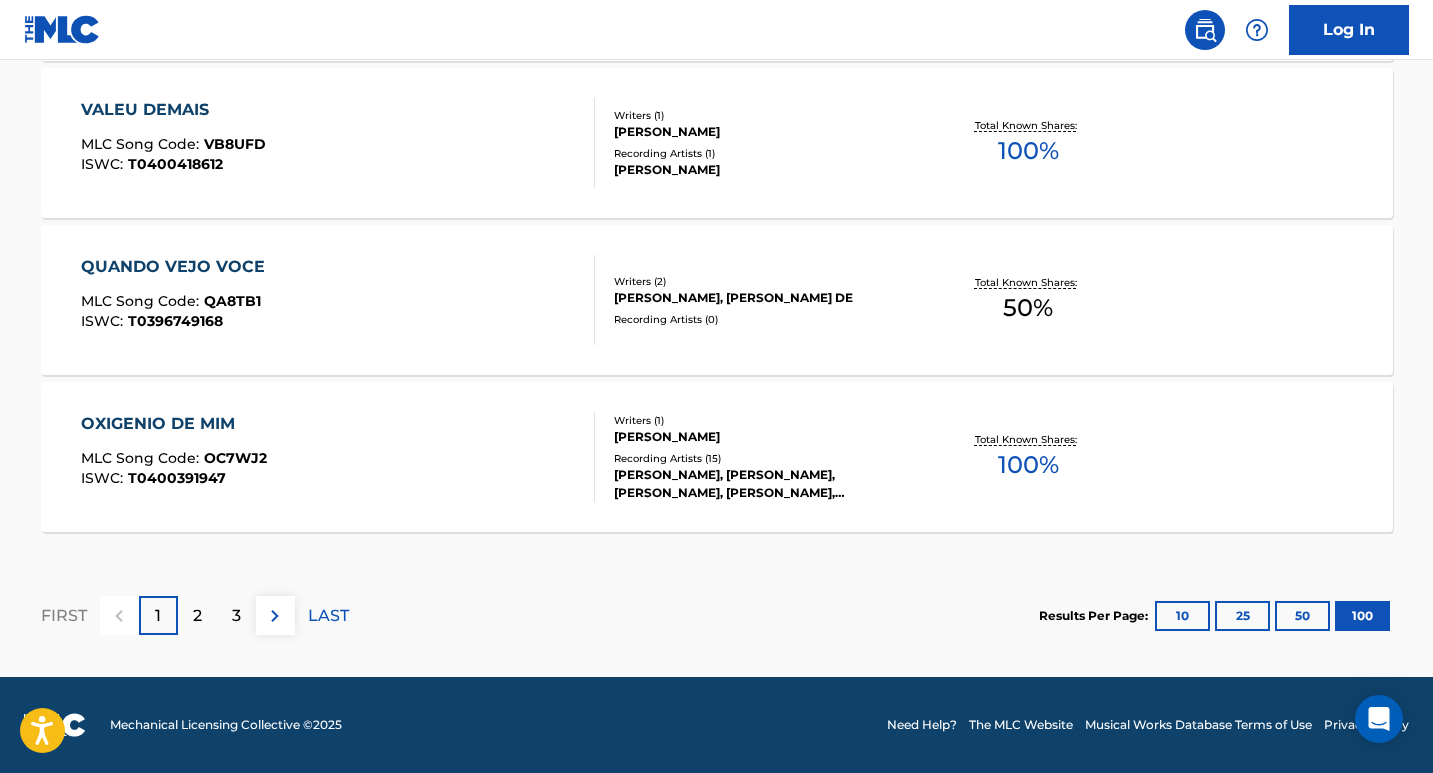 click on "3" at bounding box center (236, 615) 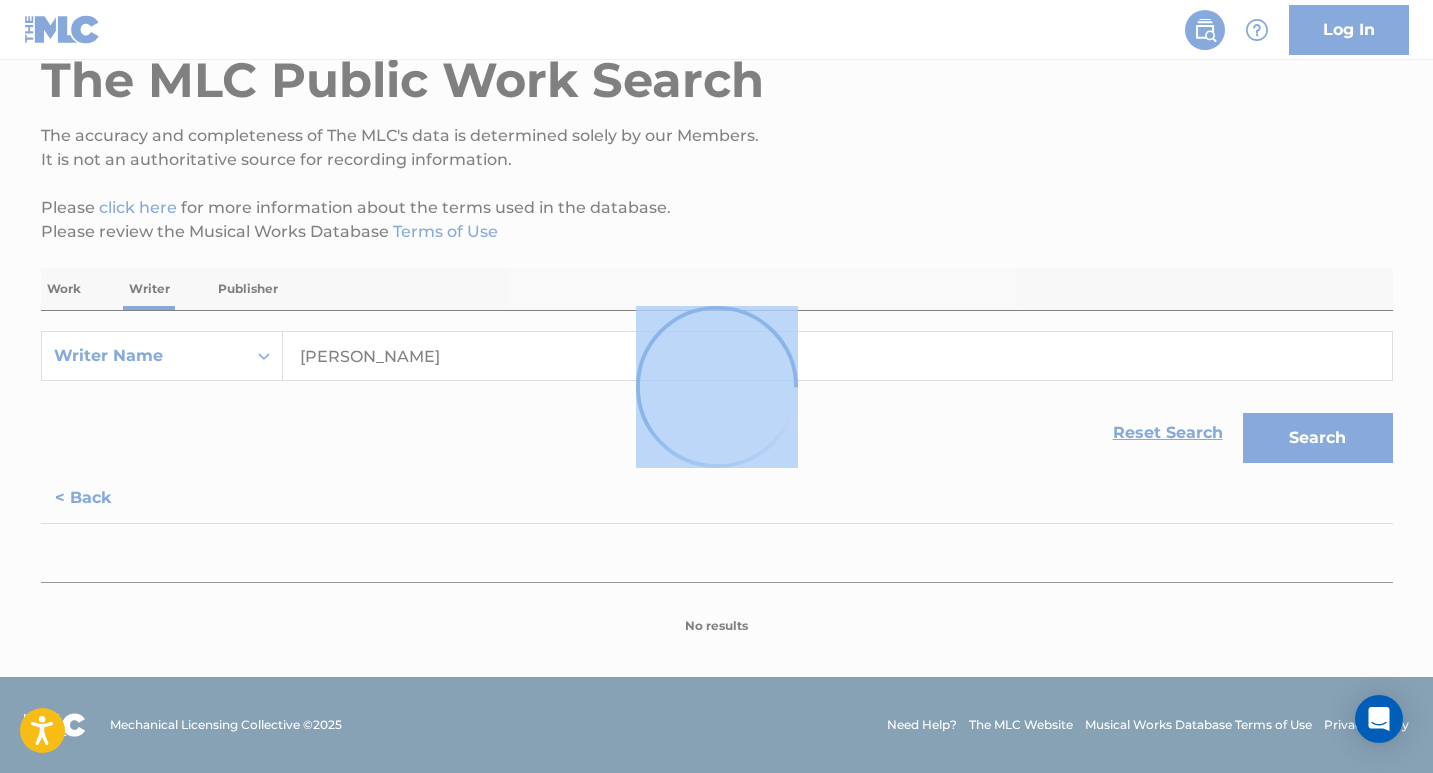 click at bounding box center (716, 386) 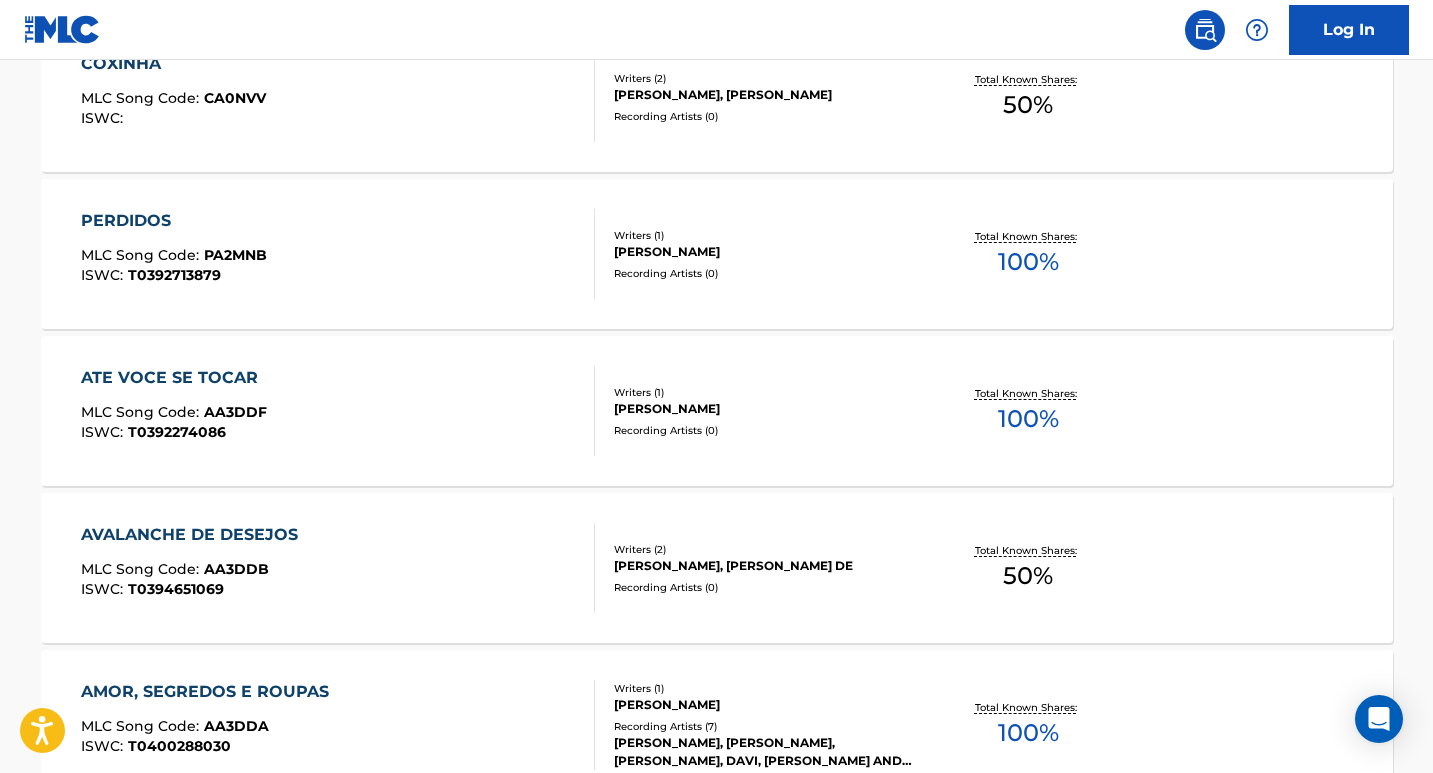 scroll, scrollTop: 14986, scrollLeft: 0, axis: vertical 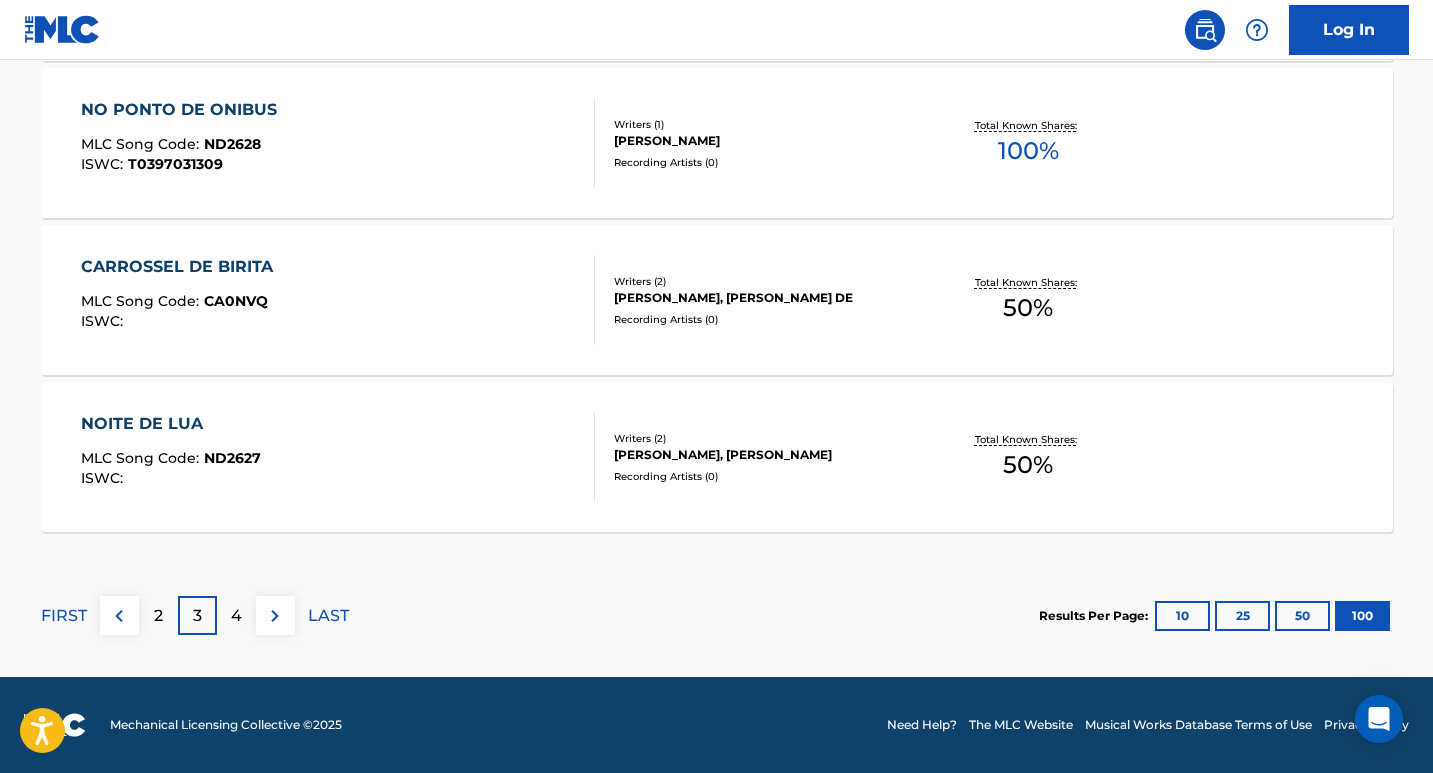 click on "2" at bounding box center [158, 615] 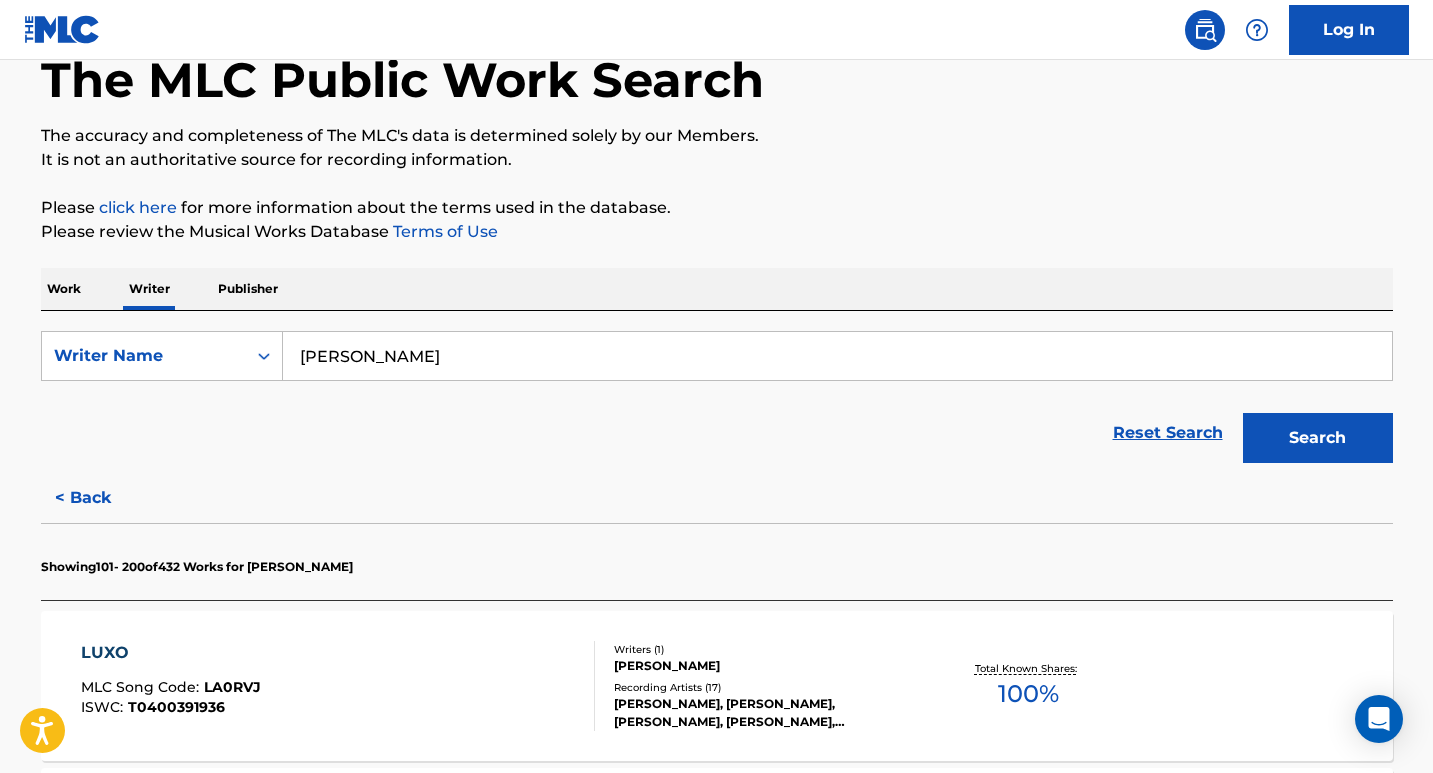 scroll, scrollTop: 15886, scrollLeft: 0, axis: vertical 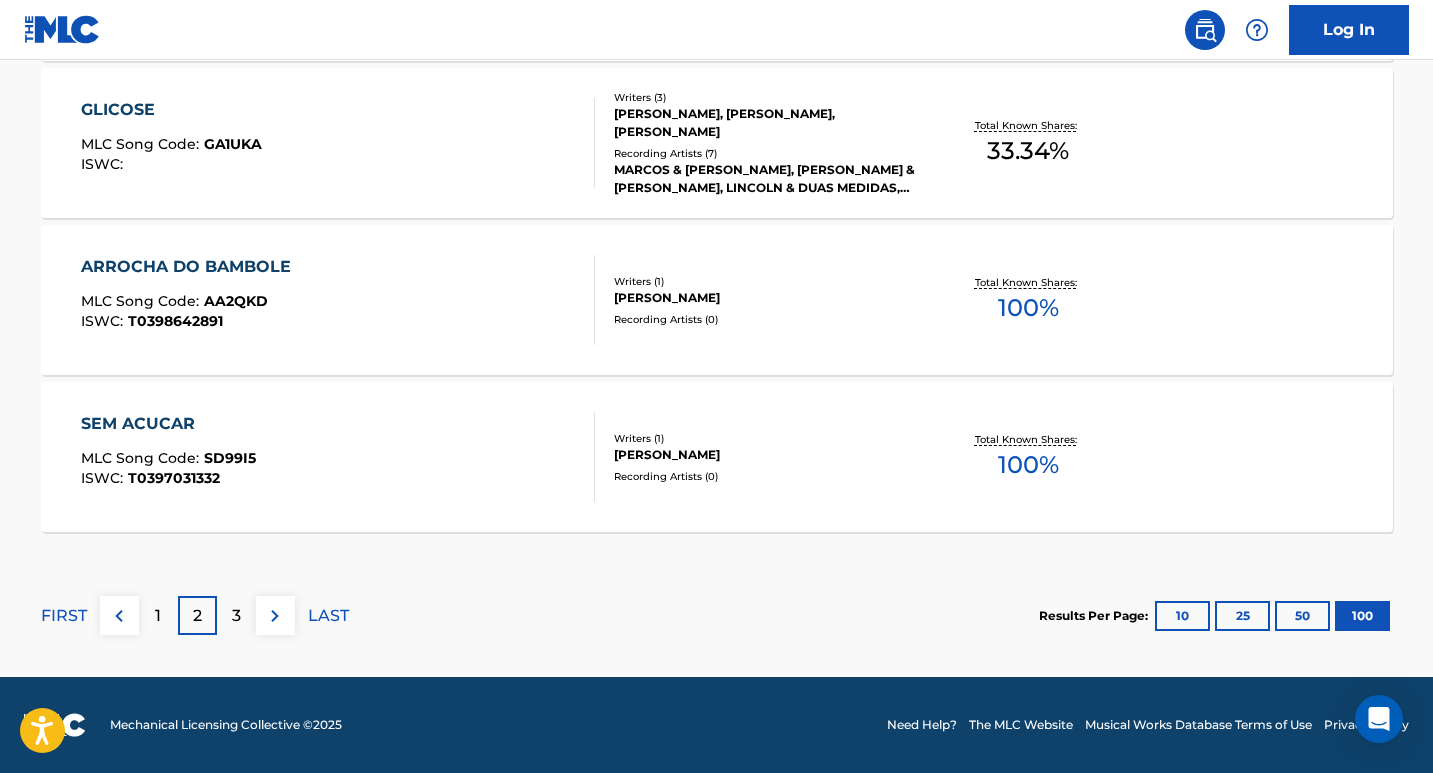 click on "3" at bounding box center (236, 616) 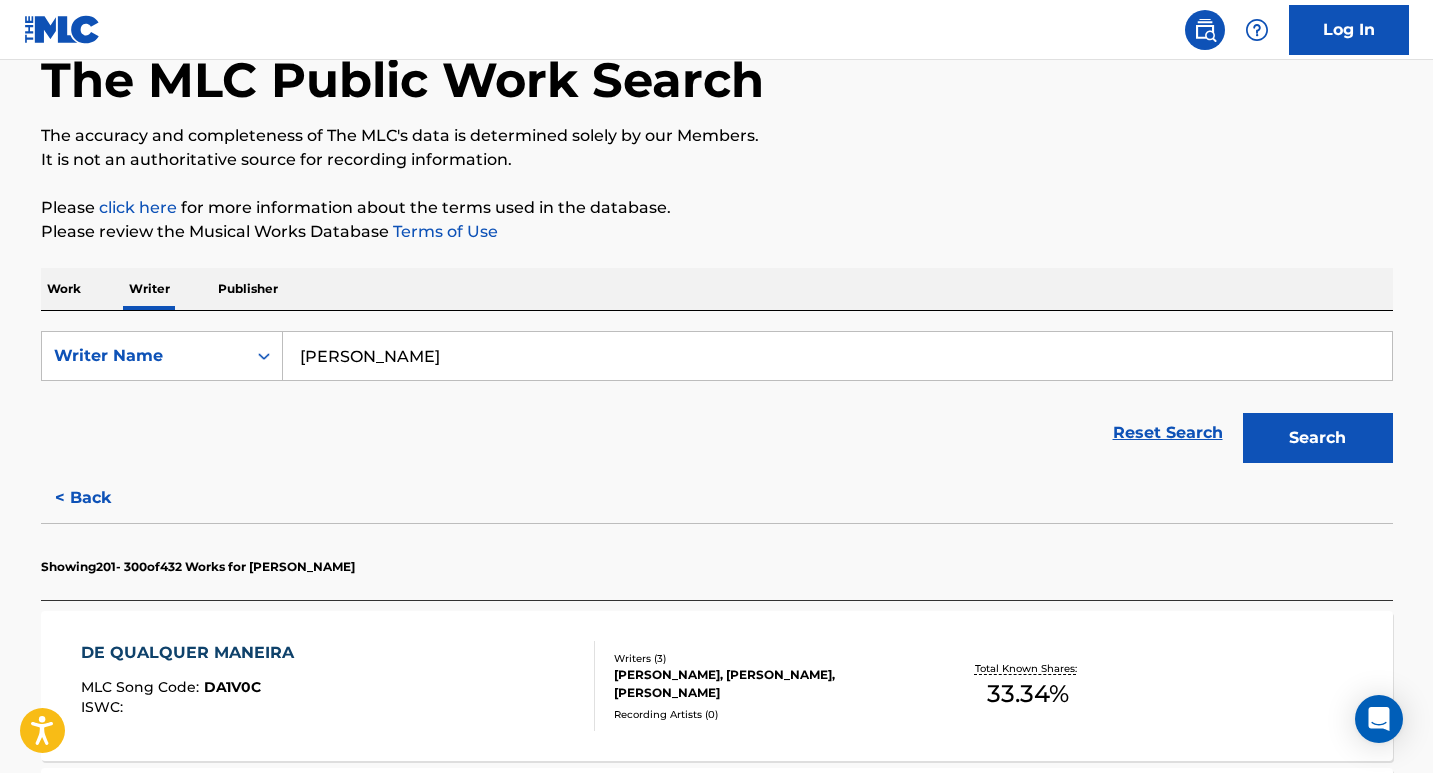 scroll, scrollTop: 15886, scrollLeft: 0, axis: vertical 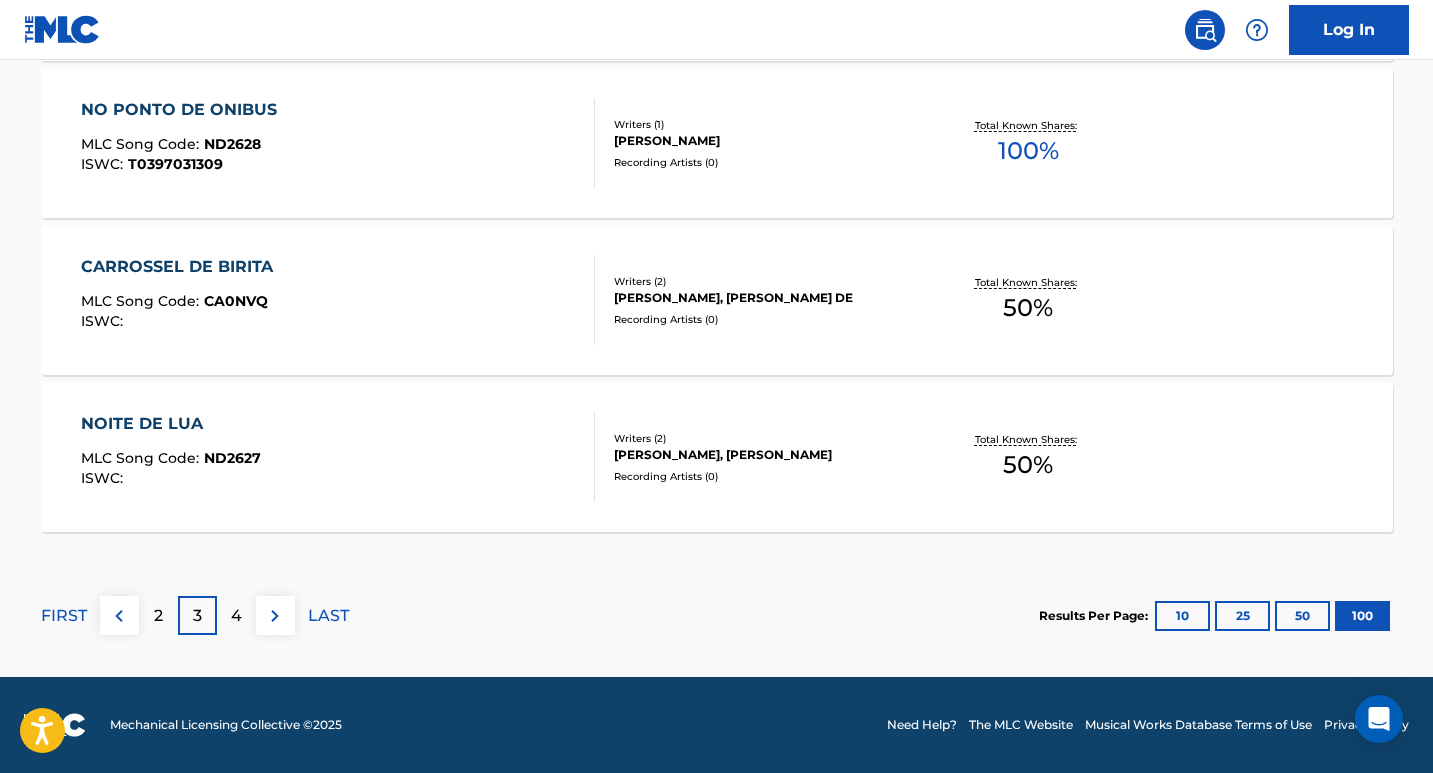 click on "4" at bounding box center [236, 615] 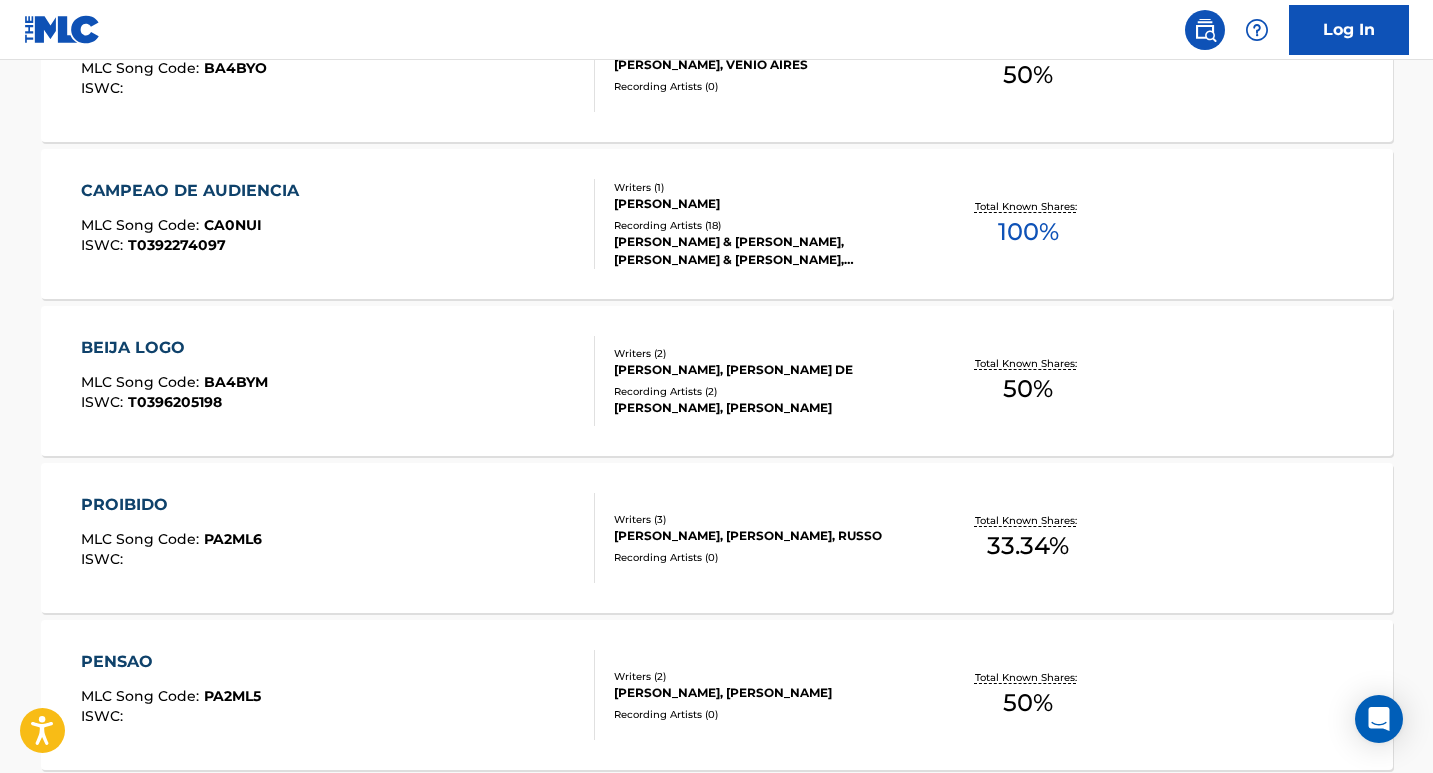 scroll, scrollTop: 6286, scrollLeft: 0, axis: vertical 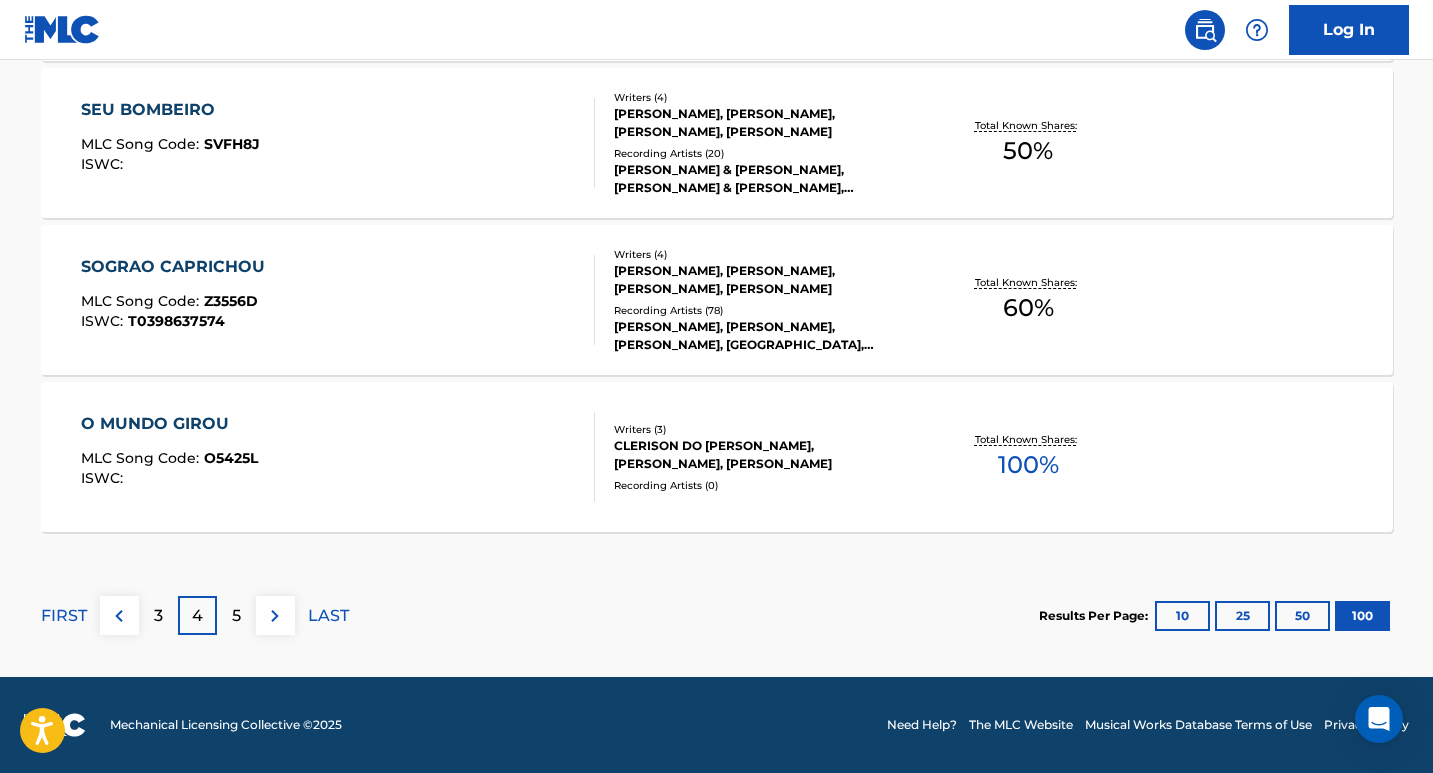 click on "5" at bounding box center [236, 616] 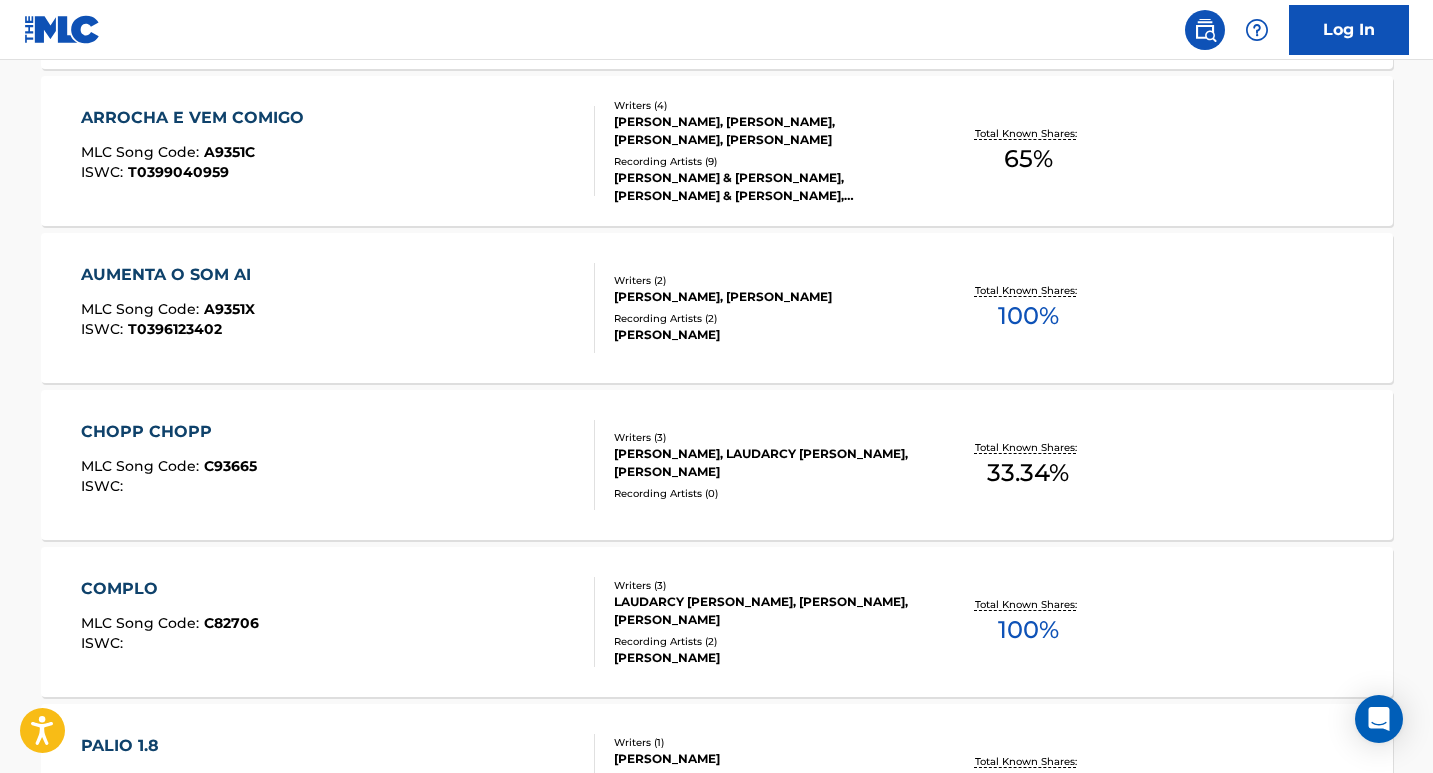 scroll, scrollTop: 2410, scrollLeft: 0, axis: vertical 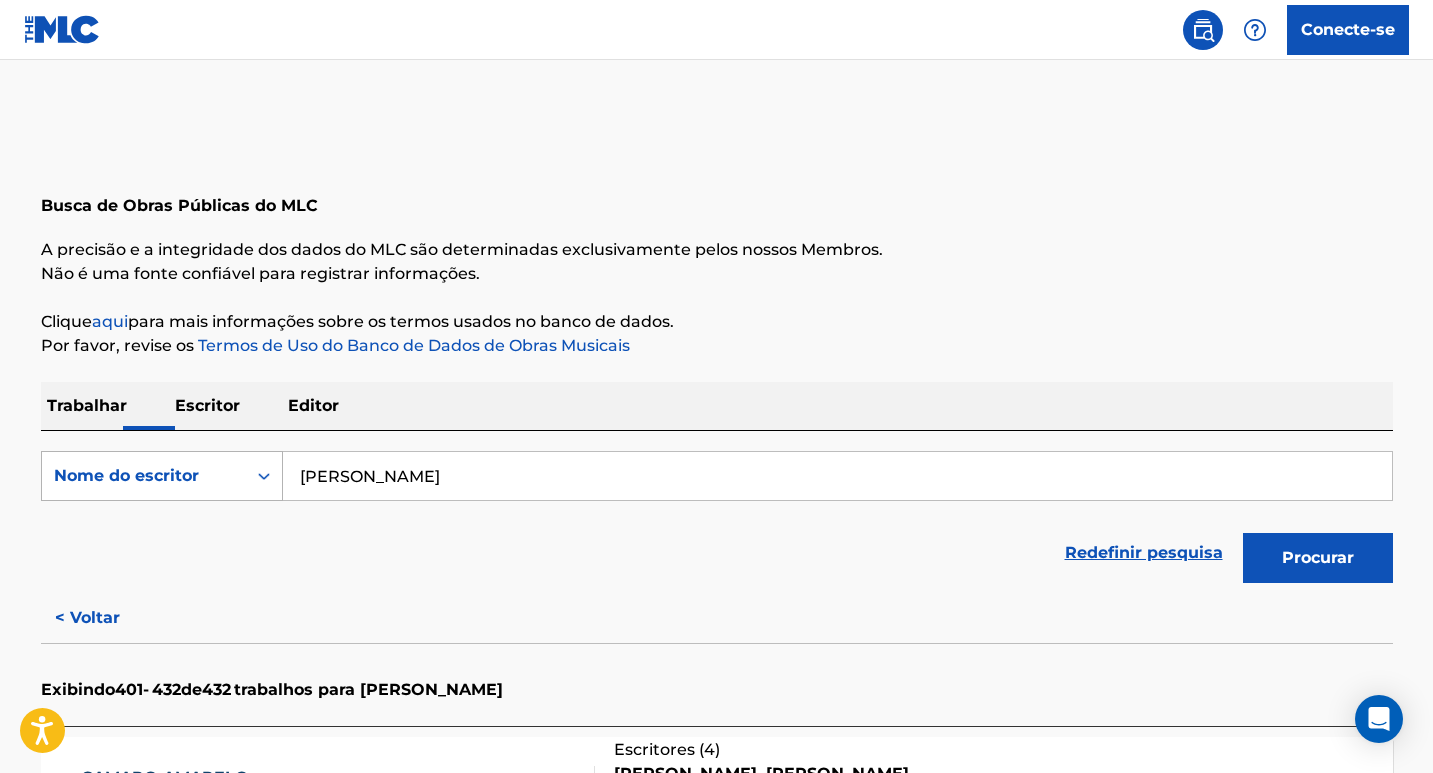 drag, startPoint x: 493, startPoint y: 471, endPoint x: 232, endPoint y: 471, distance: 261 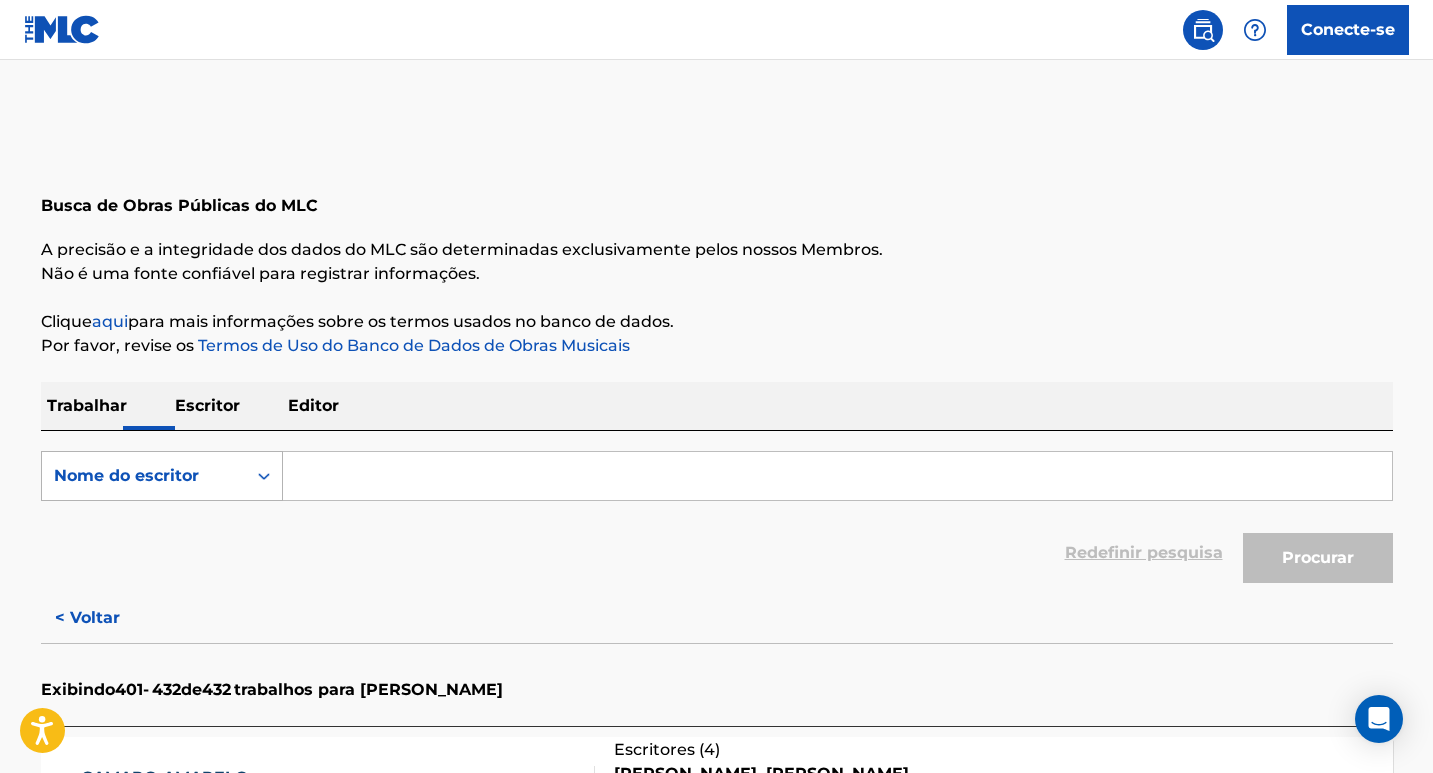 paste on "CALIMAN EDICOES MUSICAIS" 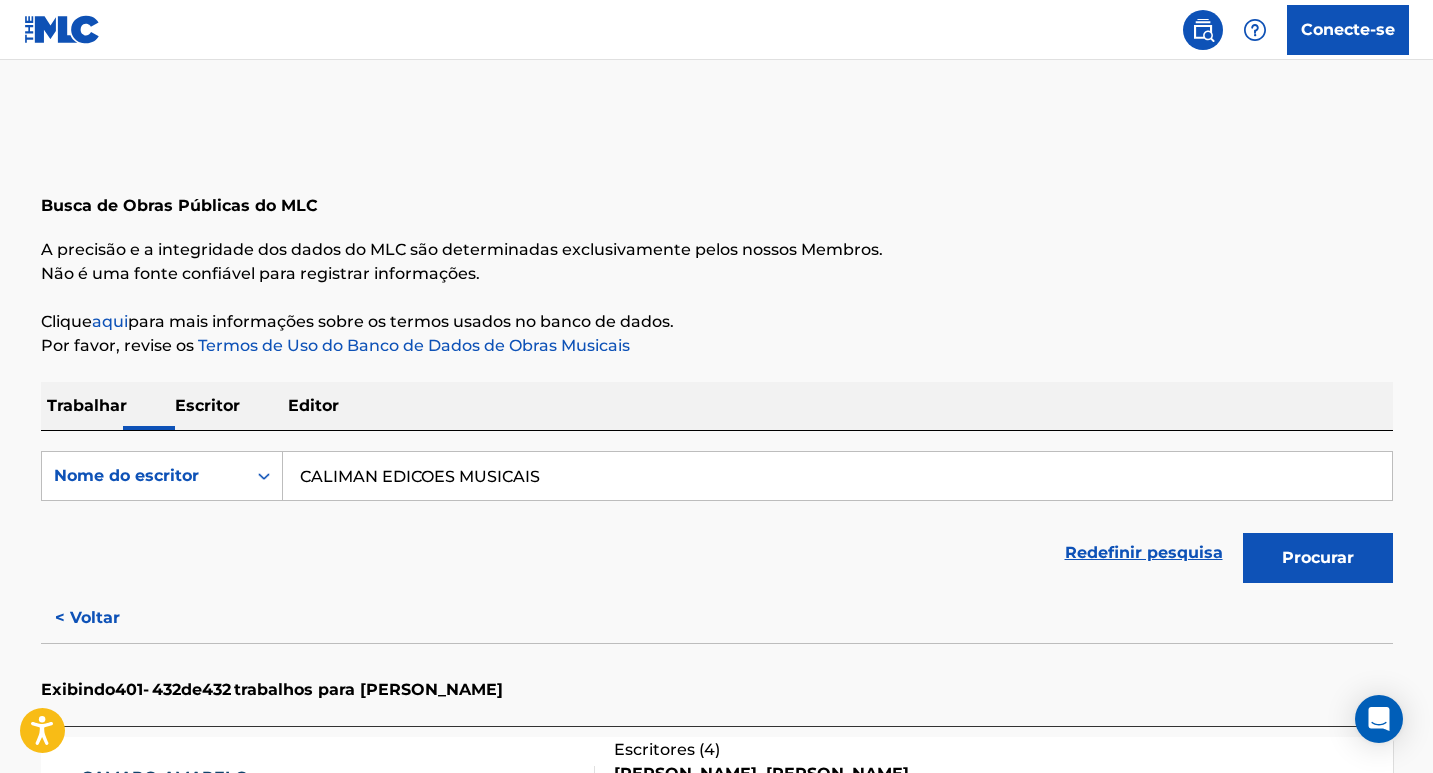 drag, startPoint x: 468, startPoint y: 495, endPoint x: 445, endPoint y: 495, distance: 23 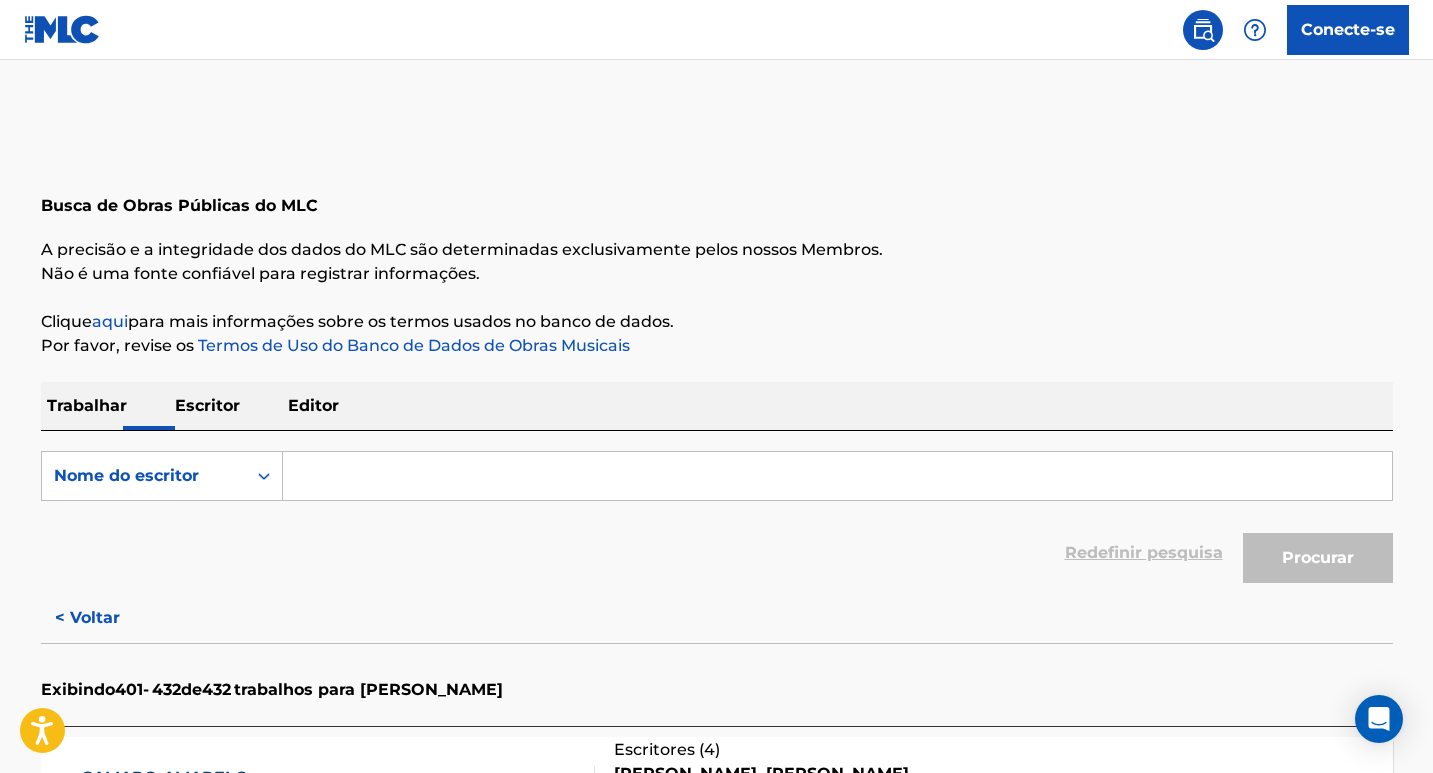 paste on "Seu Polícia" 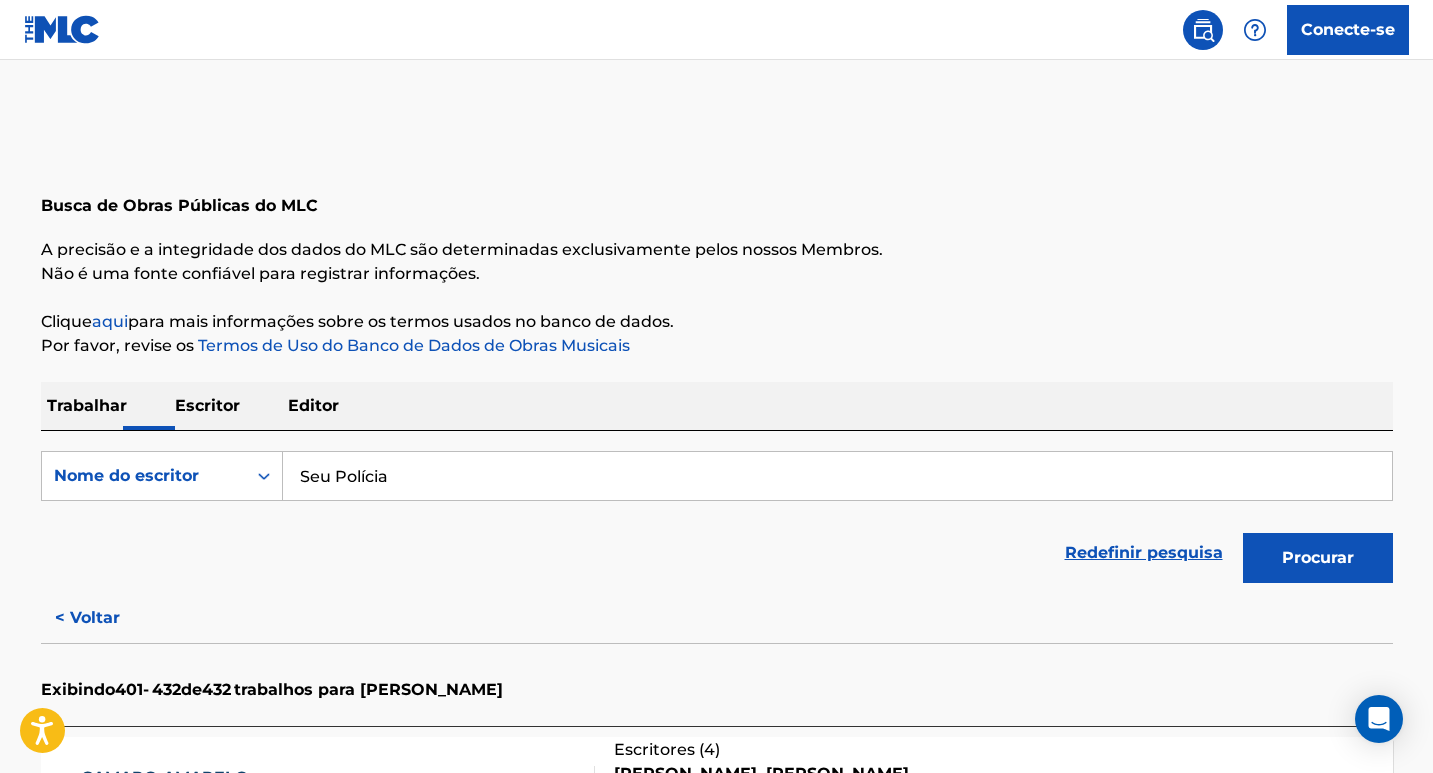 type on "Seu Polícia" 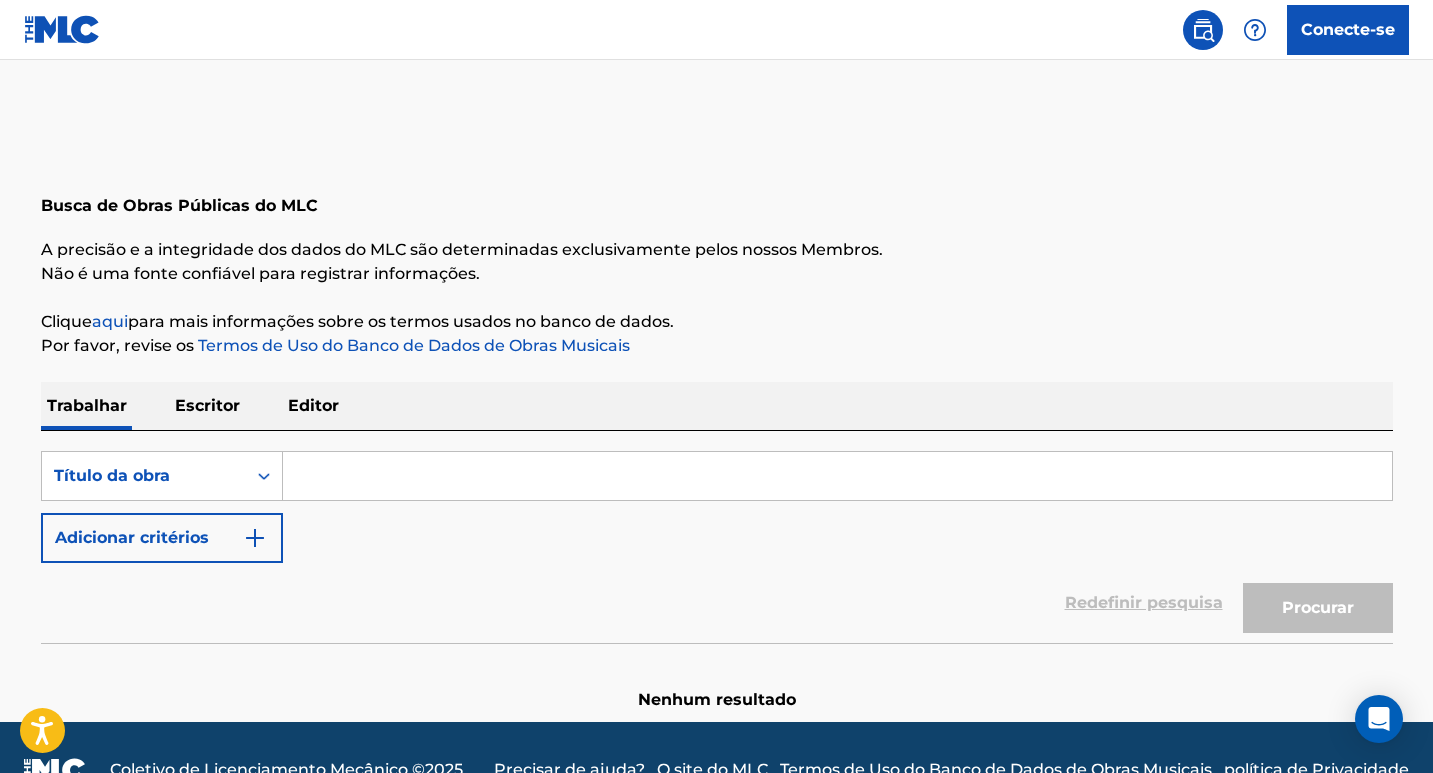 click at bounding box center [837, 476] 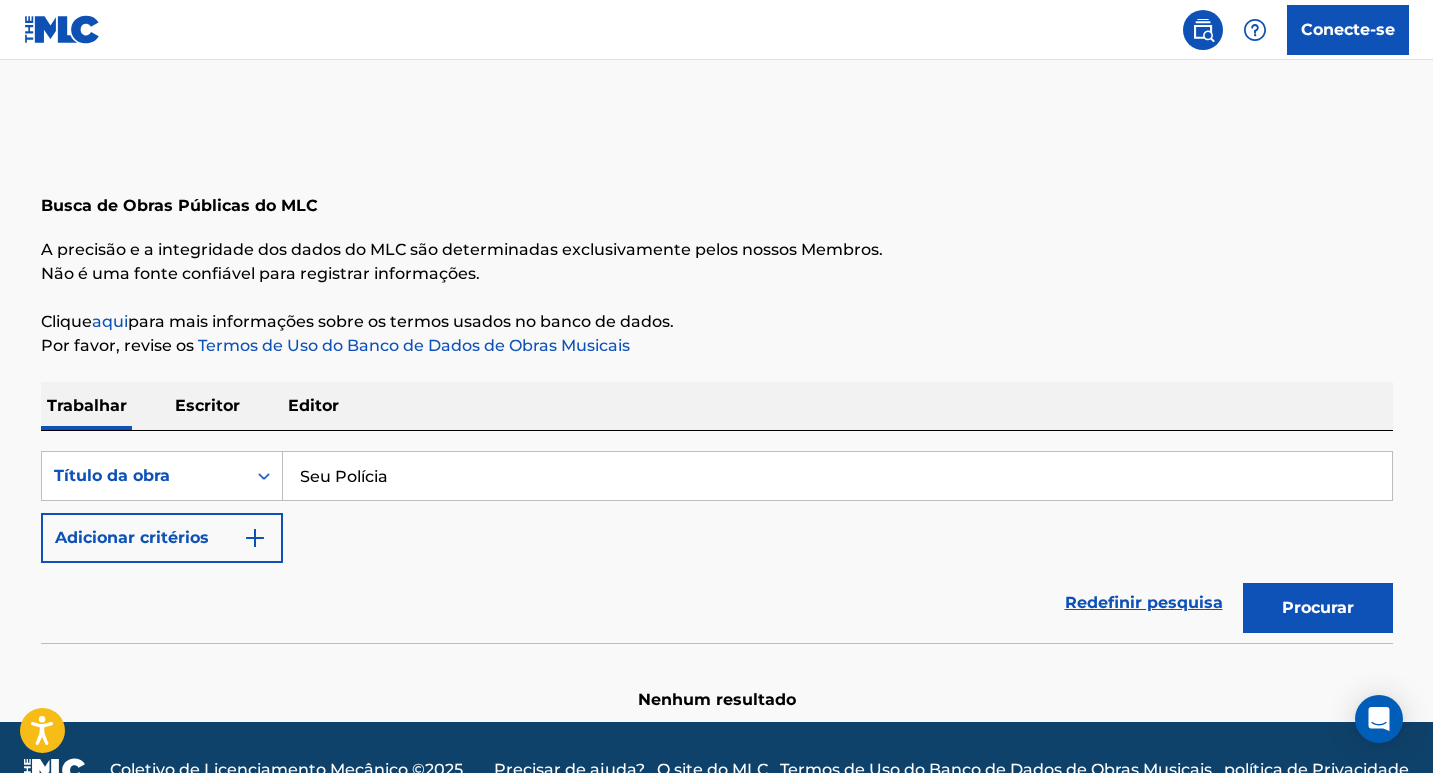 type on "Seu Polícia" 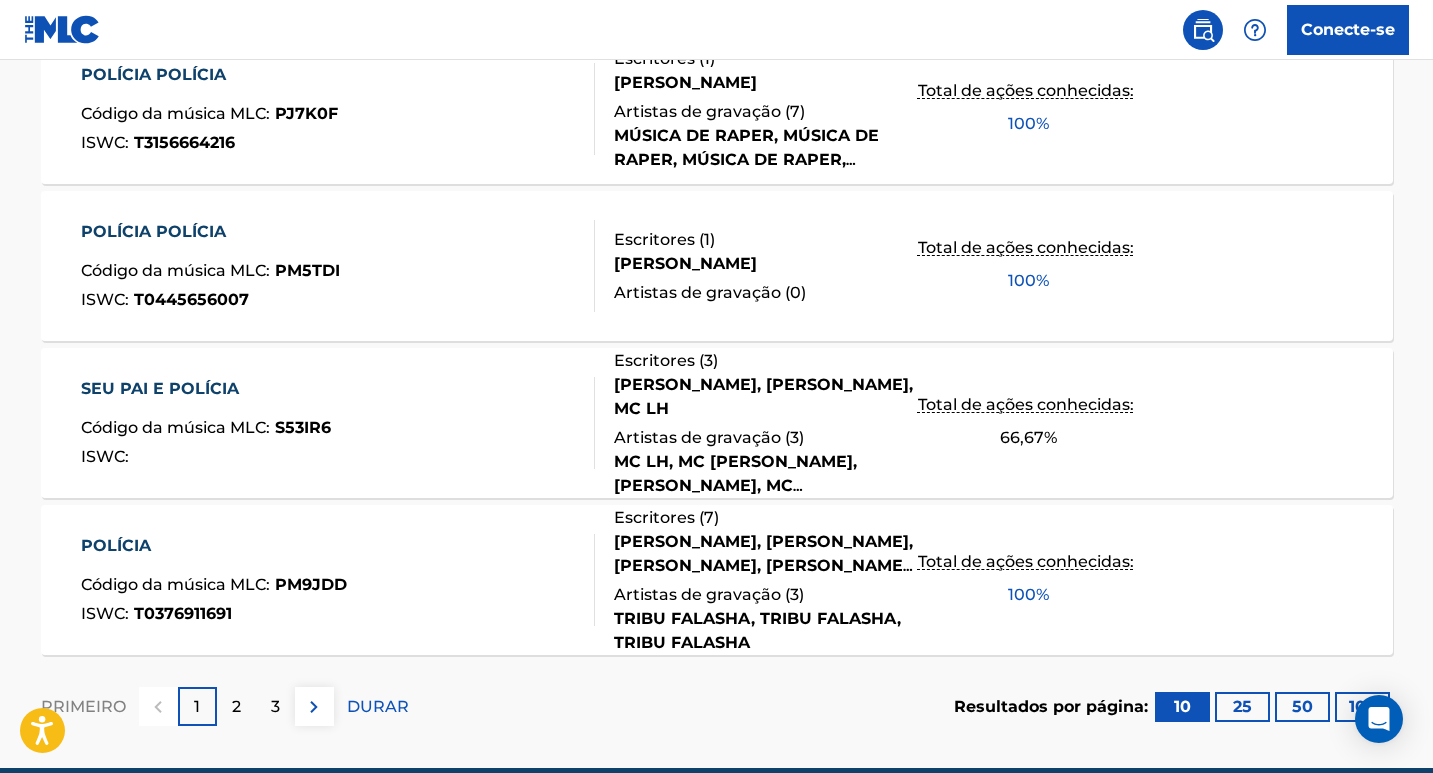 scroll, scrollTop: 1687, scrollLeft: 0, axis: vertical 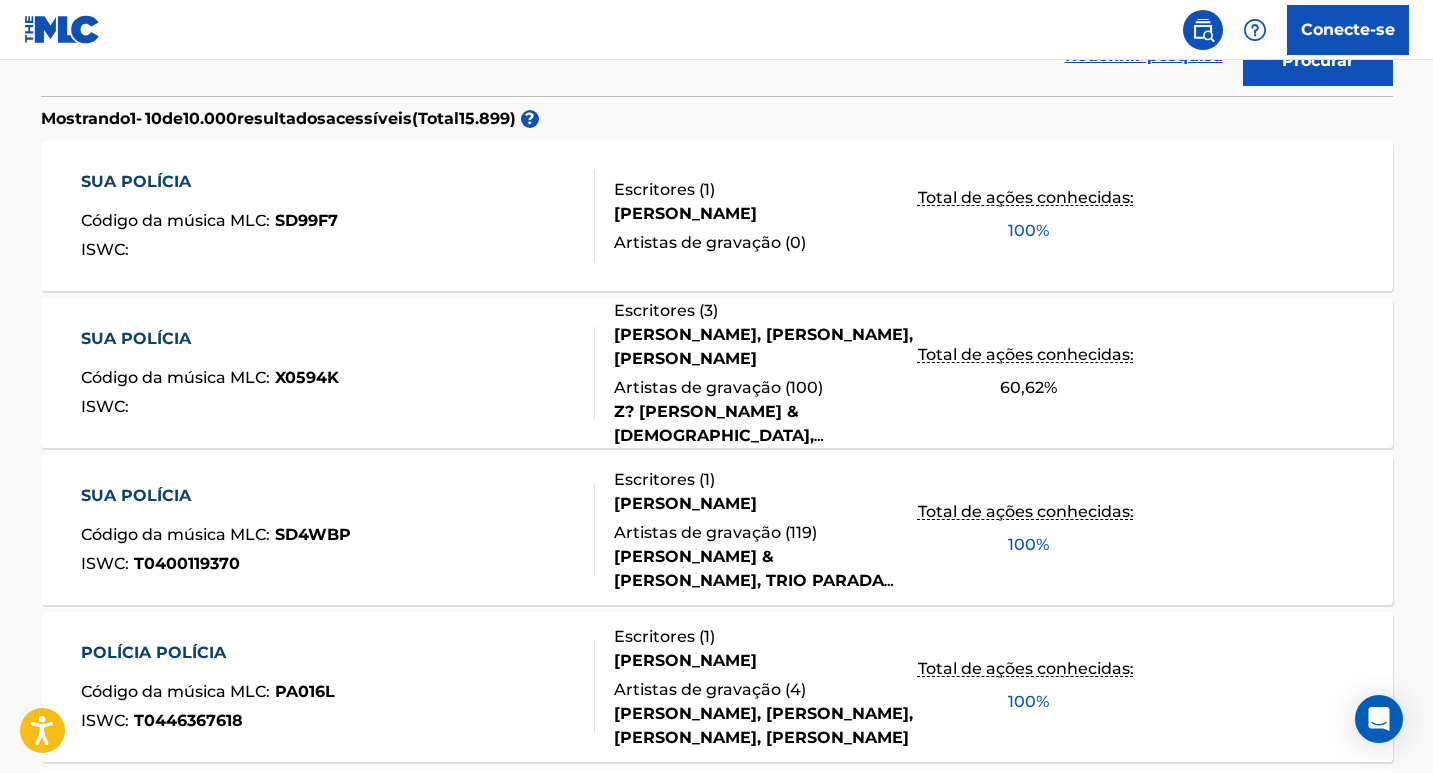 click on "[PERSON_NAME], [PERSON_NAME], [PERSON_NAME]" at bounding box center (765, 347) 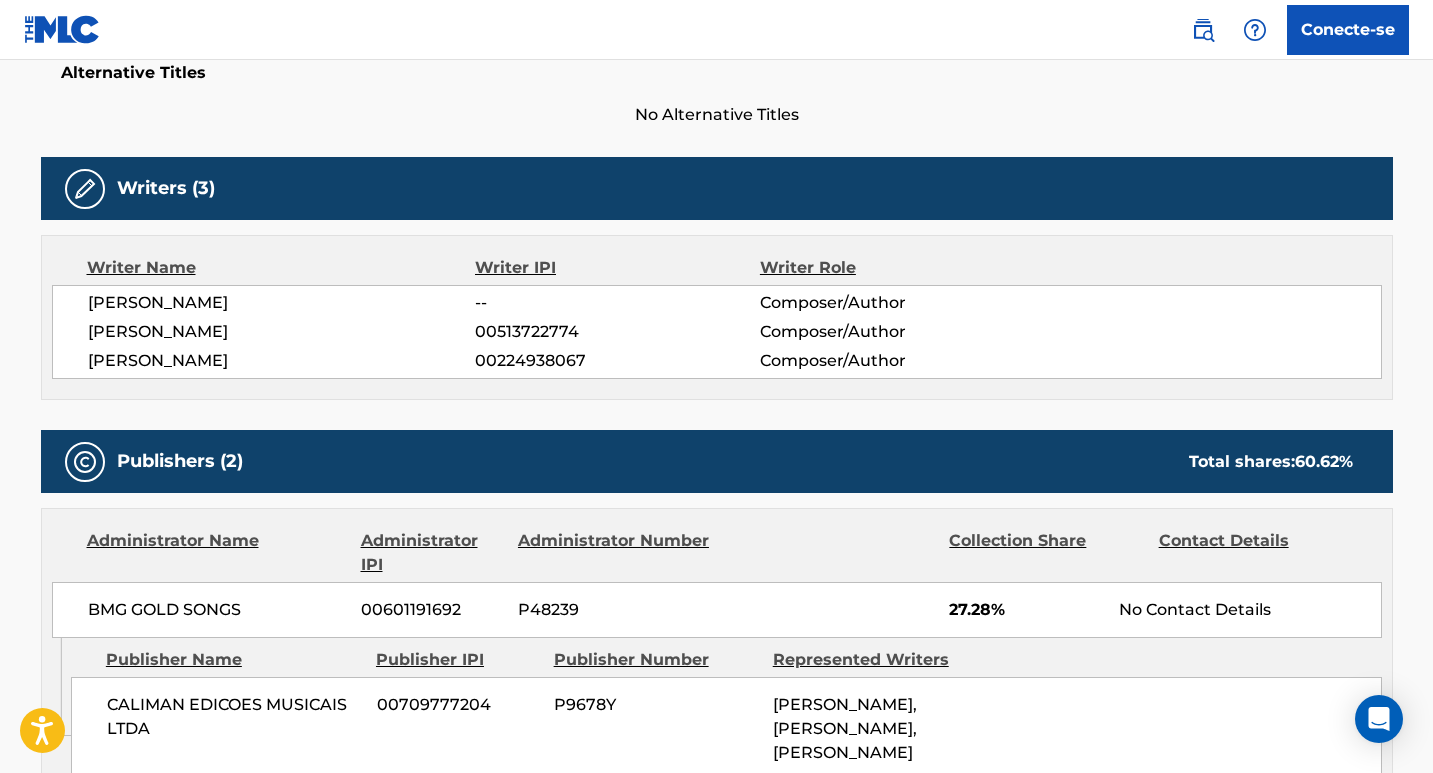scroll, scrollTop: 0, scrollLeft: 0, axis: both 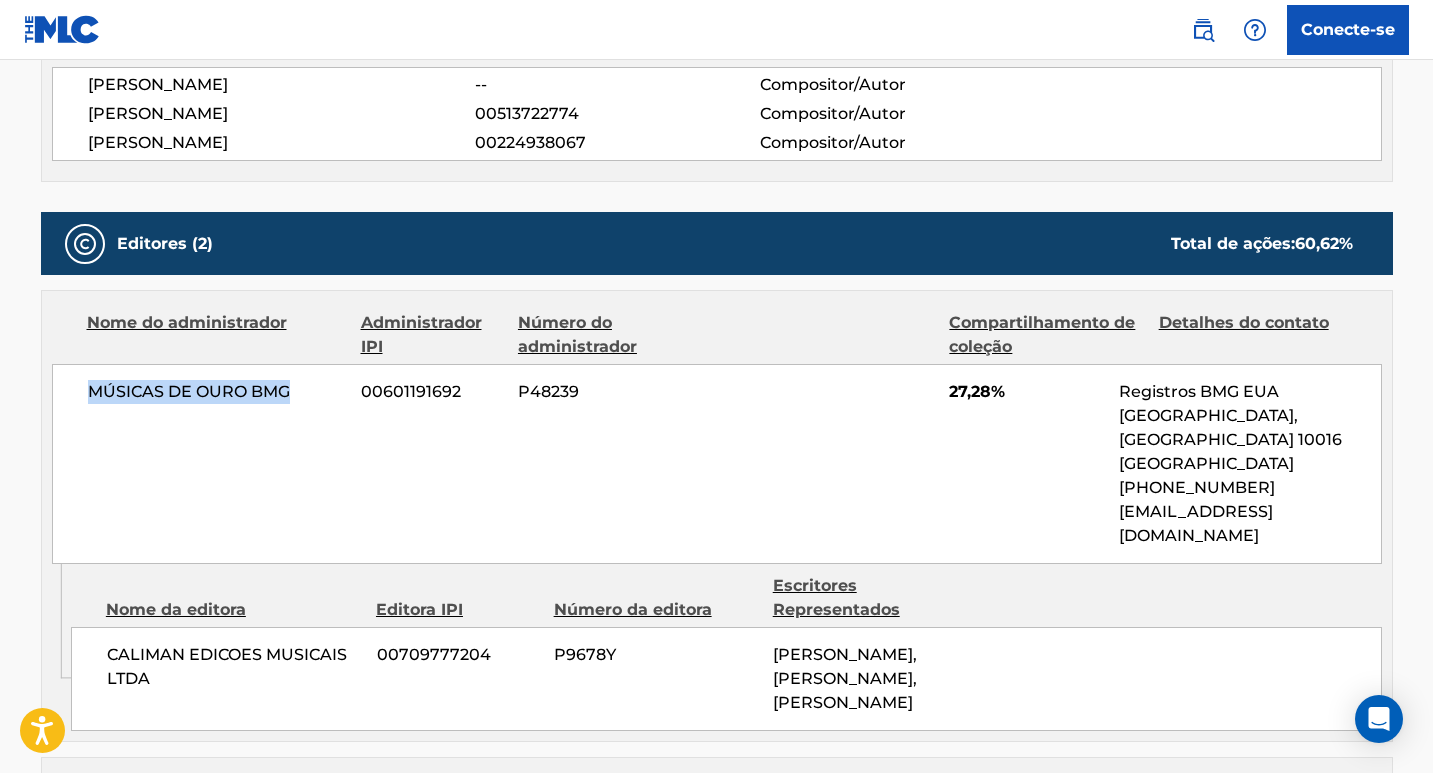 drag, startPoint x: 86, startPoint y: 386, endPoint x: 289, endPoint y: 388, distance: 203.00986 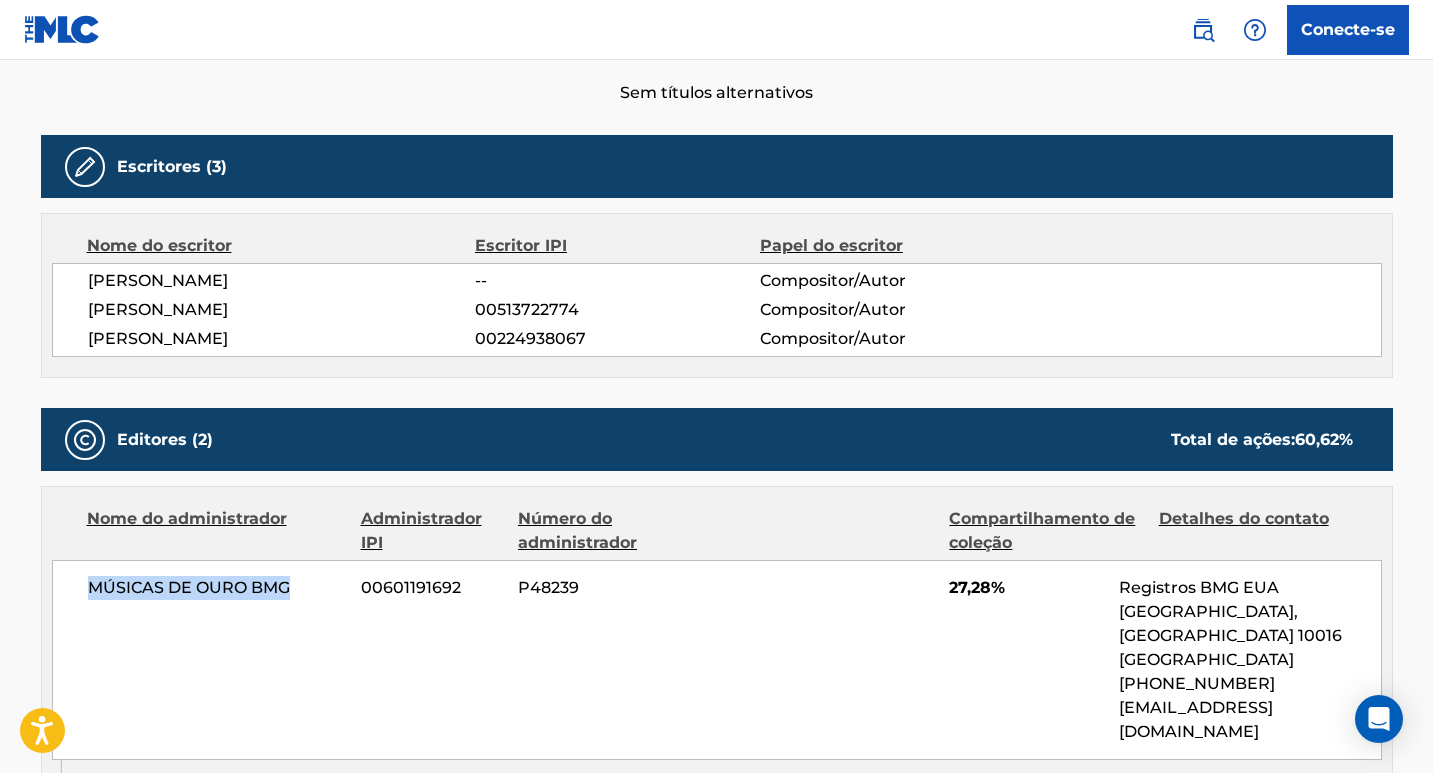 scroll, scrollTop: 675, scrollLeft: 0, axis: vertical 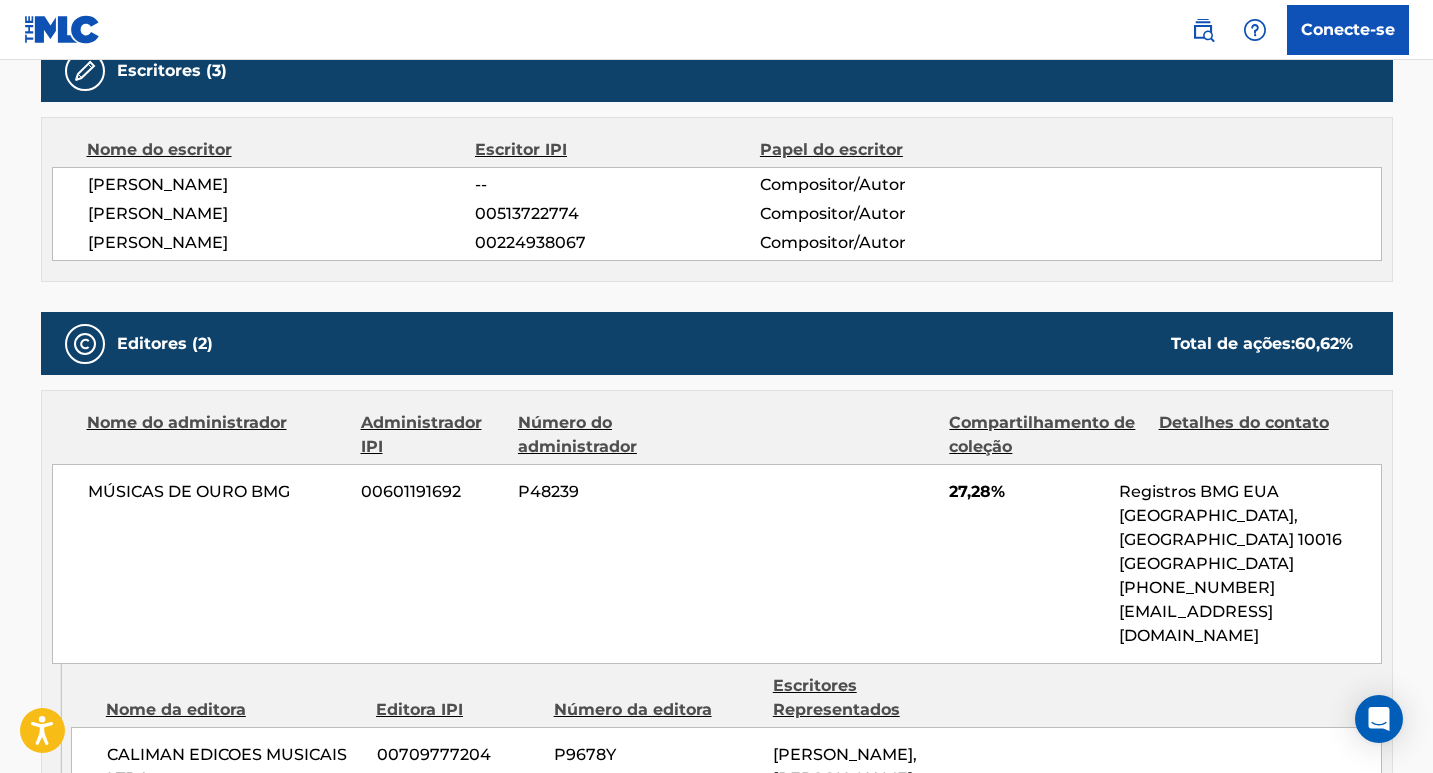 drag, startPoint x: 1432, startPoint y: 329, endPoint x: 1436, endPoint y: 369, distance: 40.1995 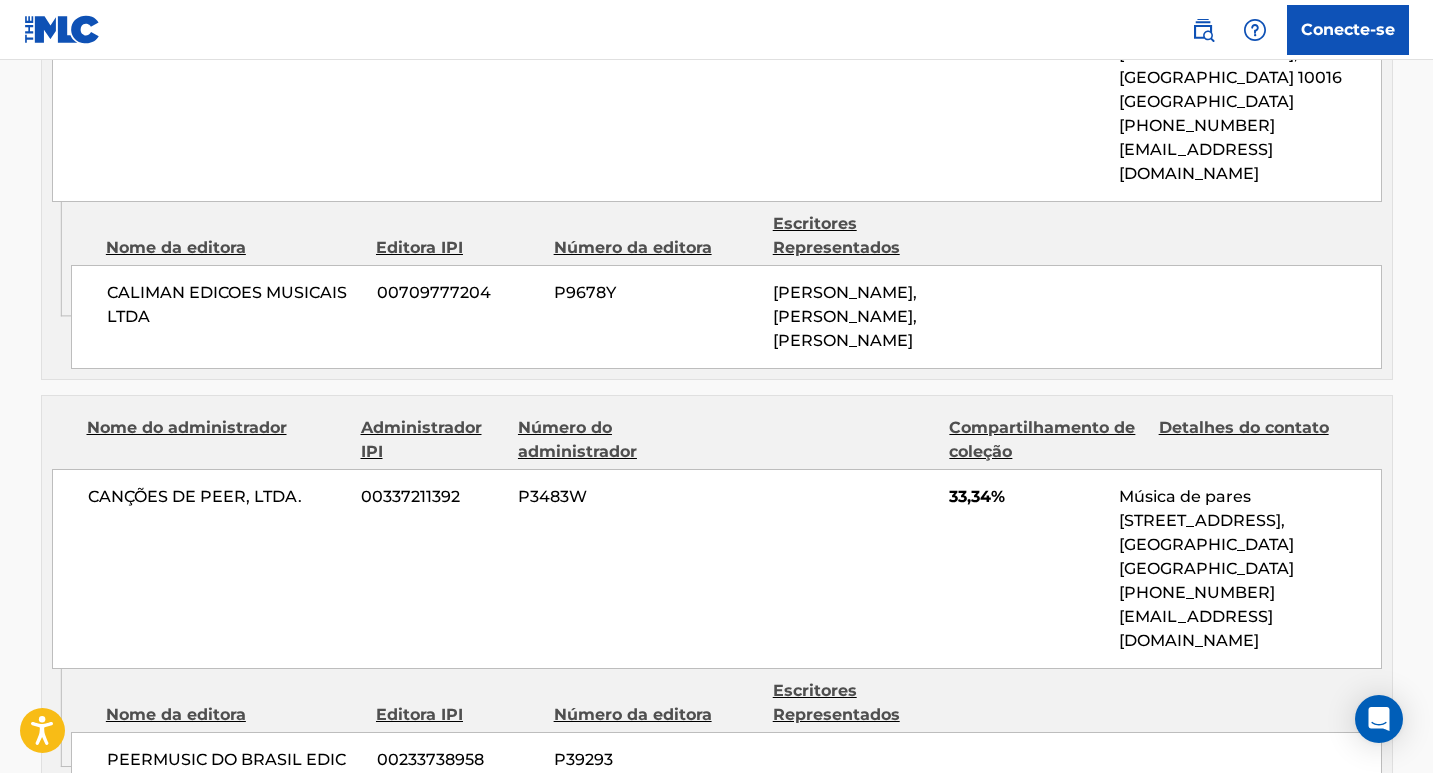 scroll, scrollTop: 1102, scrollLeft: 0, axis: vertical 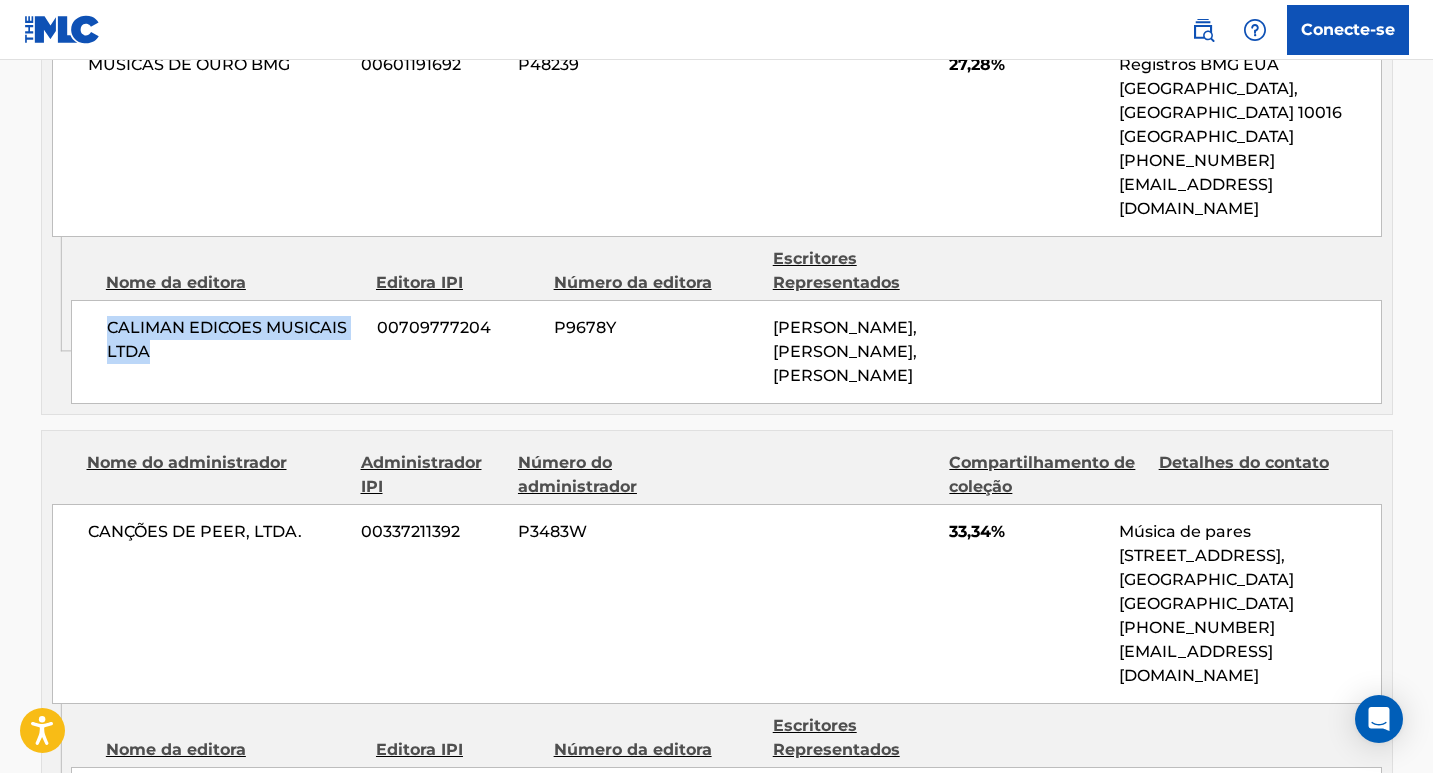 drag, startPoint x: 110, startPoint y: 301, endPoint x: 234, endPoint y: 329, distance: 127.12199 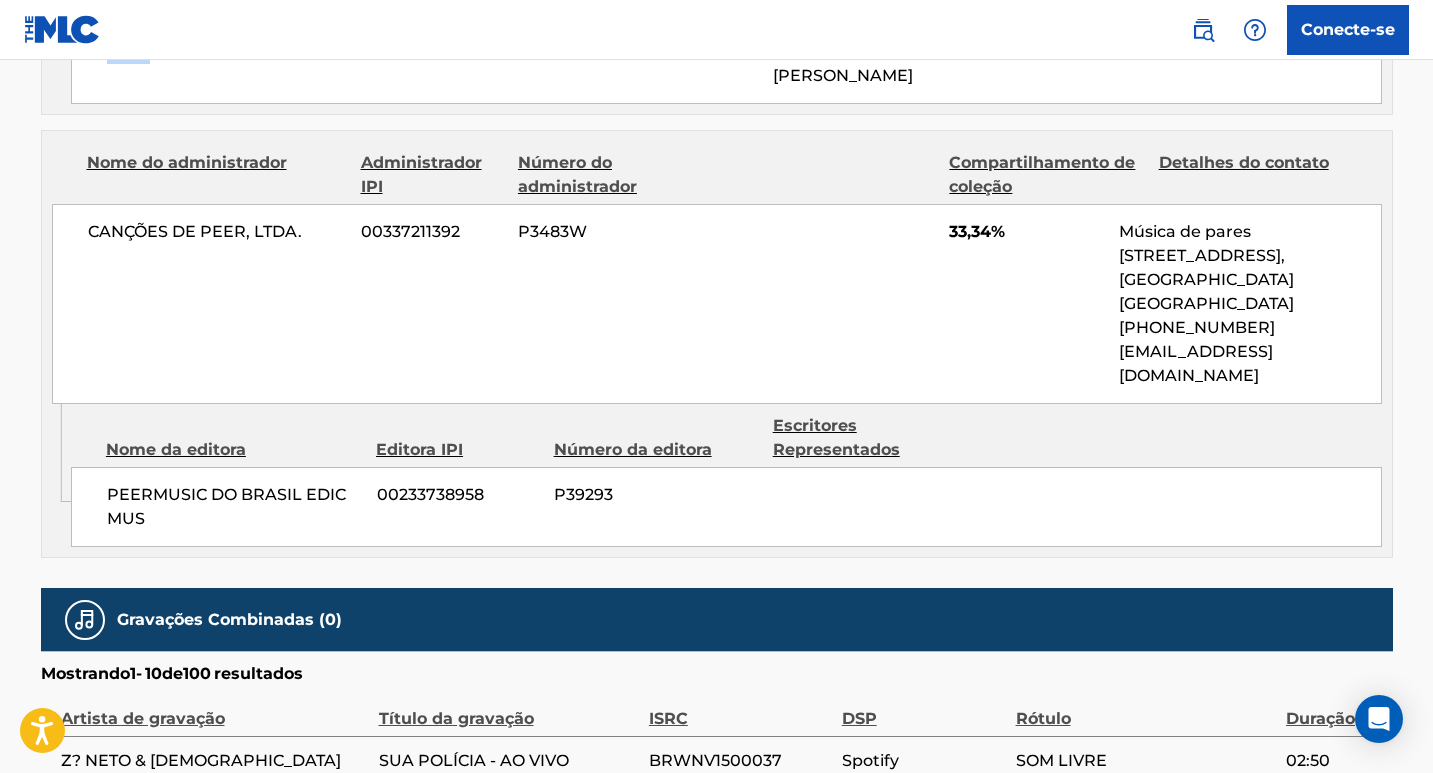 scroll, scrollTop: 1302, scrollLeft: 0, axis: vertical 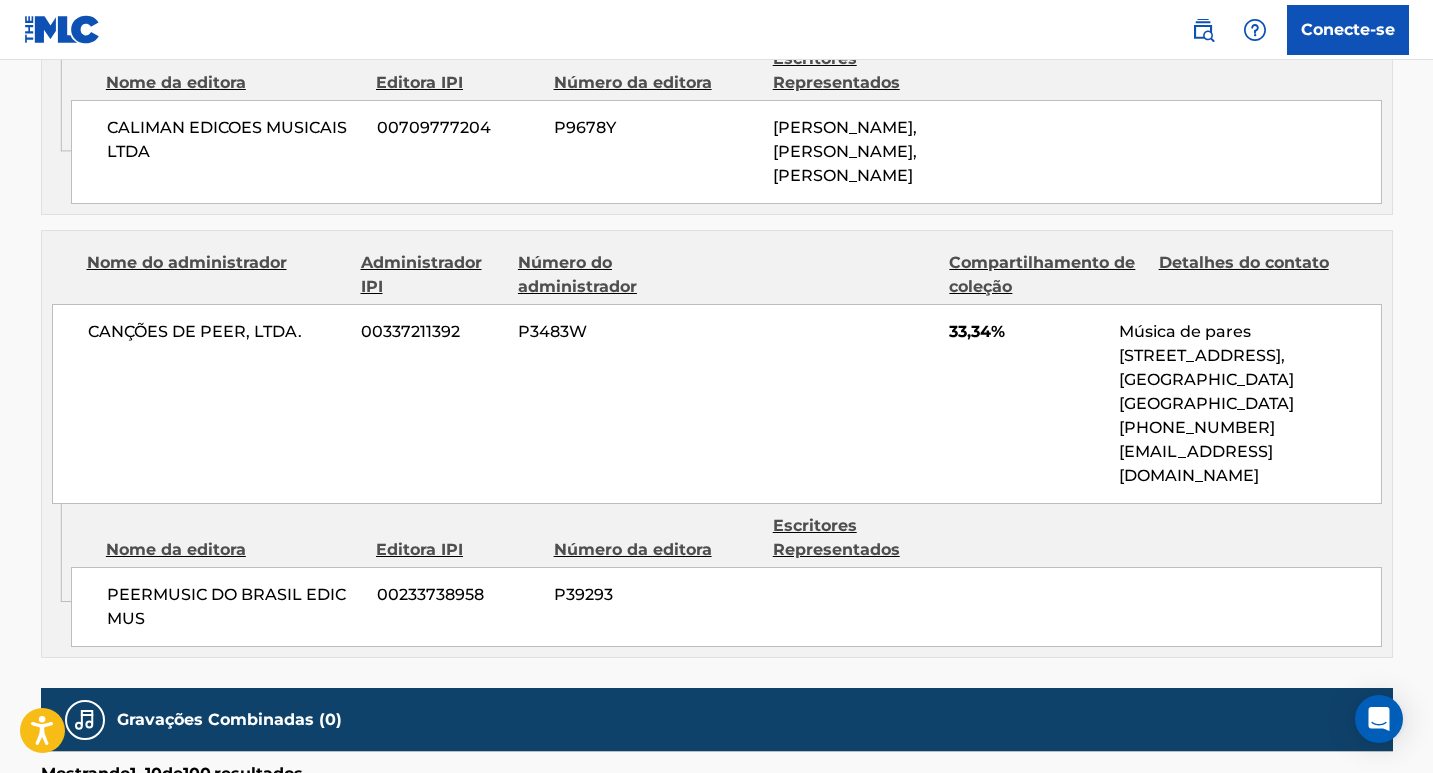 click on "CANÇÕES DE PEER, LTDA. 00337211392 P3483W 33,34% Música de pares [STREET_ADDRESS] [PHONE_NUMBER] [EMAIL_ADDRESS][DOMAIN_NAME]" at bounding box center [717, 404] 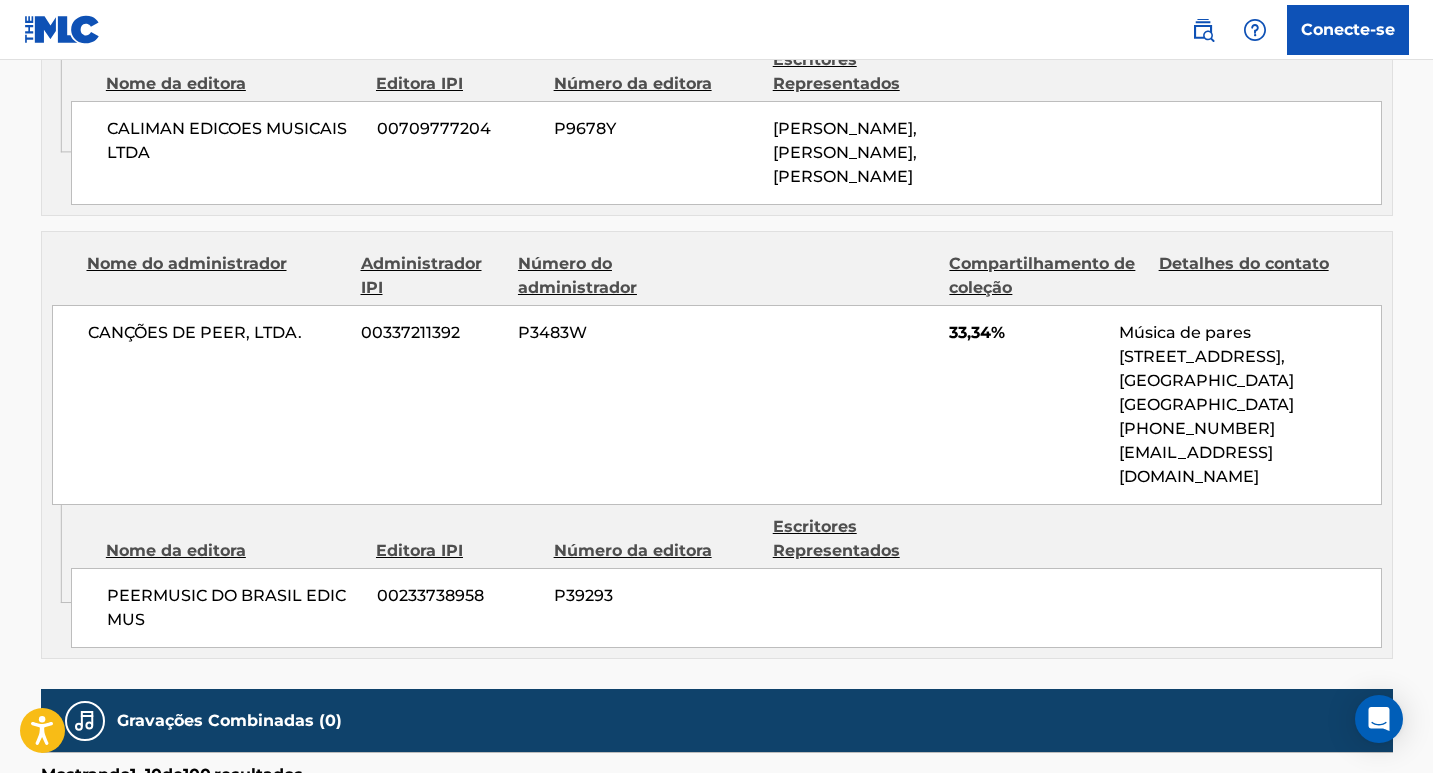scroll, scrollTop: 1302, scrollLeft: 0, axis: vertical 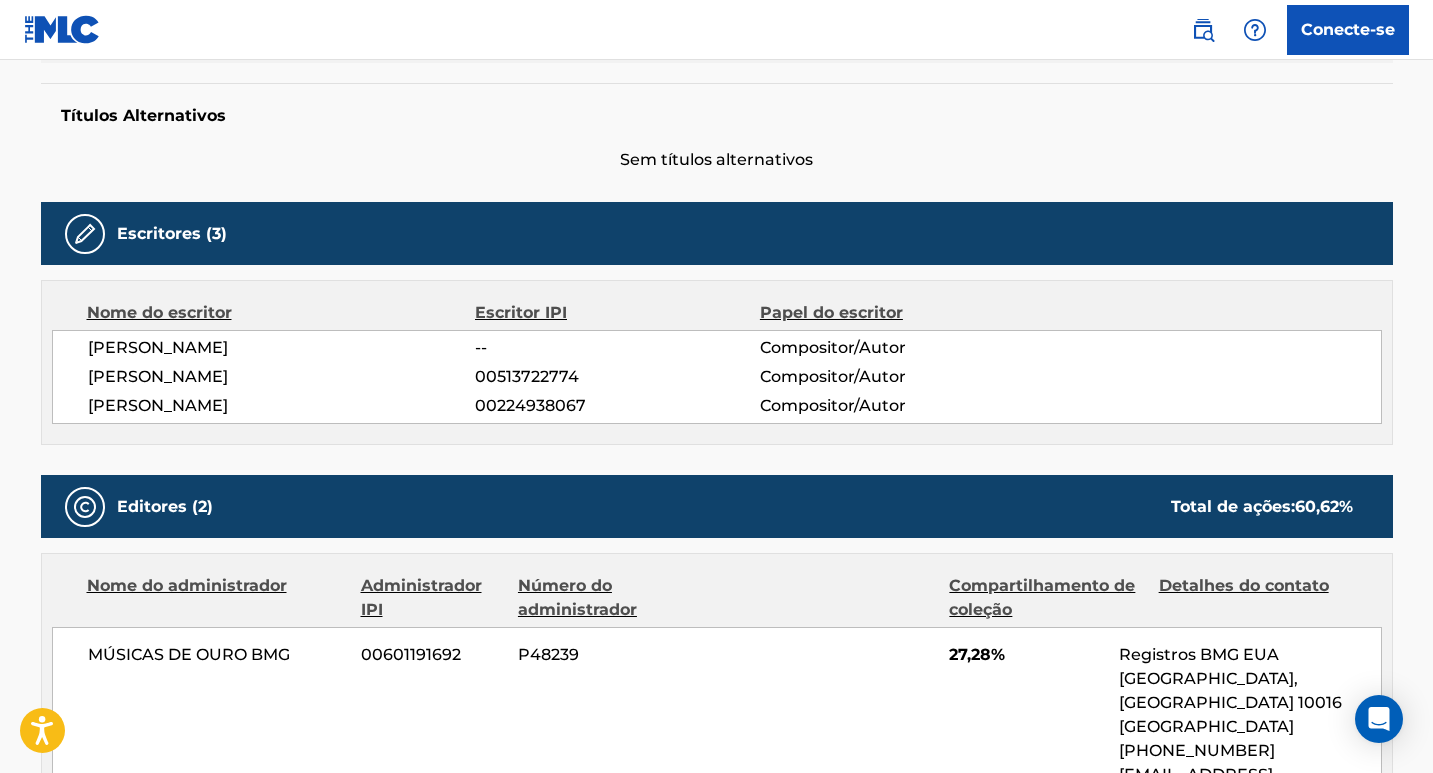 click on "[PERSON_NAME]" at bounding box center [158, 376] 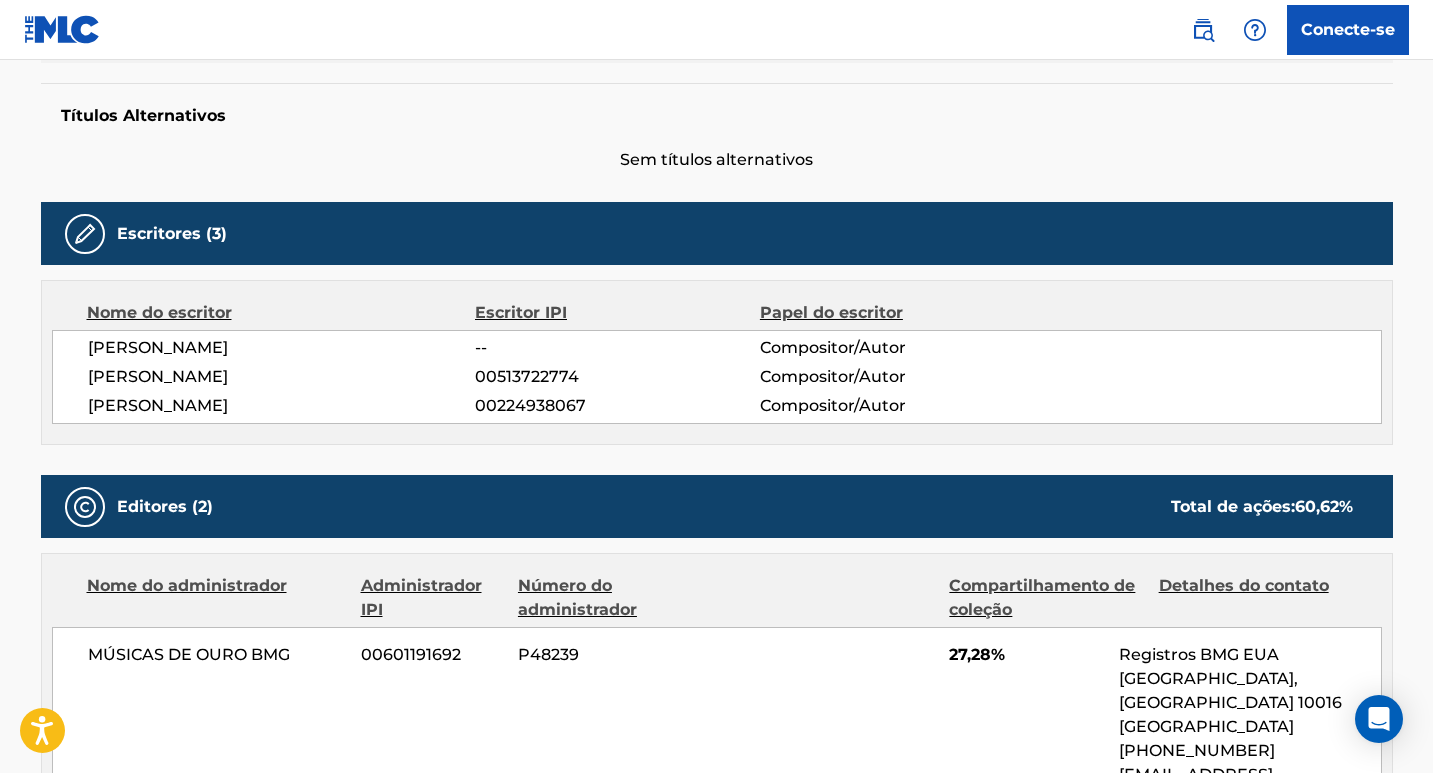 drag, startPoint x: 809, startPoint y: 318, endPoint x: 587, endPoint y: 305, distance: 222.38031 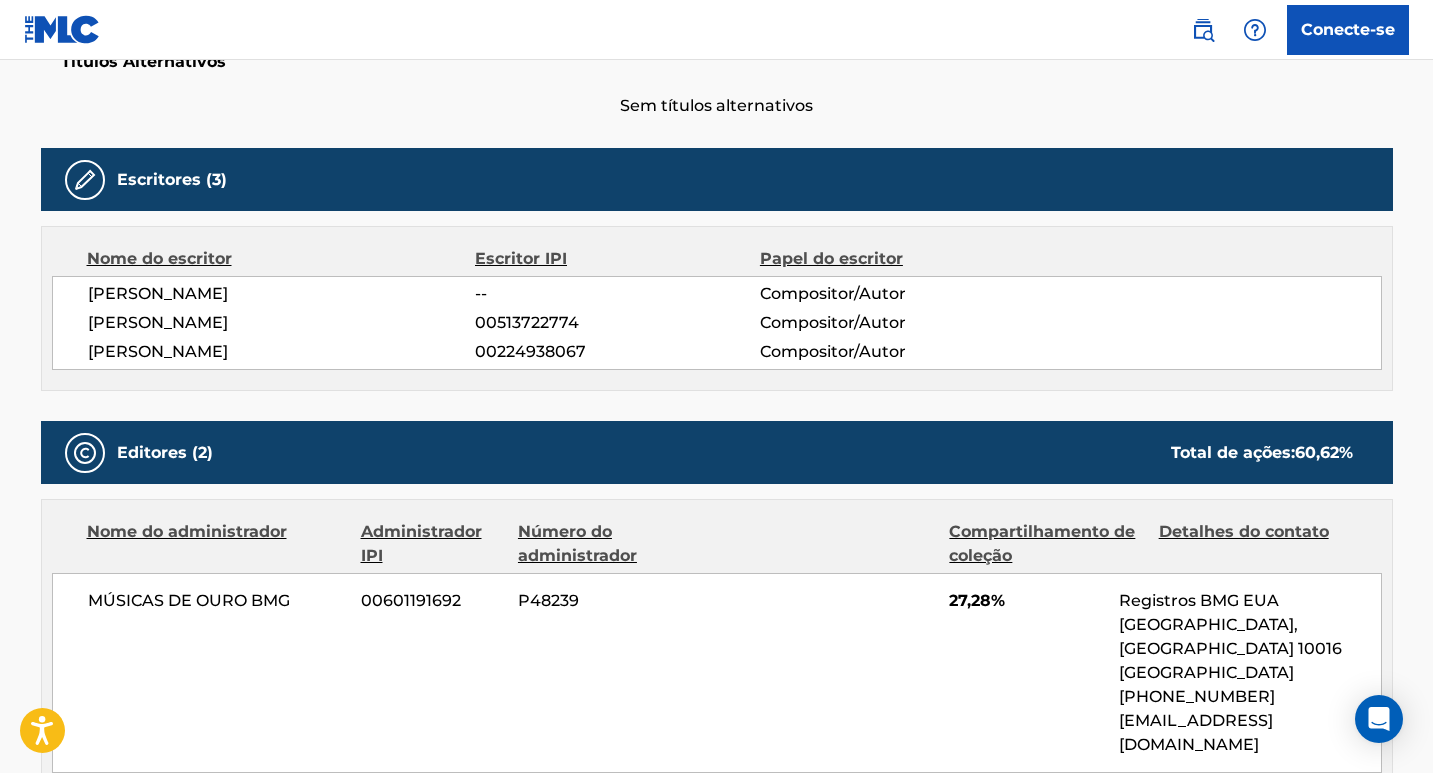 scroll, scrollTop: 870, scrollLeft: 0, axis: vertical 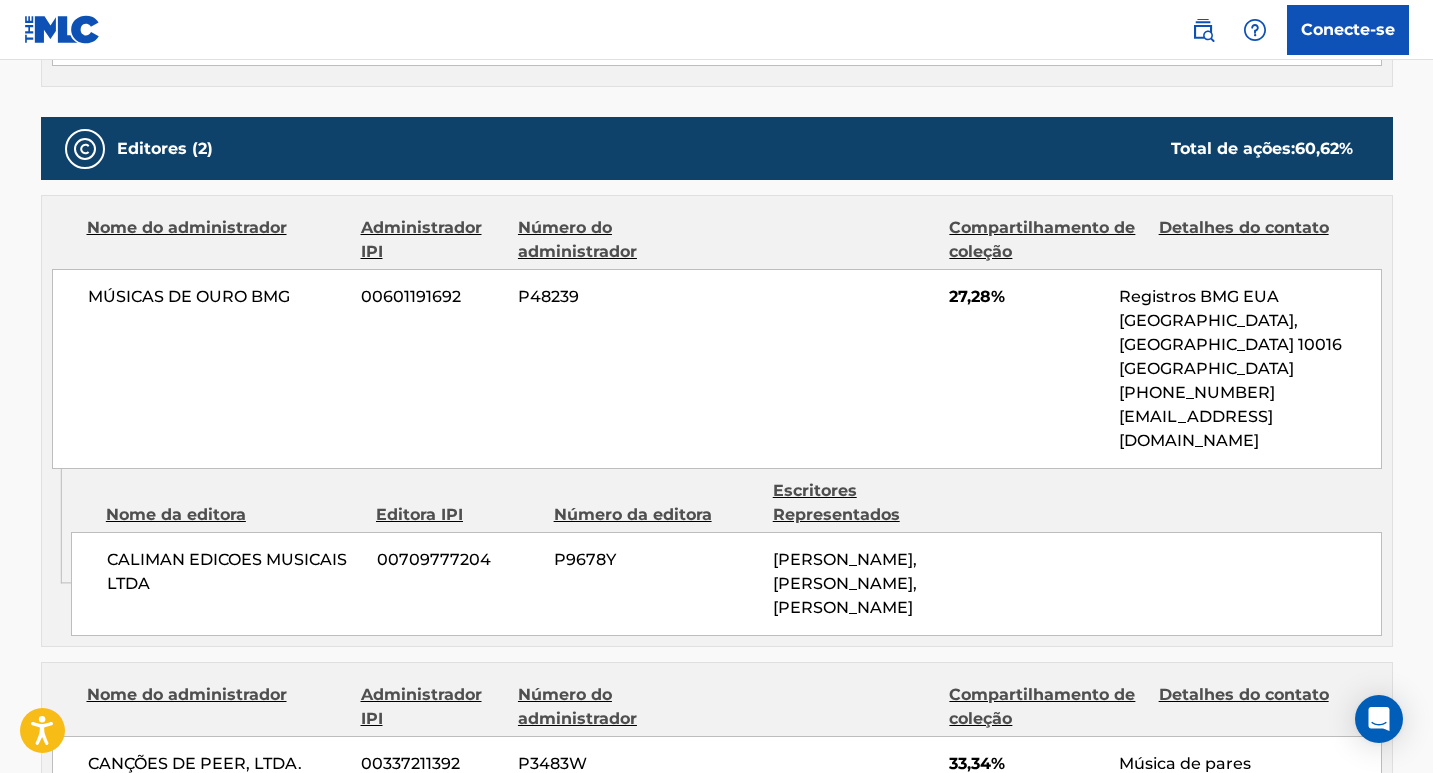 click on "Número do administrador" at bounding box center [577, 239] 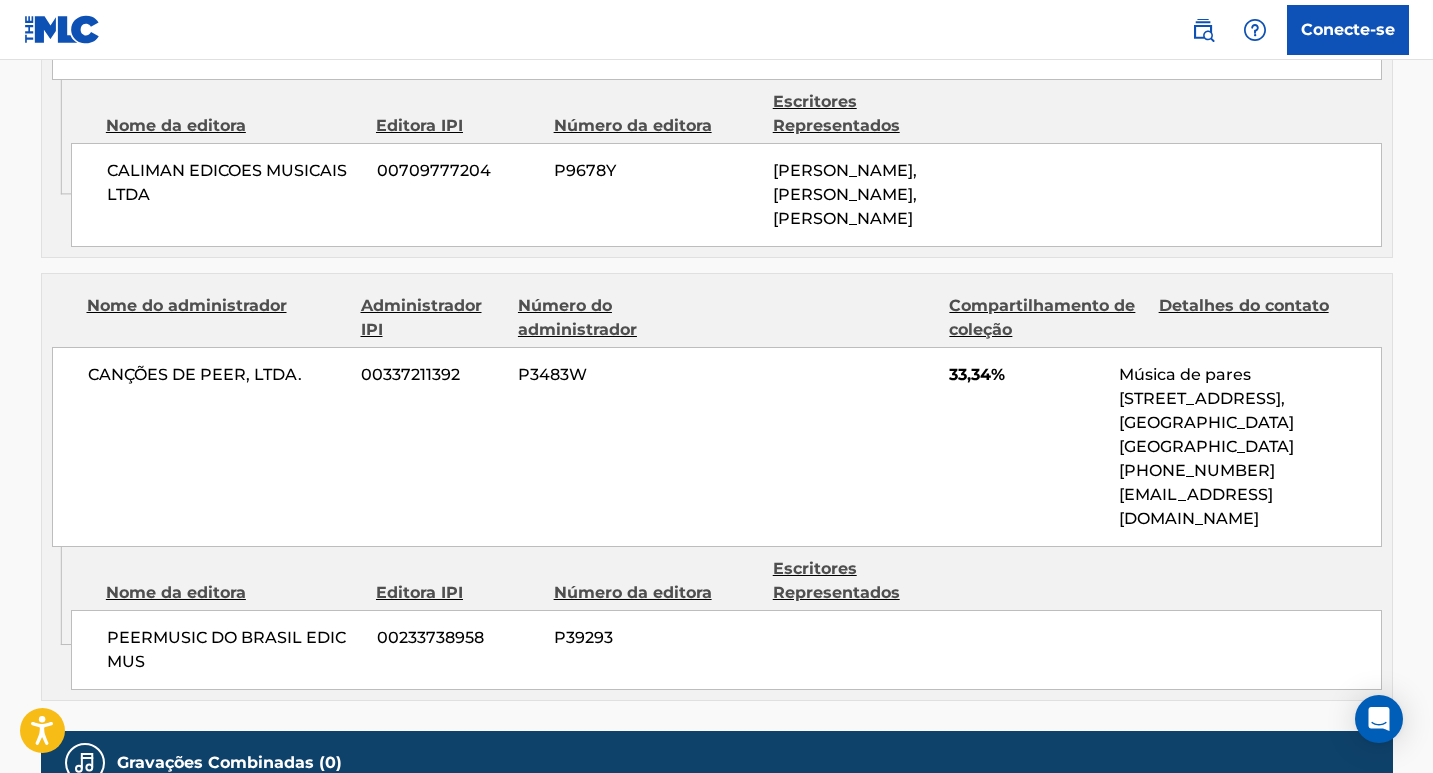 scroll, scrollTop: 1433, scrollLeft: 0, axis: vertical 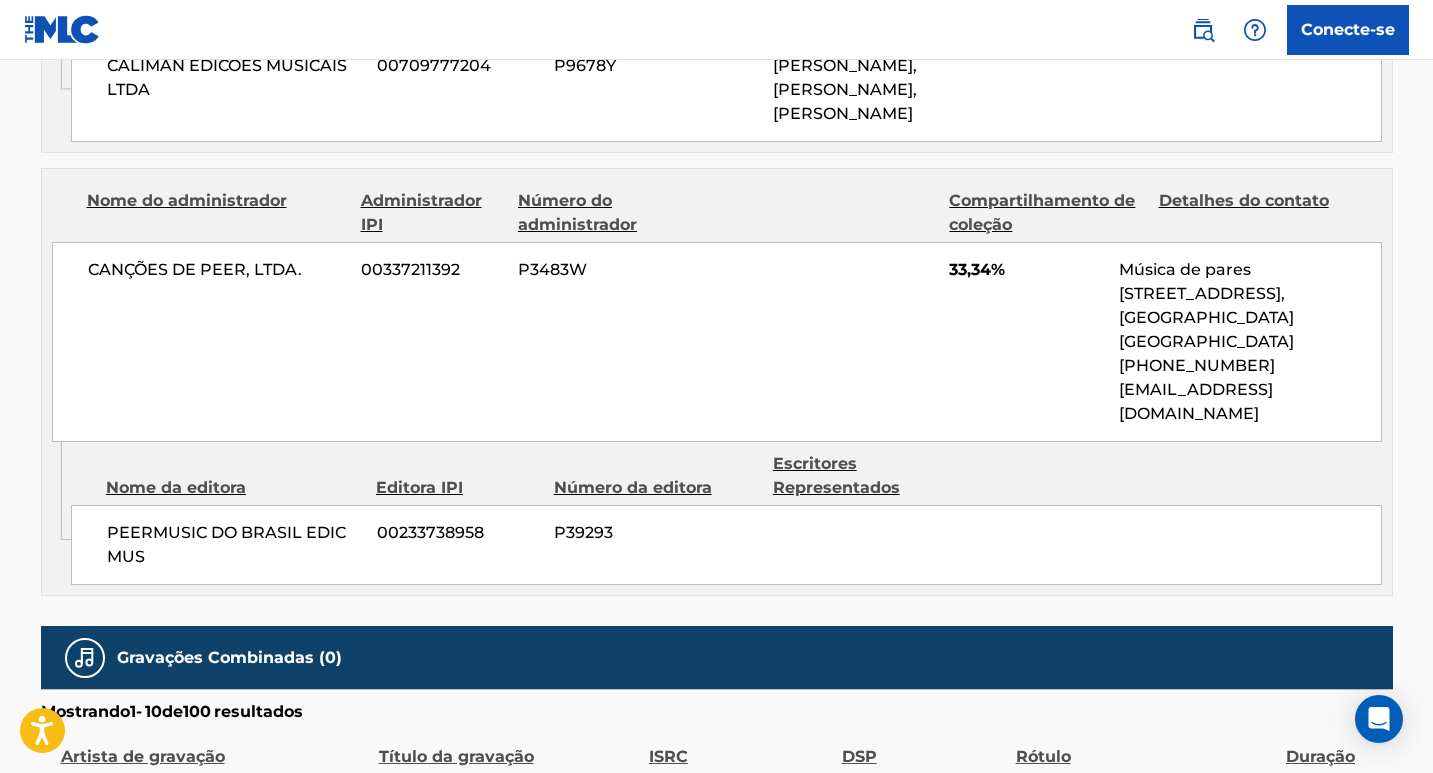 click on "Escritores Representados" at bounding box center (875, 476) 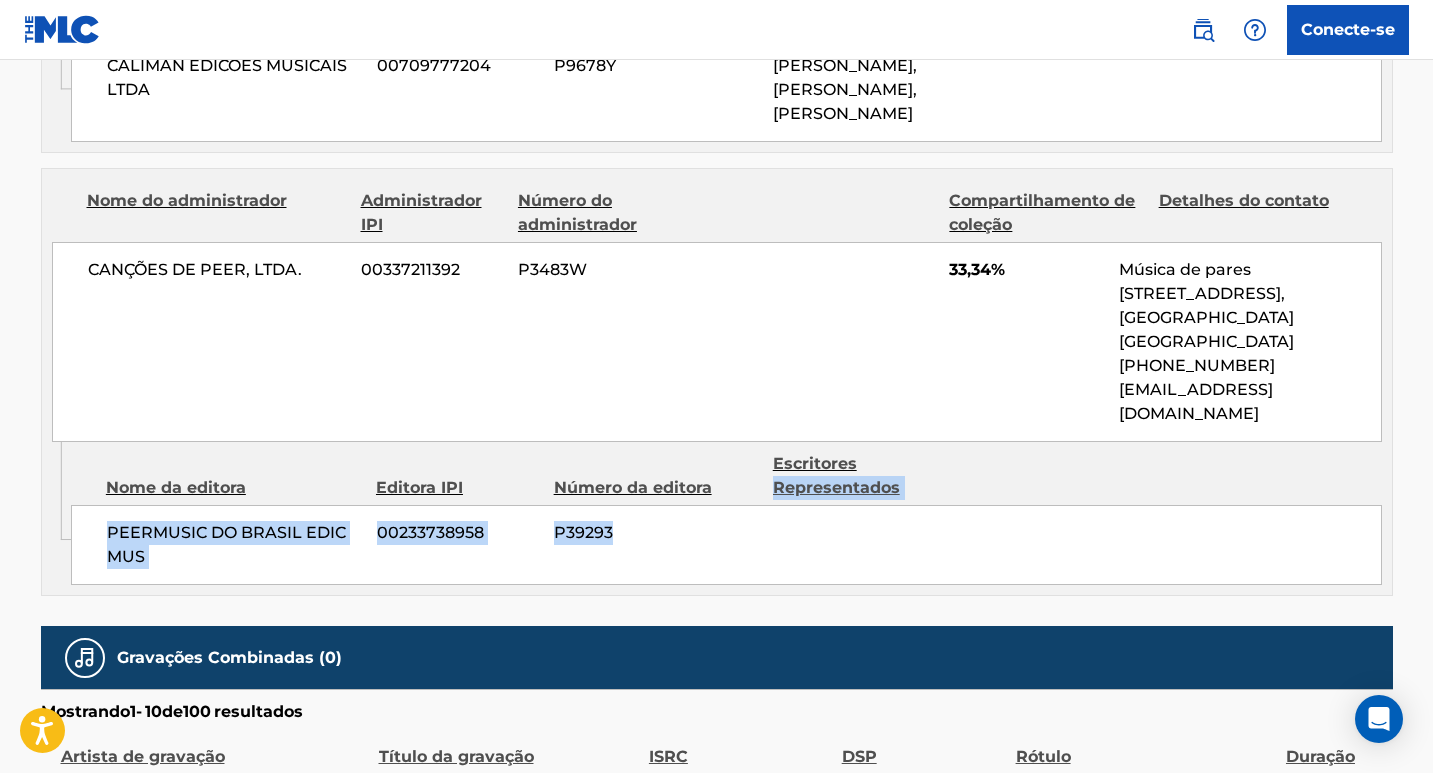 drag, startPoint x: 1434, startPoint y: 474, endPoint x: 1428, endPoint y: 412, distance: 62.289646 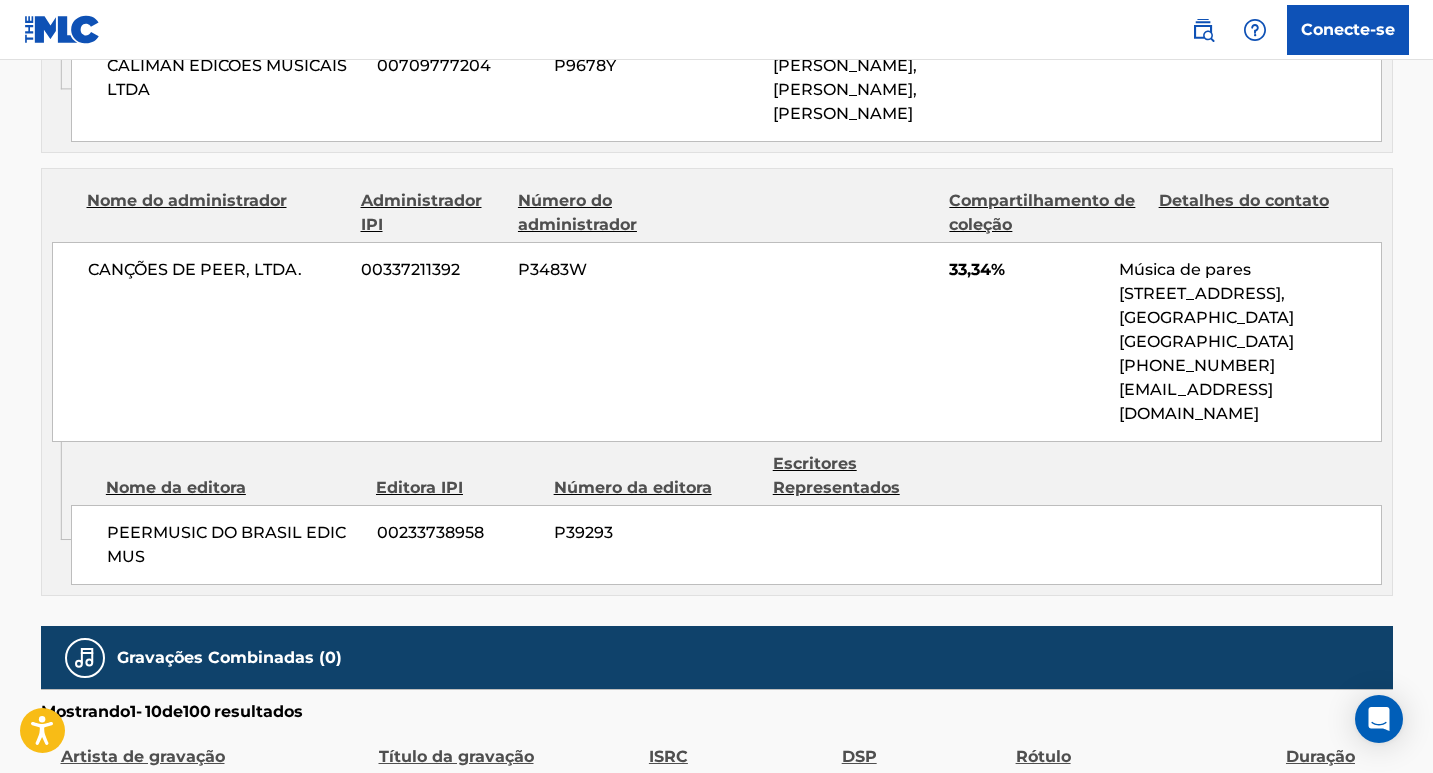drag, startPoint x: 1431, startPoint y: 430, endPoint x: 1439, endPoint y: 374, distance: 56.568542 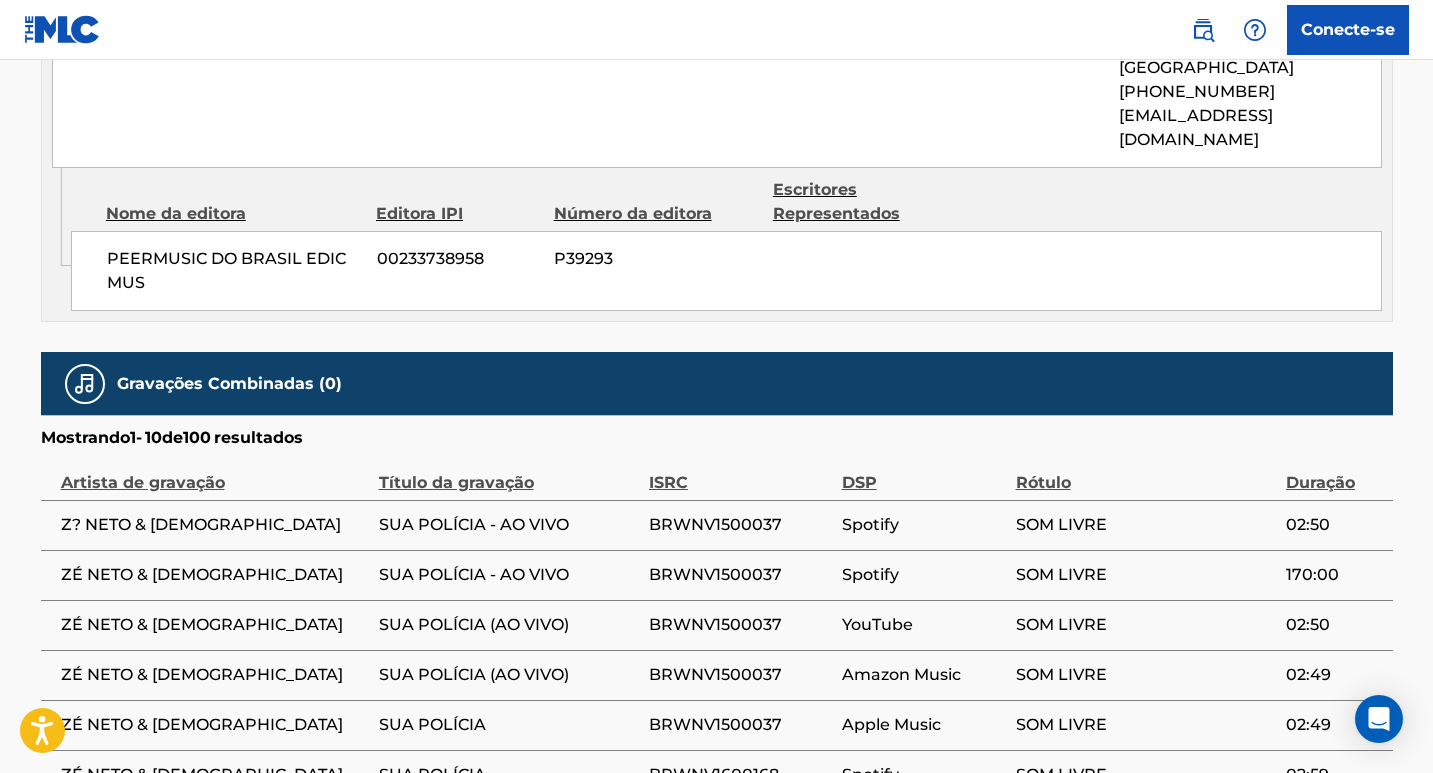 scroll, scrollTop: 1631, scrollLeft: 0, axis: vertical 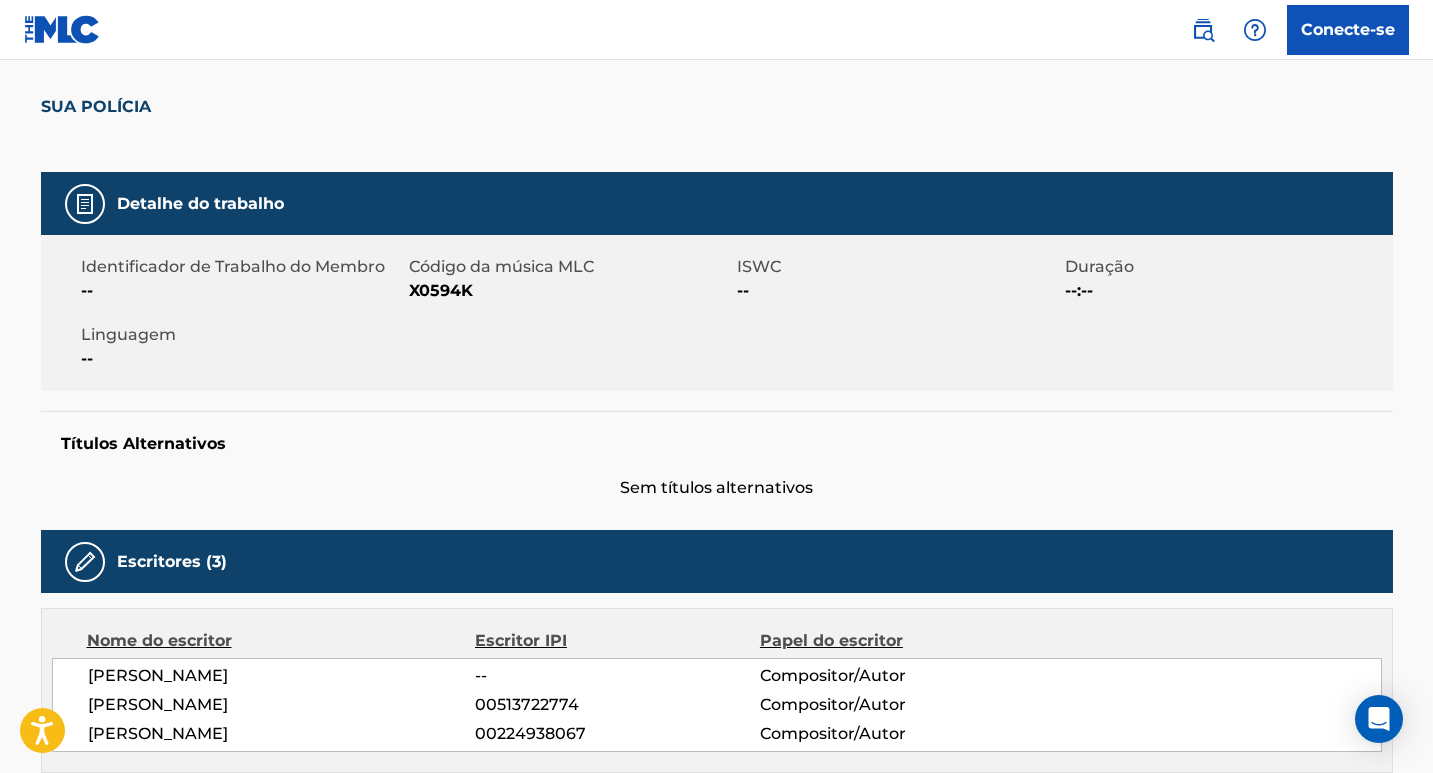 click on "--" at bounding box center (87, 290) 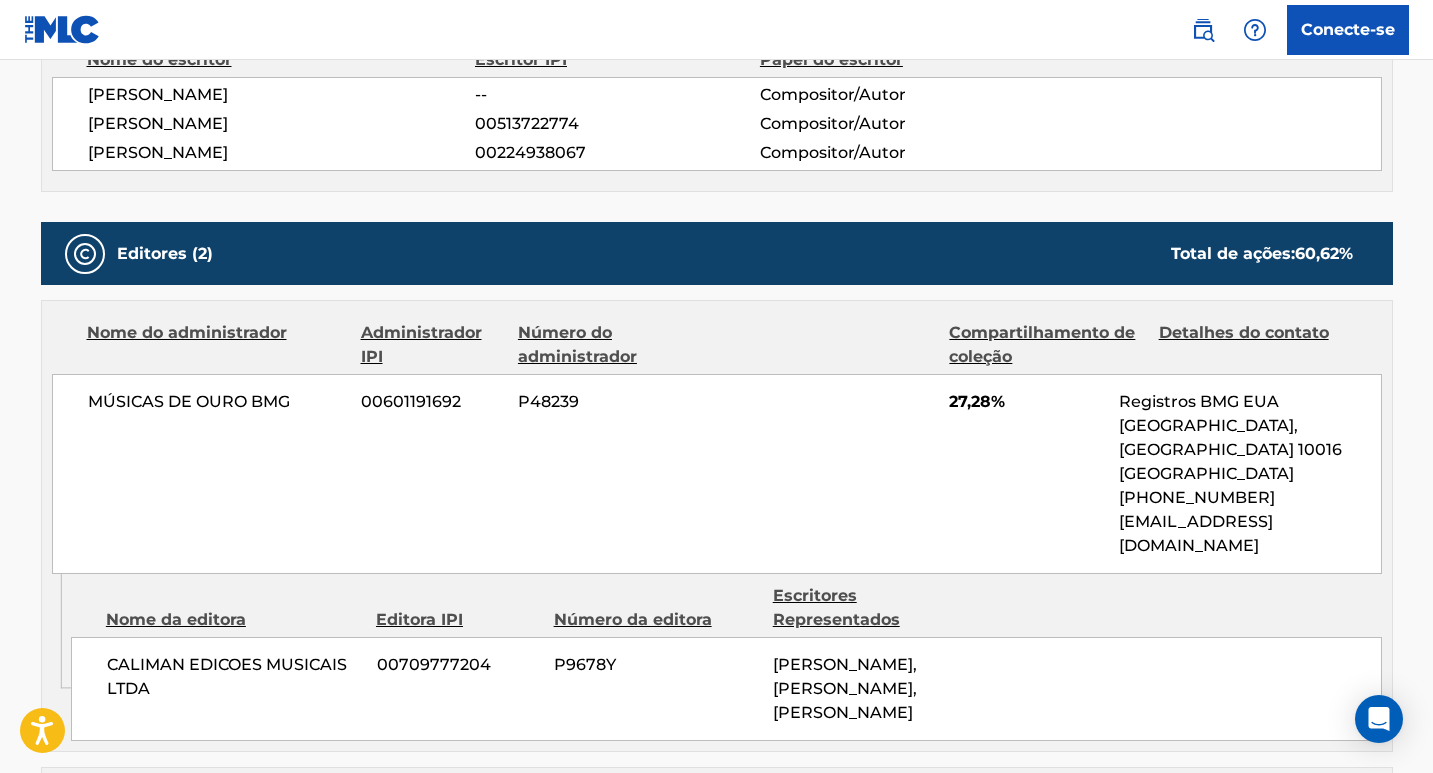 scroll, scrollTop: 978, scrollLeft: 0, axis: vertical 